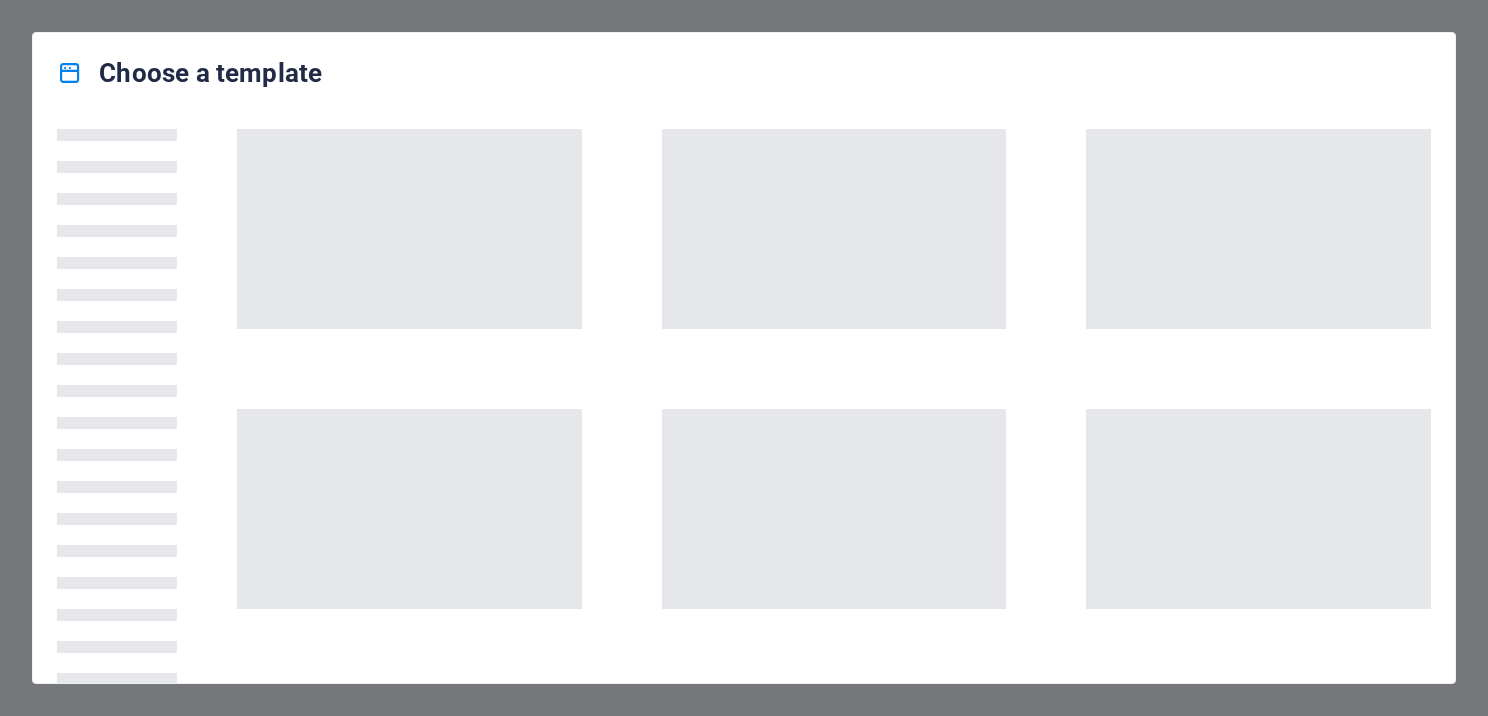 scroll, scrollTop: 0, scrollLeft: 0, axis: both 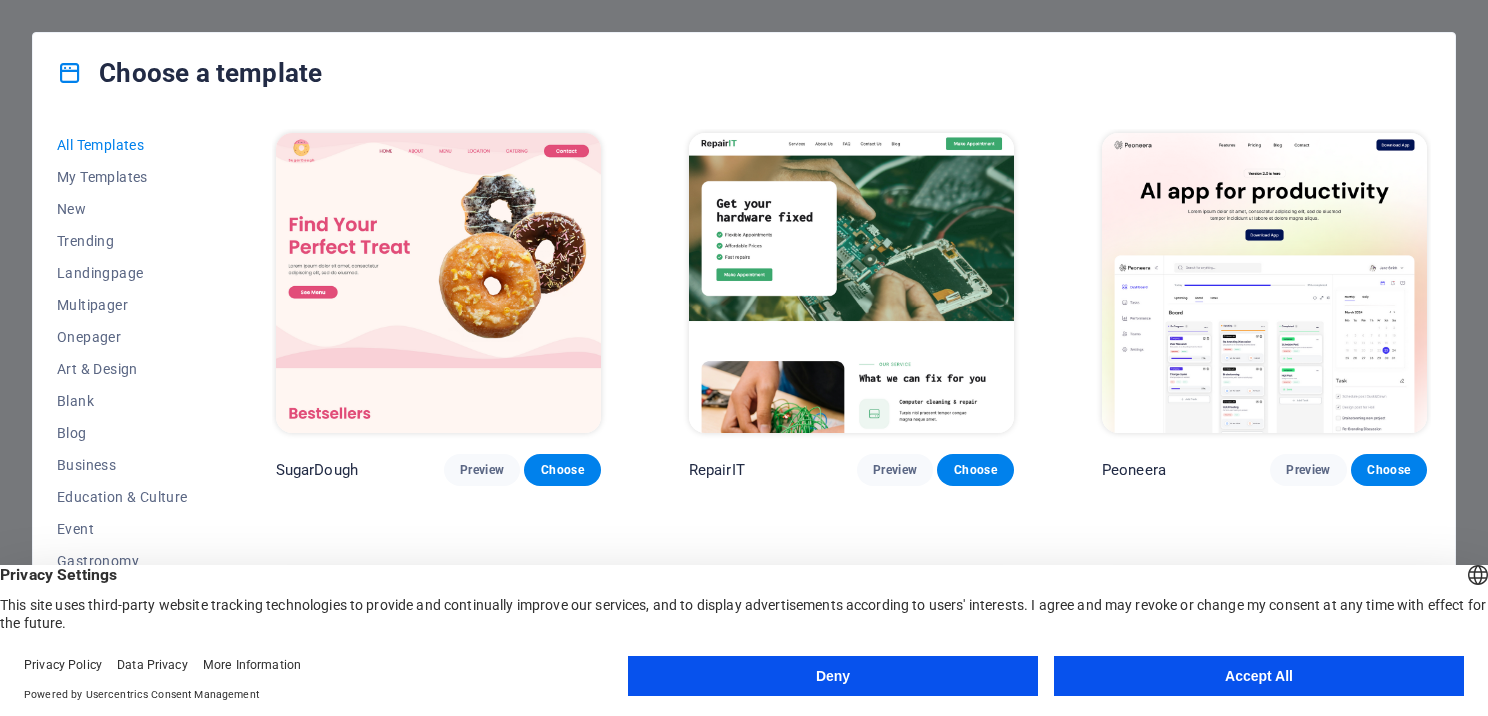 click on "Accept All" at bounding box center [1259, 676] 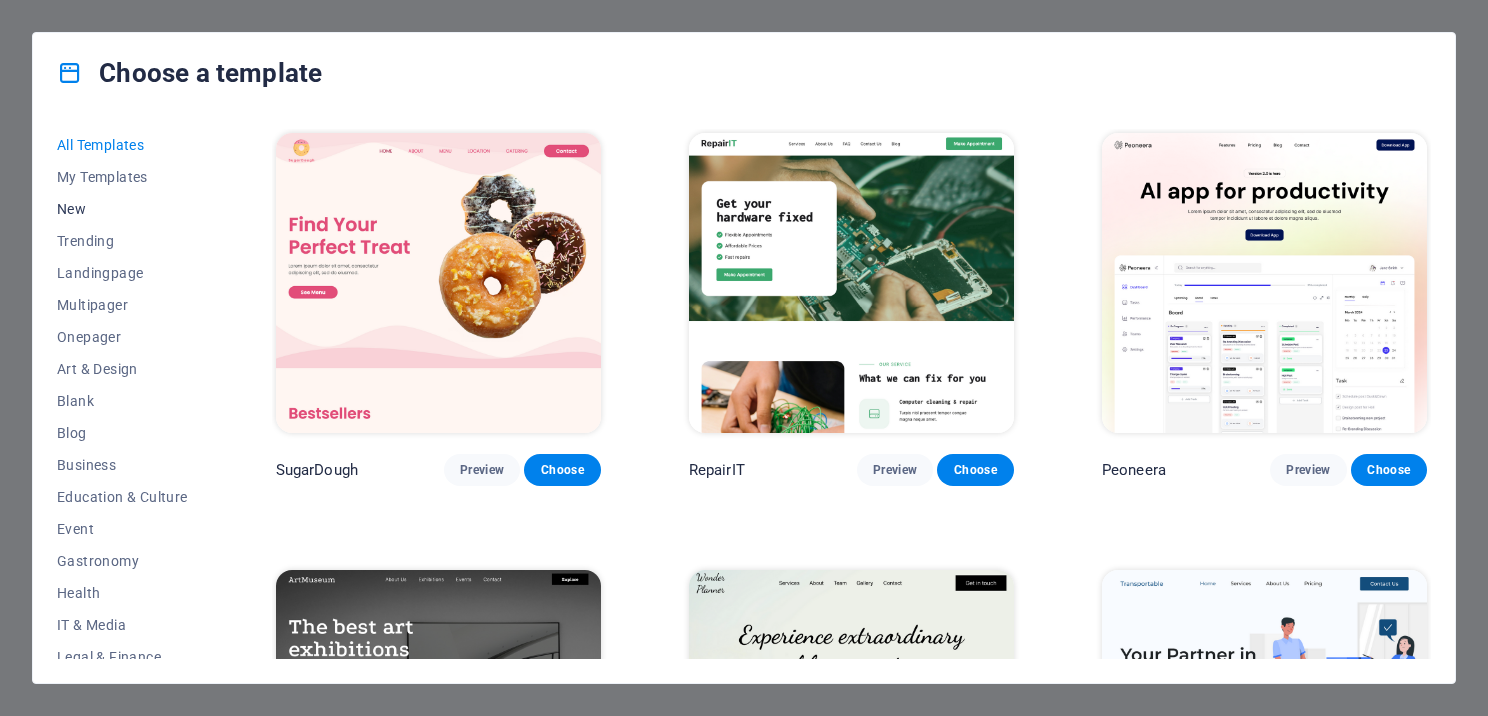 click on "New" at bounding box center [122, 209] 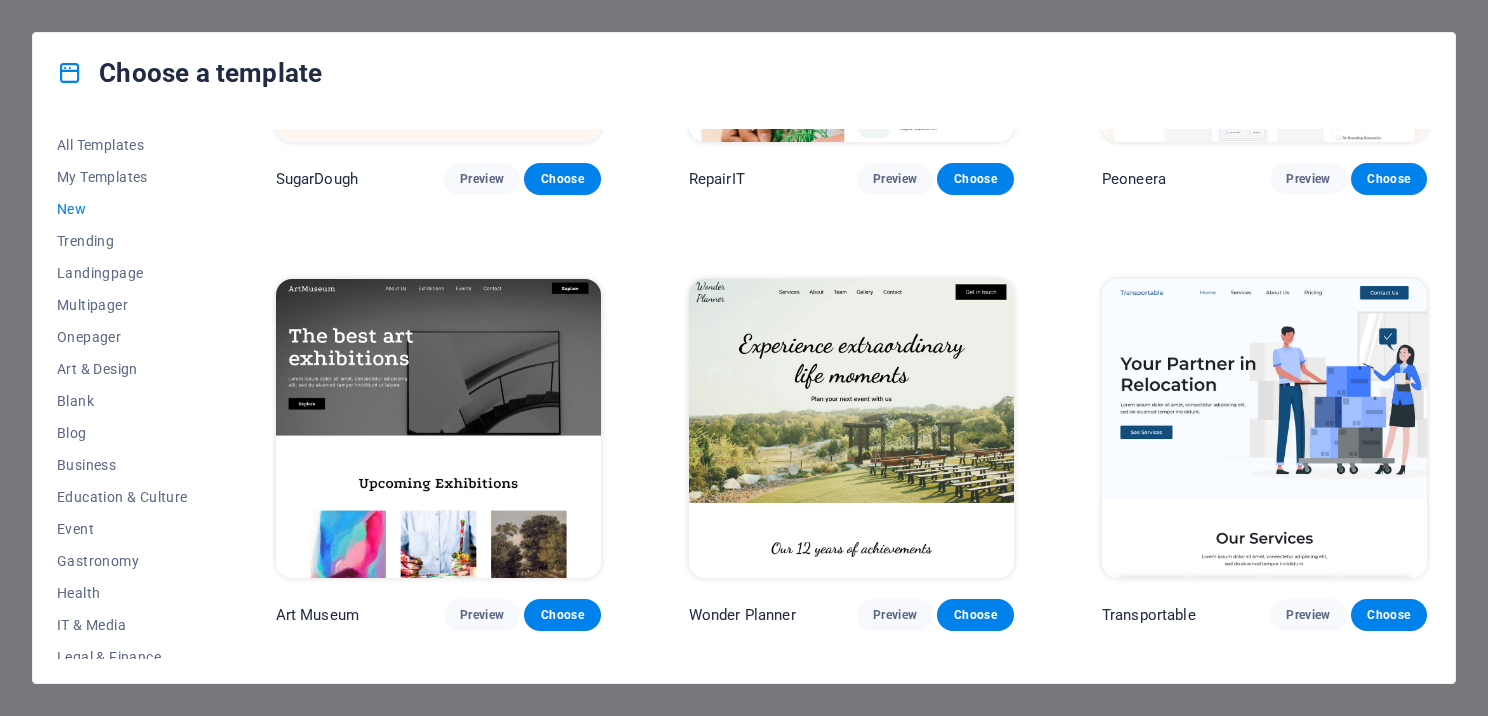 scroll, scrollTop: 0, scrollLeft: 0, axis: both 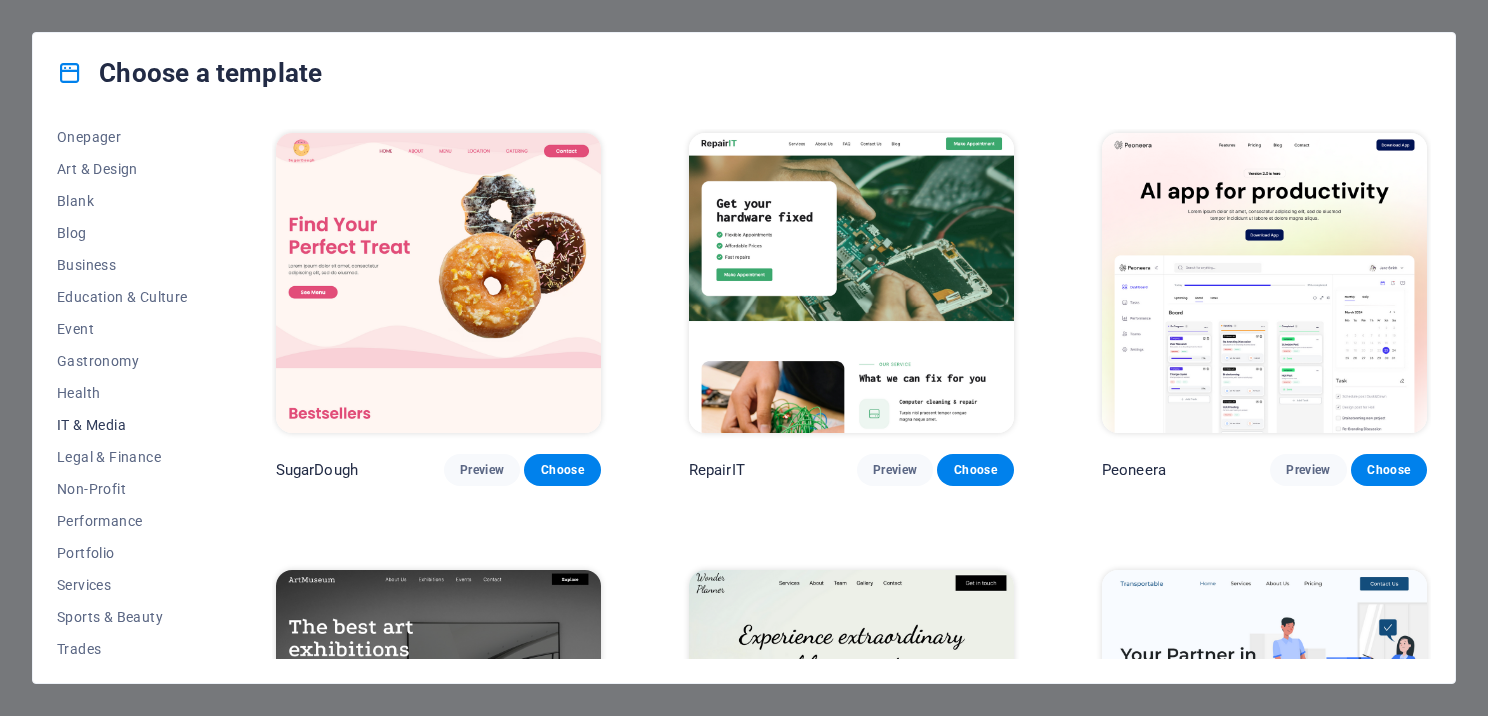 click on "IT & Media" at bounding box center [122, 425] 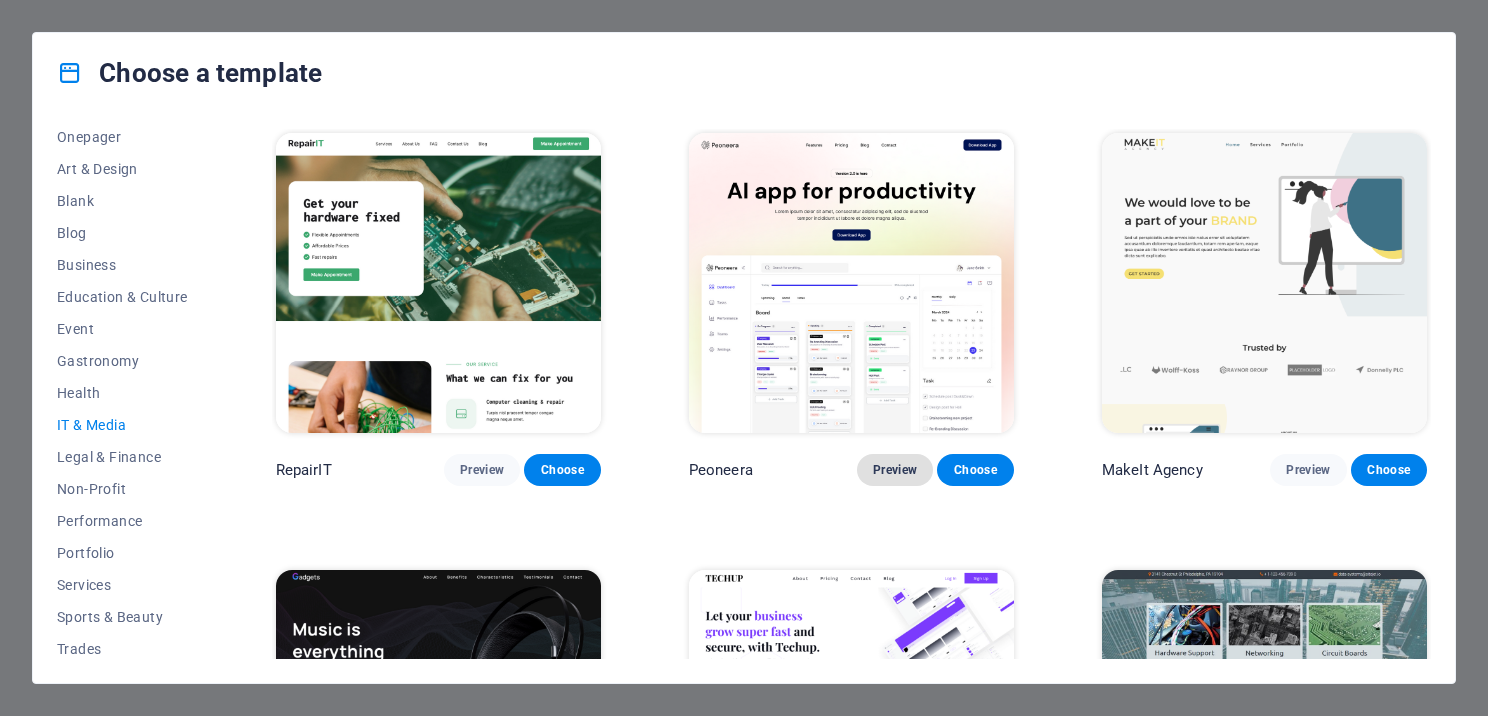 scroll, scrollTop: 0, scrollLeft: 0, axis: both 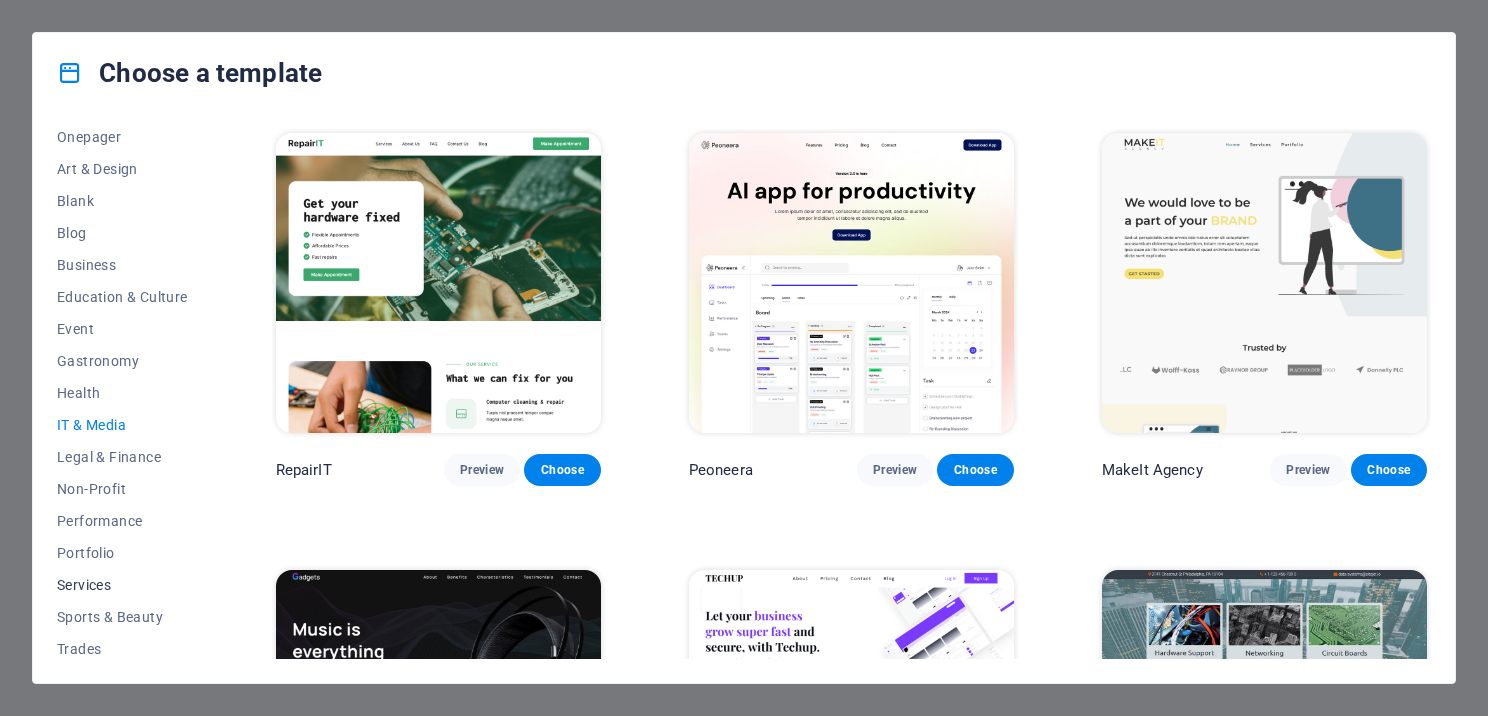 click on "Services" at bounding box center [122, 585] 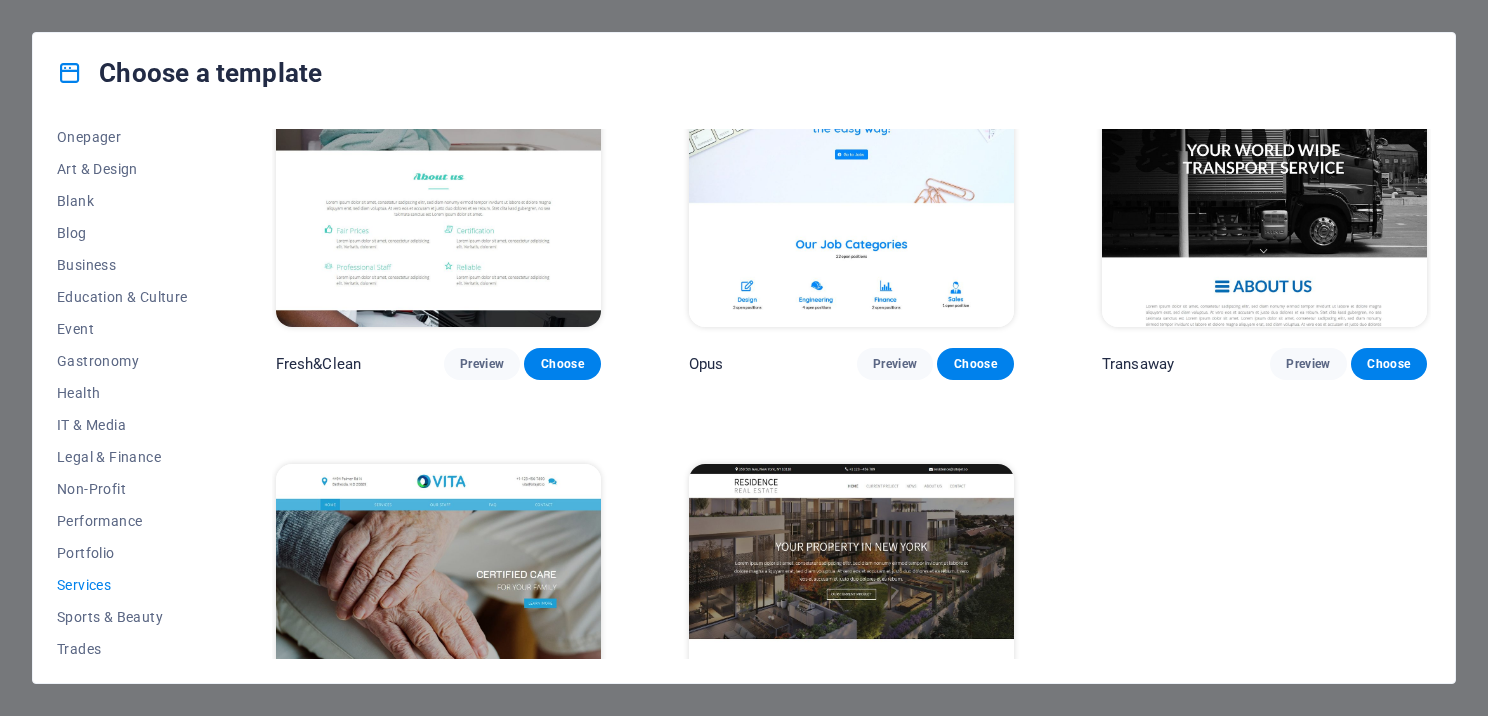 scroll, scrollTop: 2432, scrollLeft: 0, axis: vertical 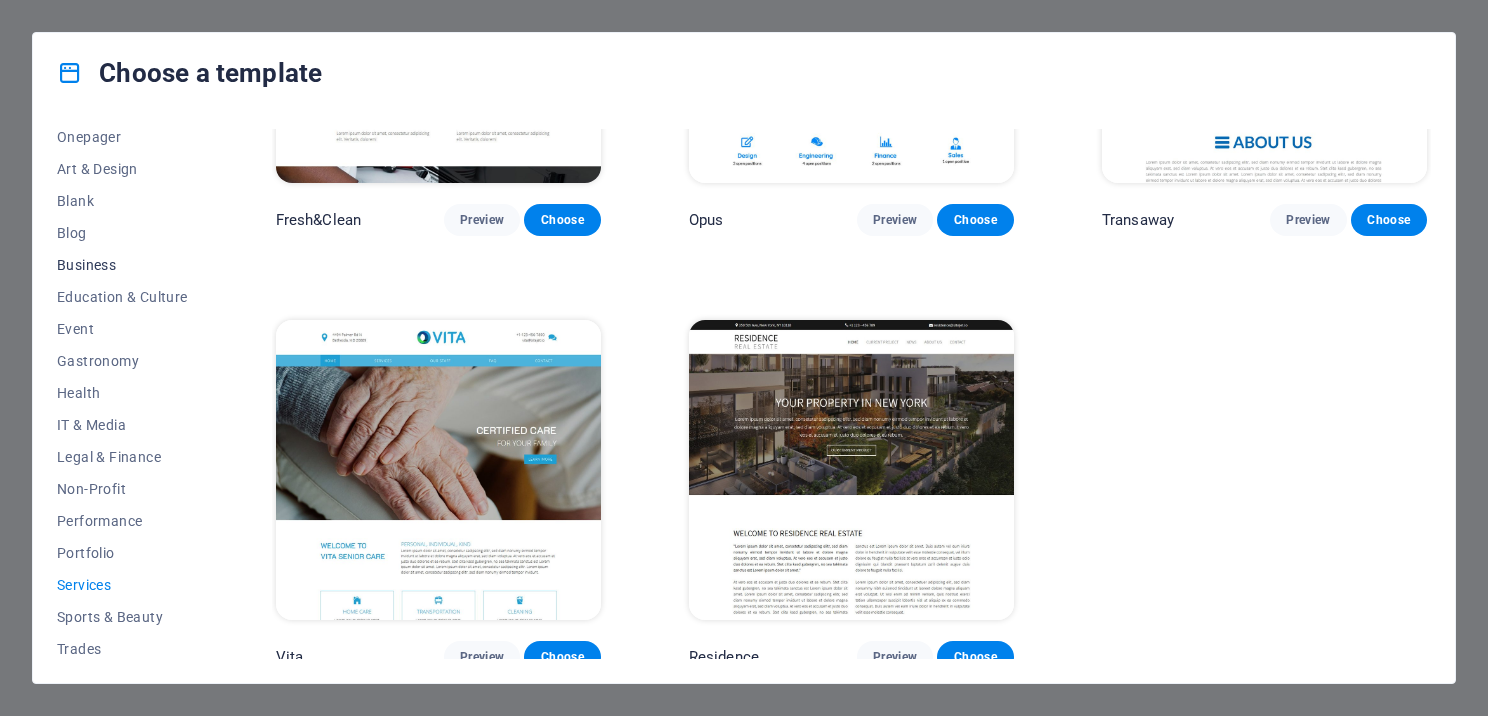 click on "Business" at bounding box center [122, 265] 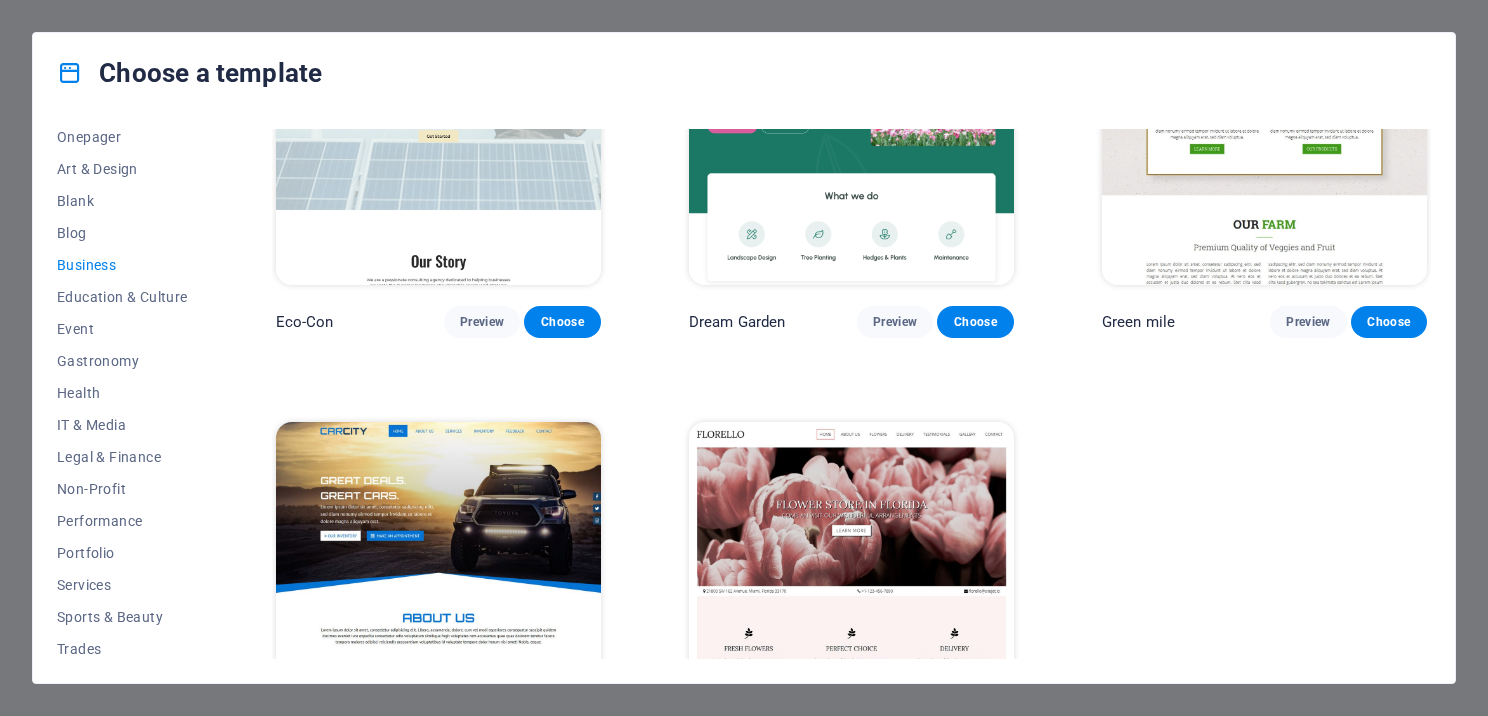 scroll, scrollTop: 0, scrollLeft: 0, axis: both 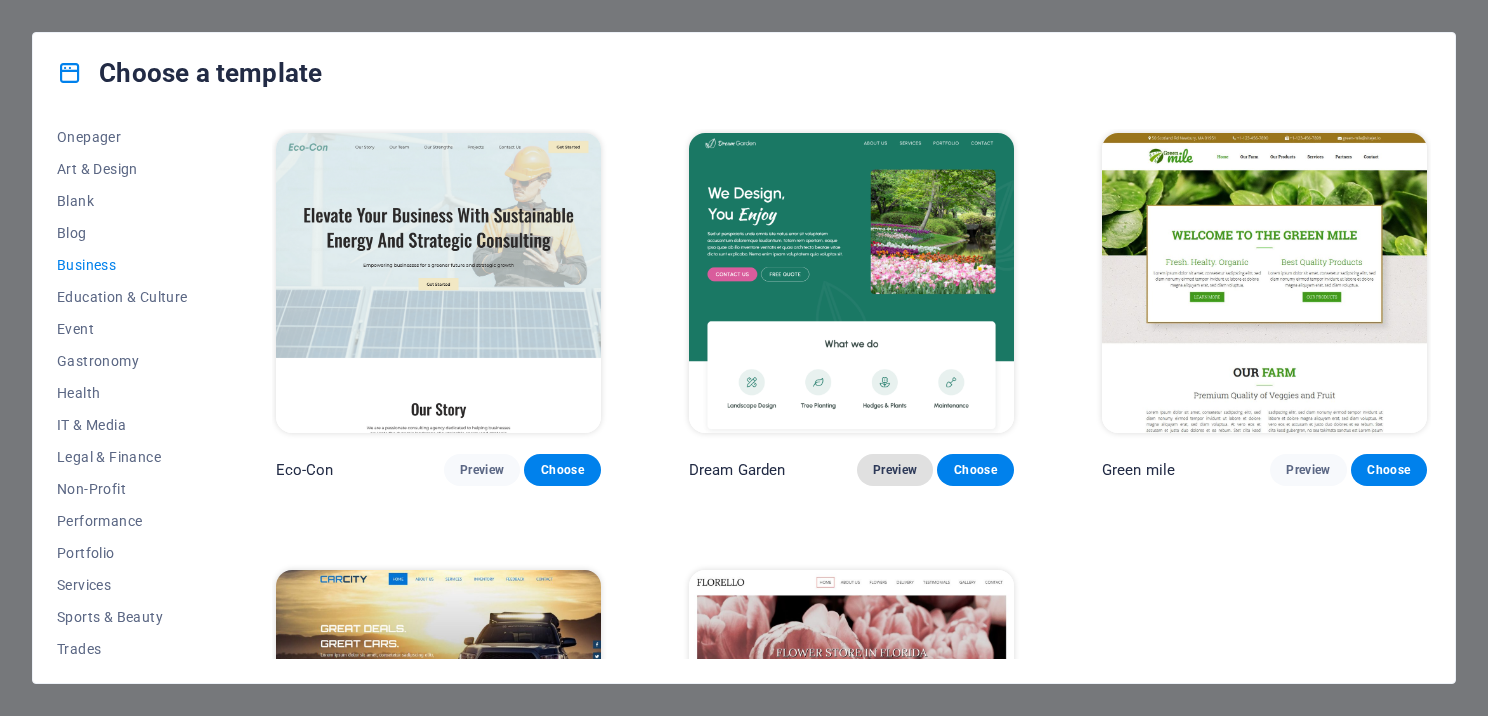 click on "Preview" at bounding box center [895, 470] 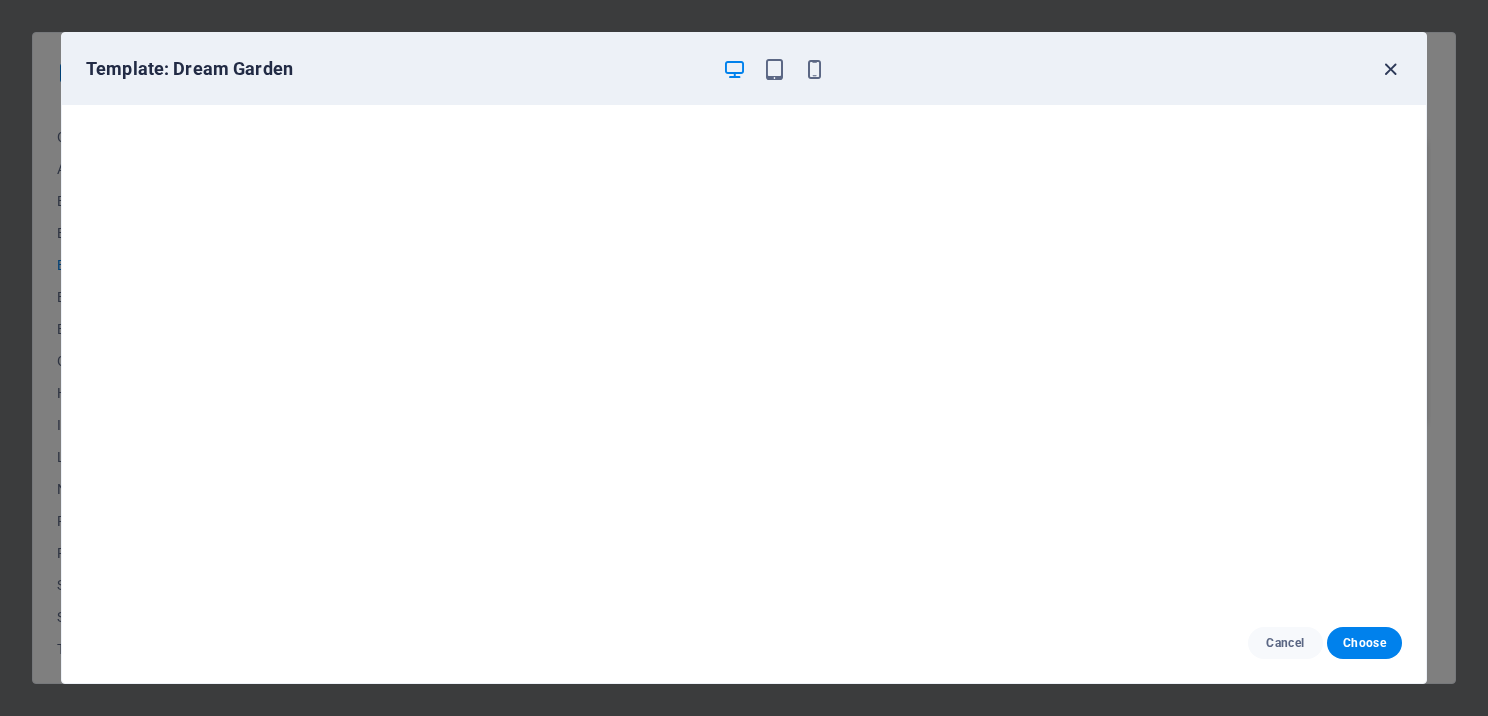 click at bounding box center [1390, 69] 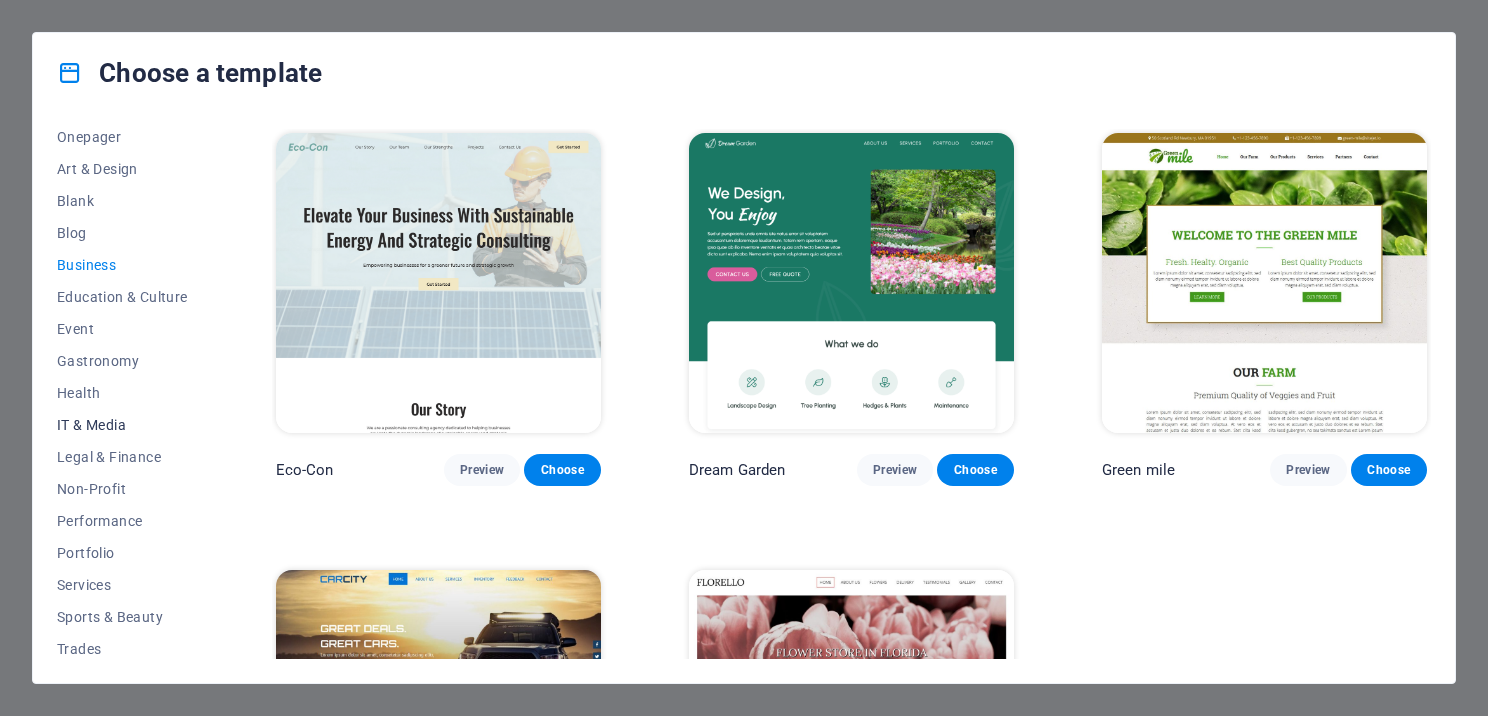 click on "IT & Media" at bounding box center [122, 425] 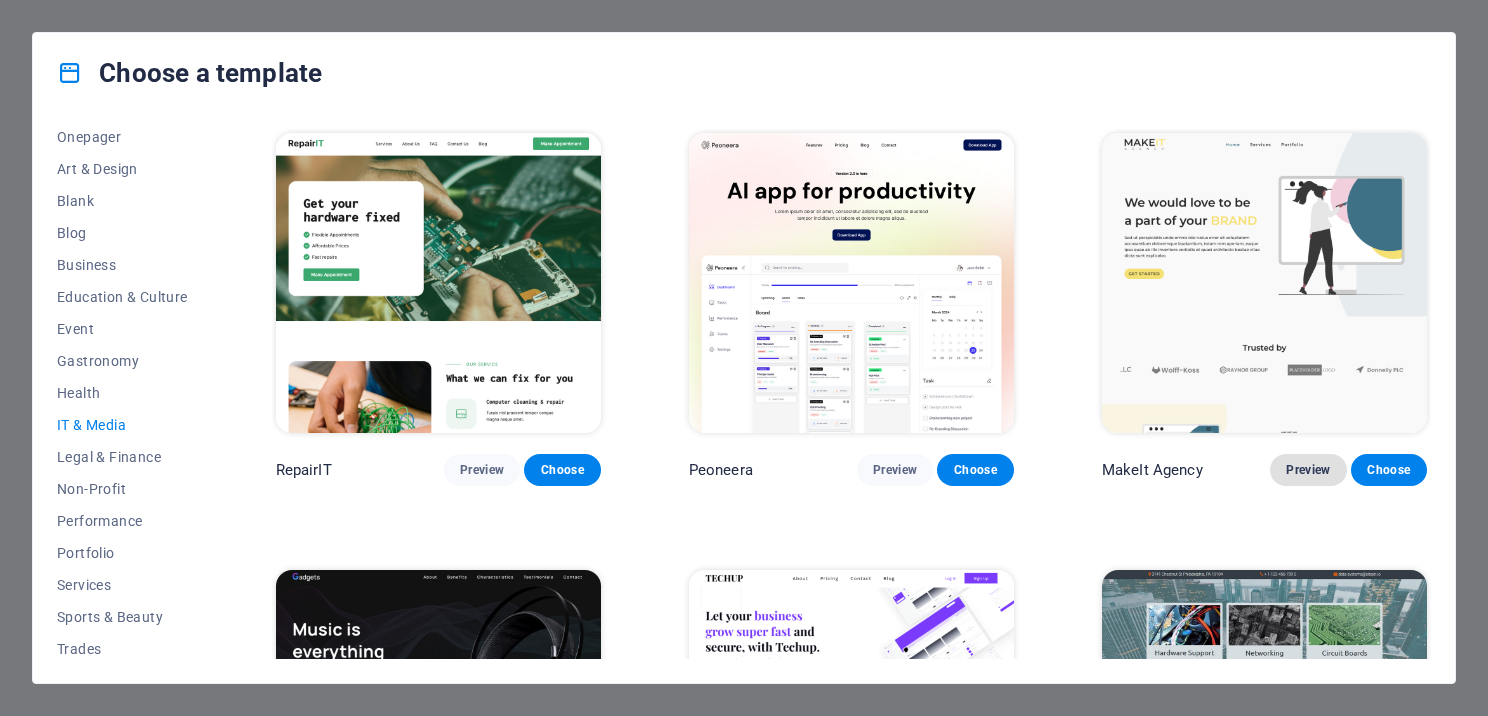 click on "Preview" at bounding box center [1308, 470] 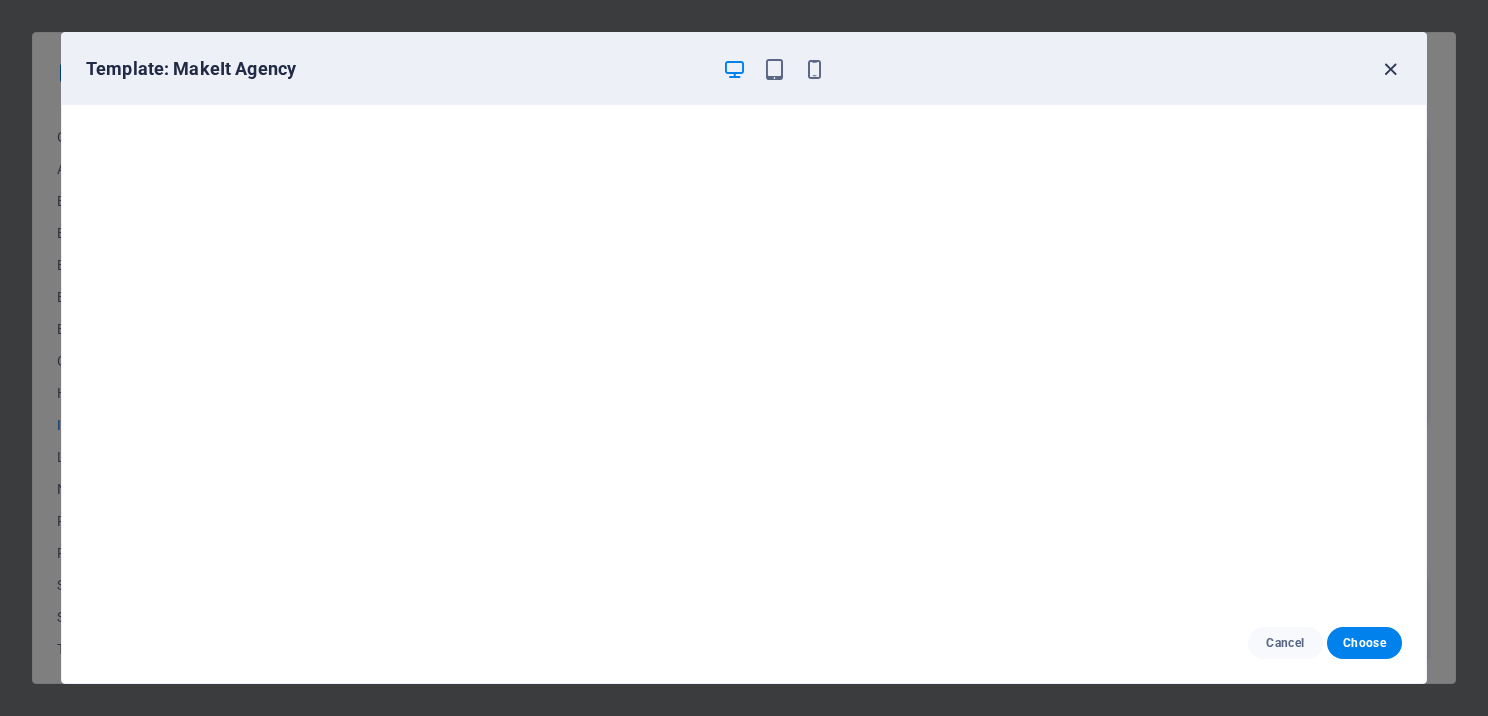 click at bounding box center (1390, 69) 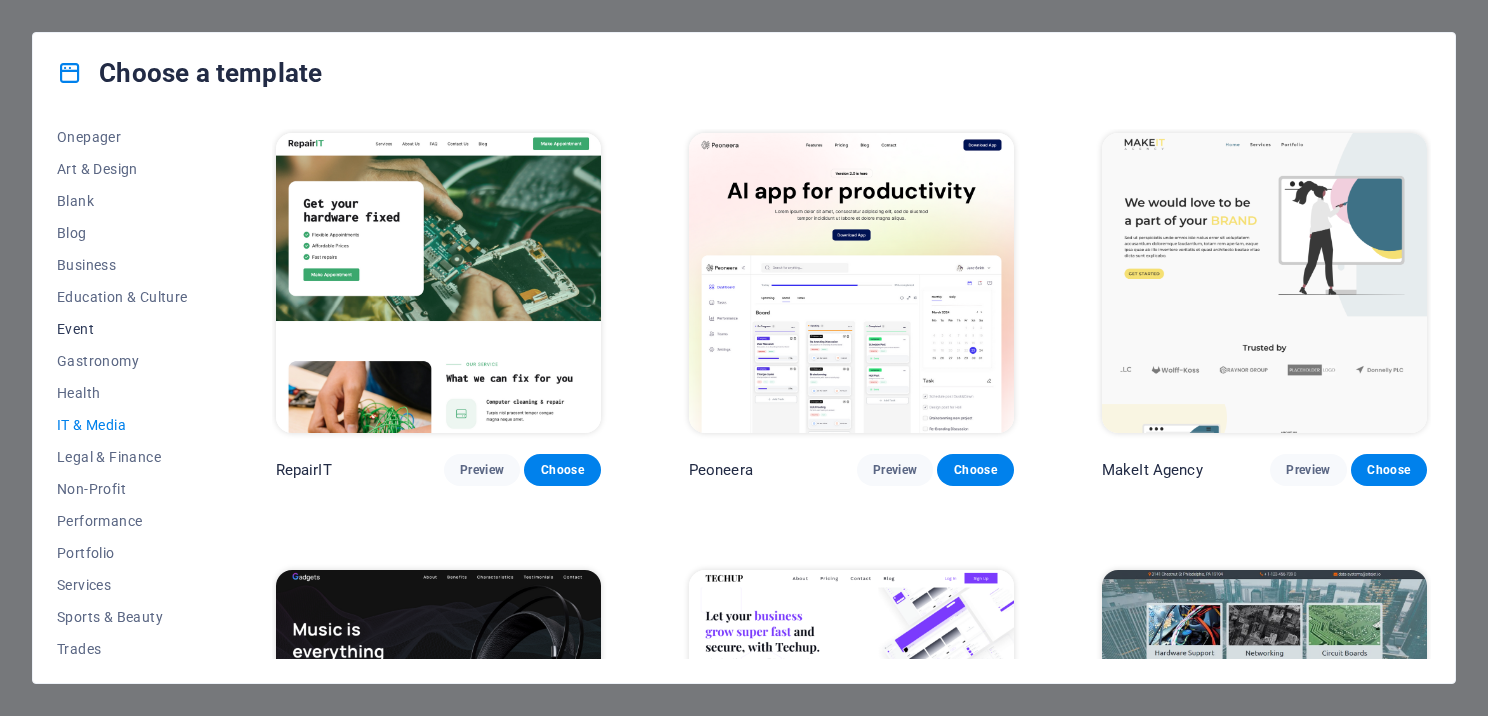 click on "Event" at bounding box center [122, 329] 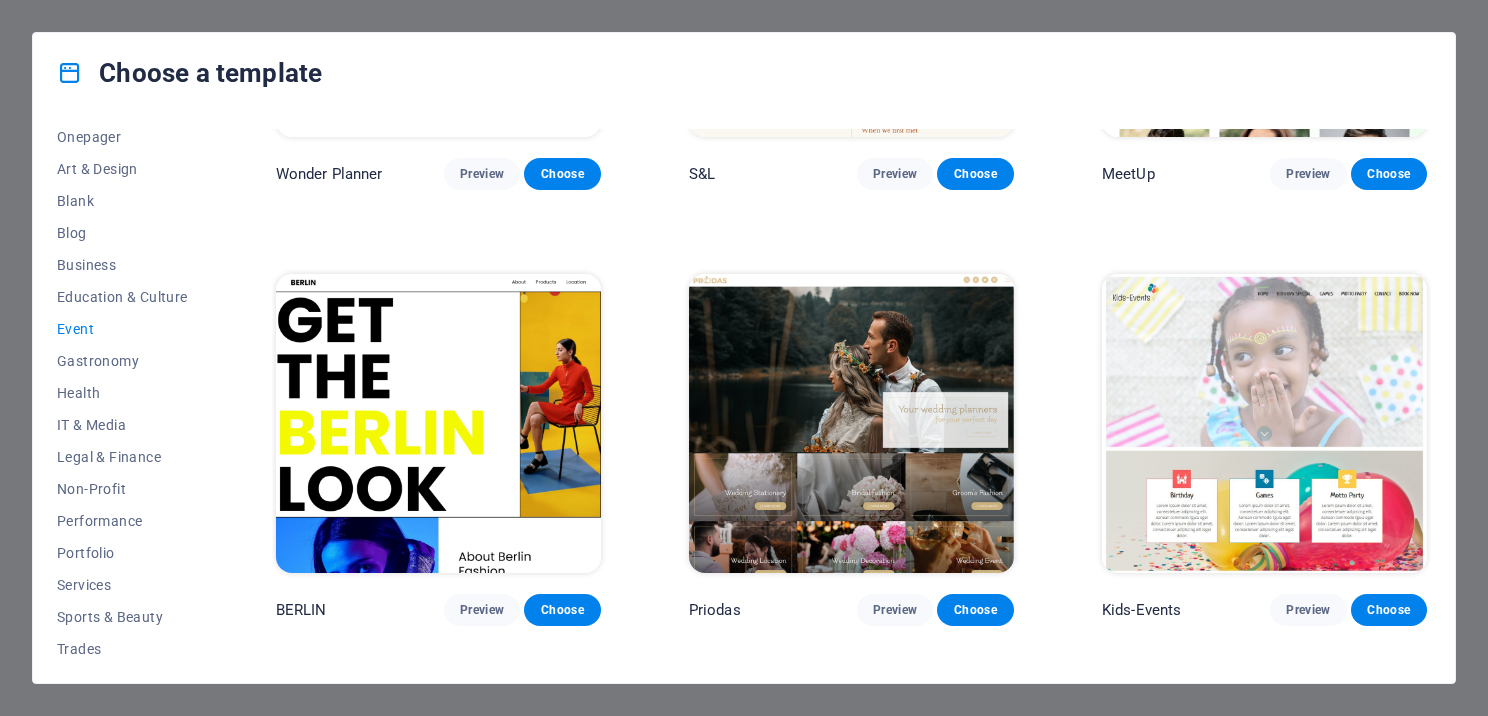 scroll, scrollTop: 300, scrollLeft: 0, axis: vertical 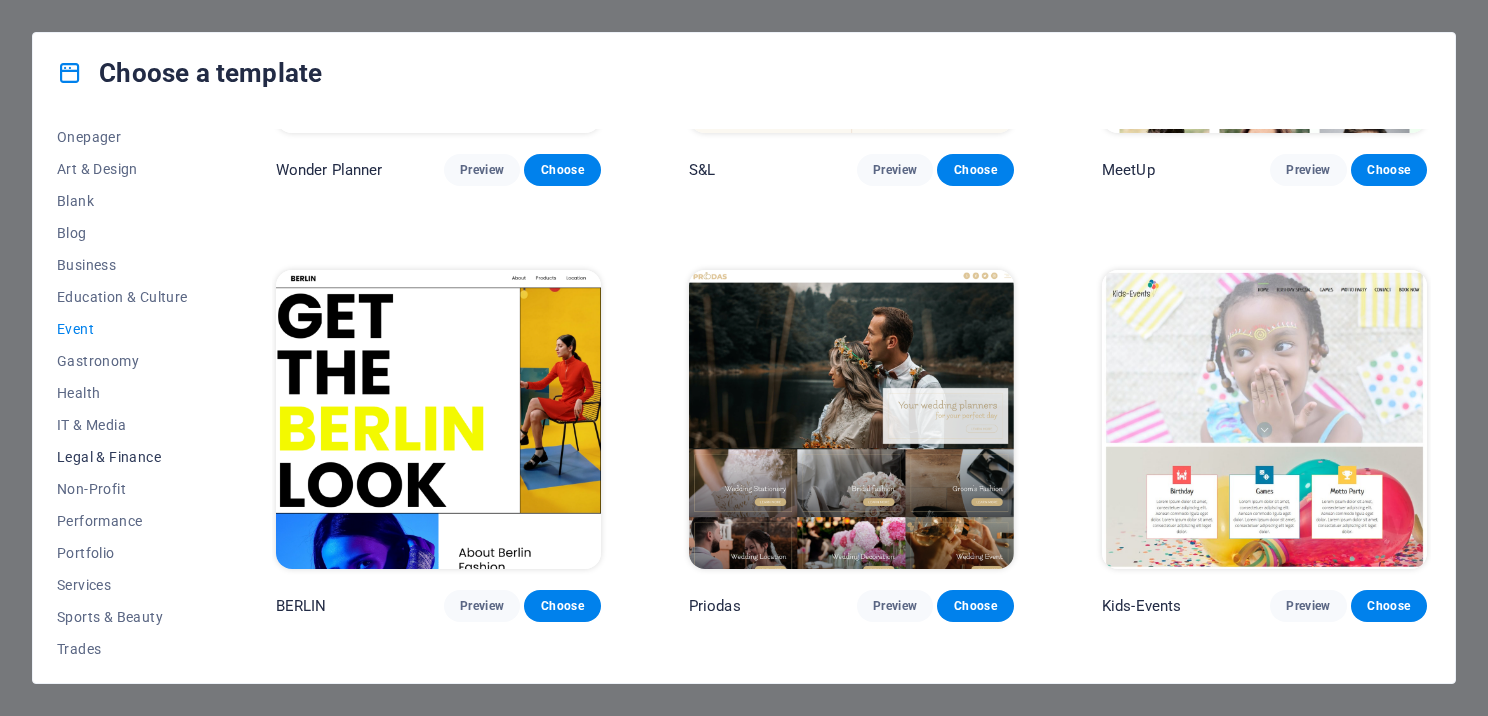 click on "Legal & Finance" at bounding box center [122, 457] 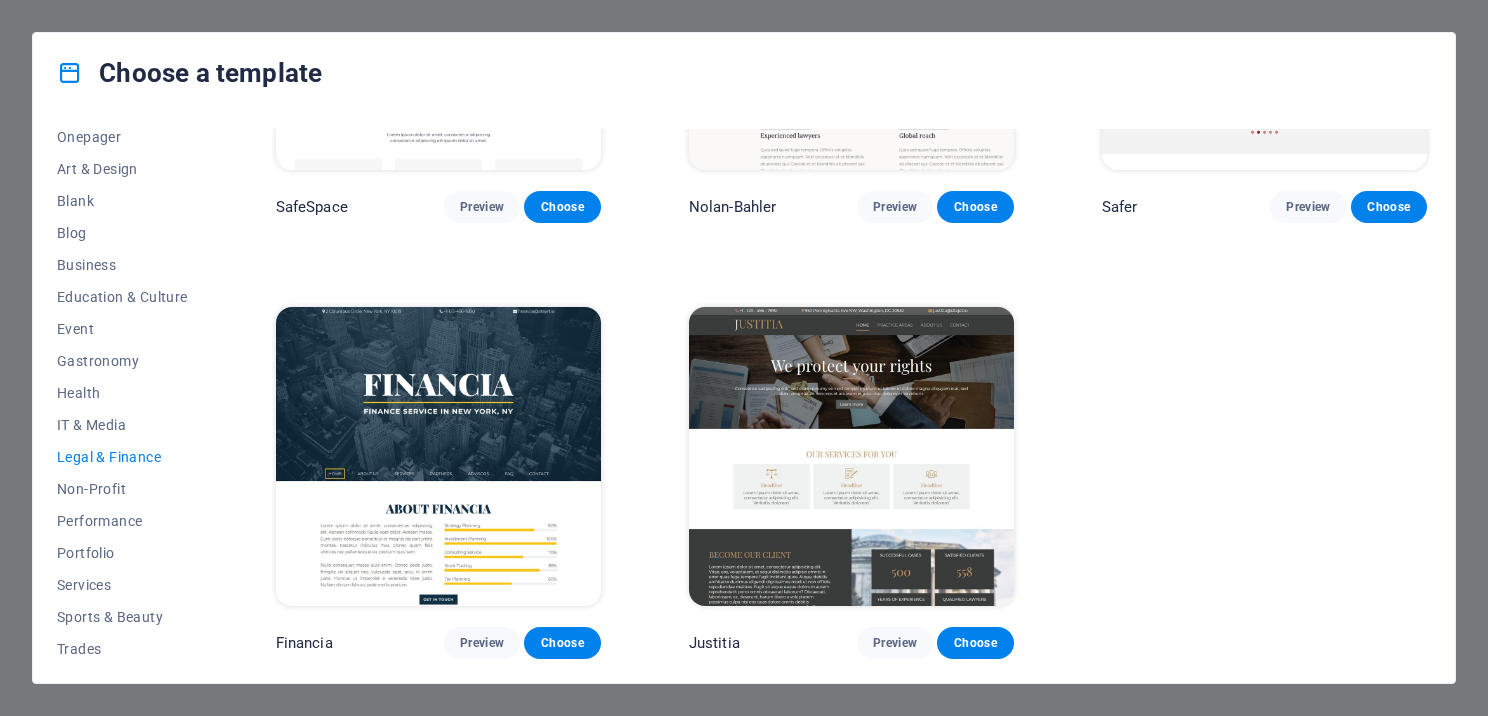 scroll, scrollTop: 0, scrollLeft: 0, axis: both 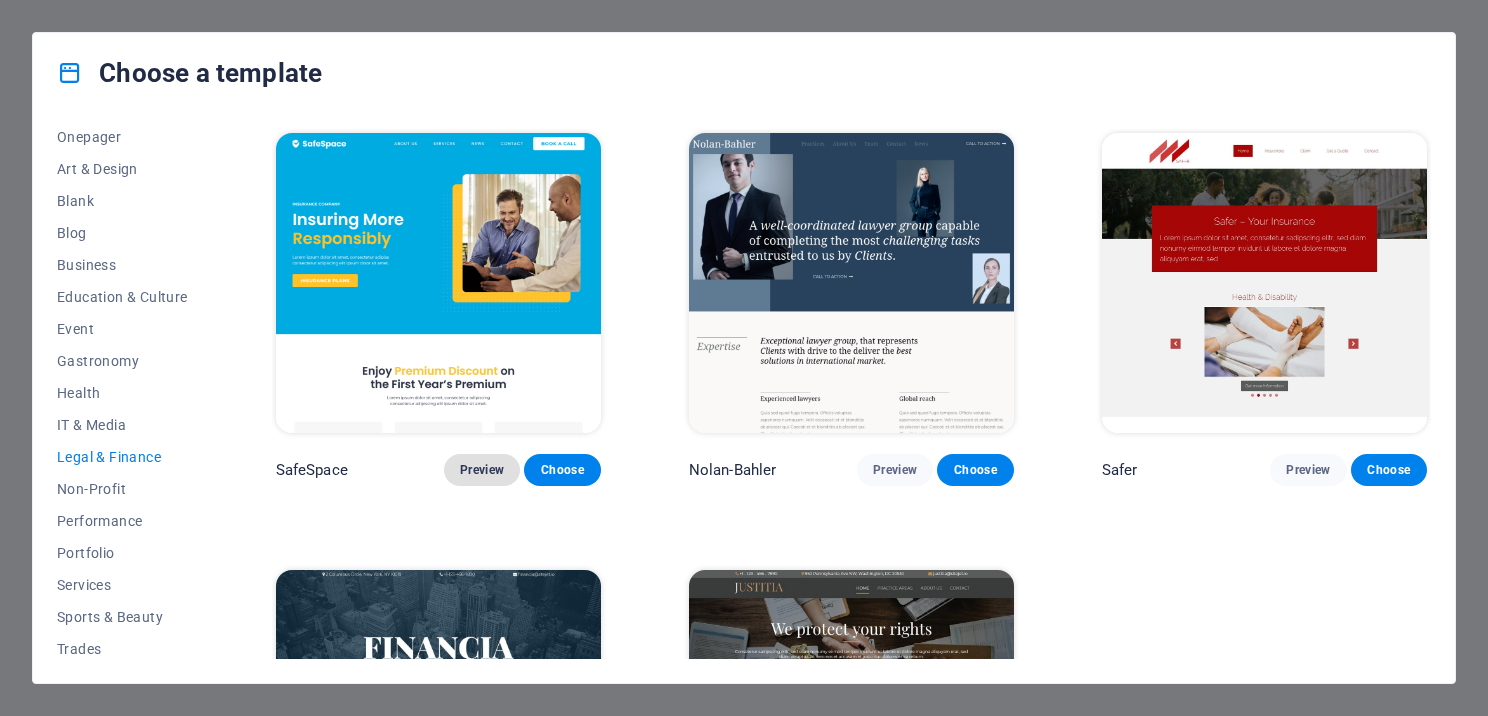 click on "Preview" at bounding box center (482, 470) 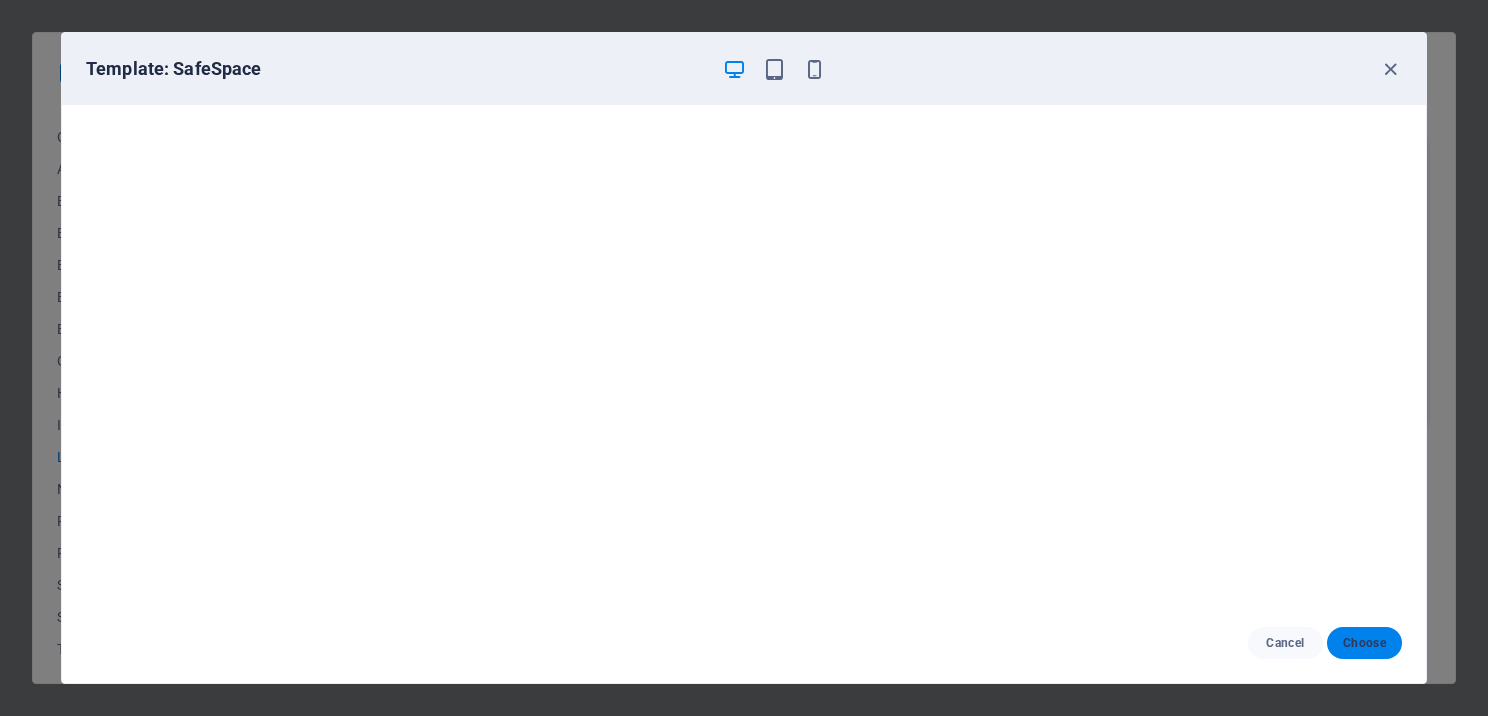 click on "Choose" at bounding box center (1364, 643) 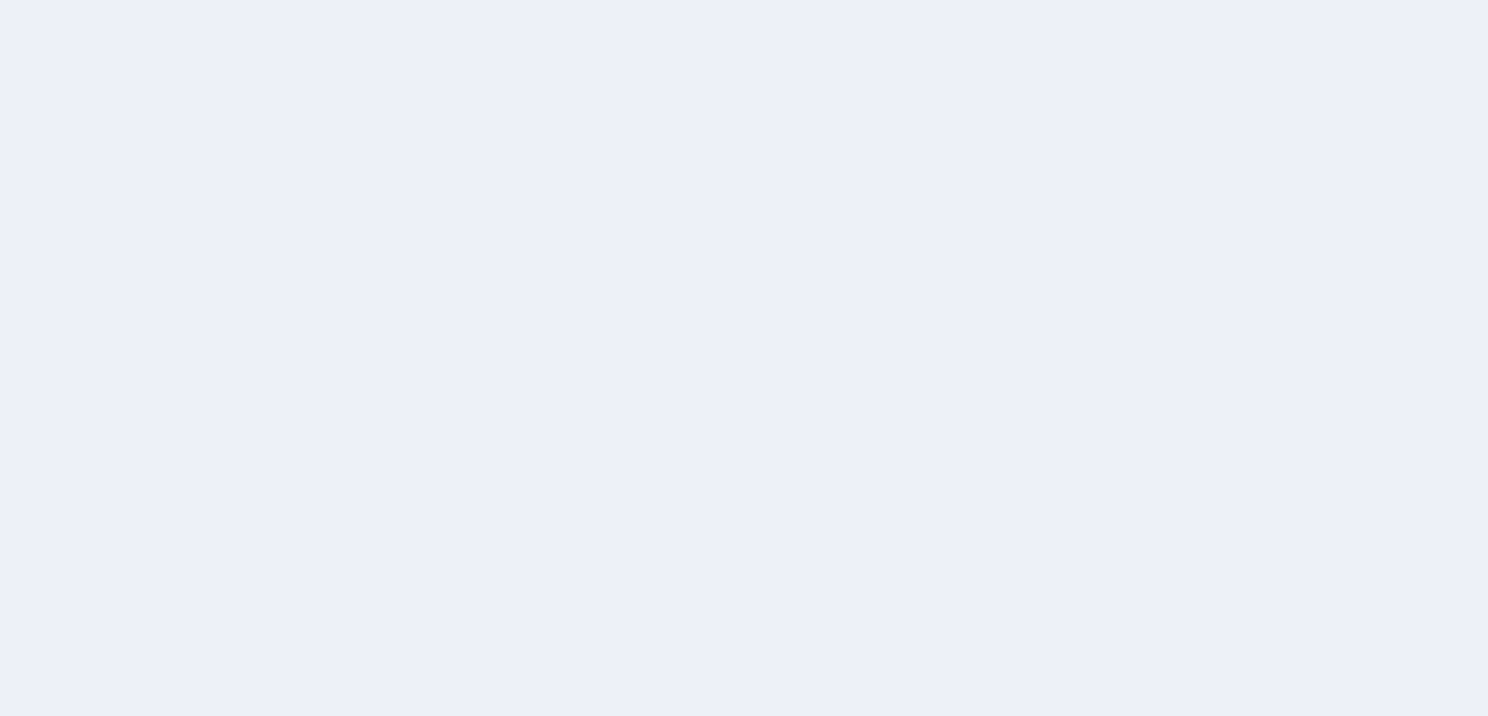 scroll, scrollTop: 0, scrollLeft: 0, axis: both 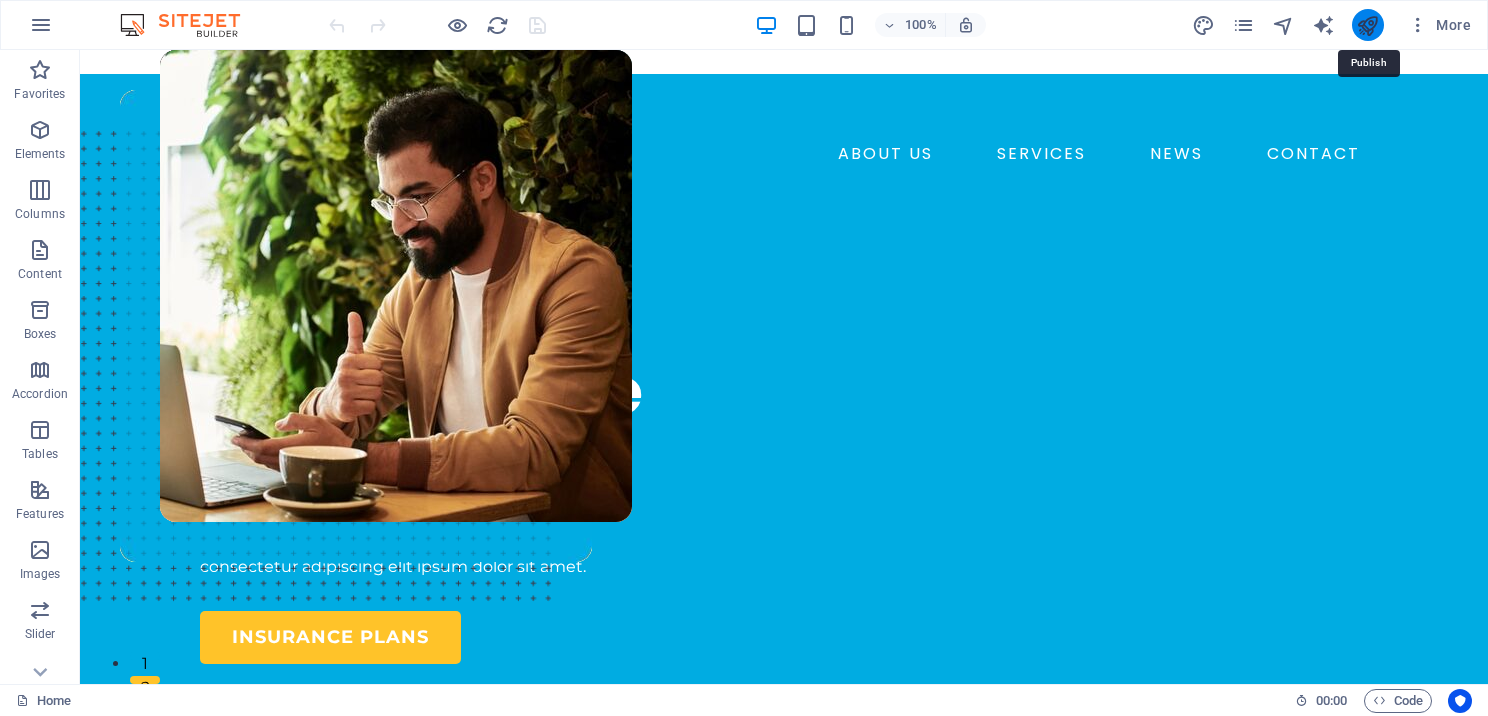 click at bounding box center (1367, 25) 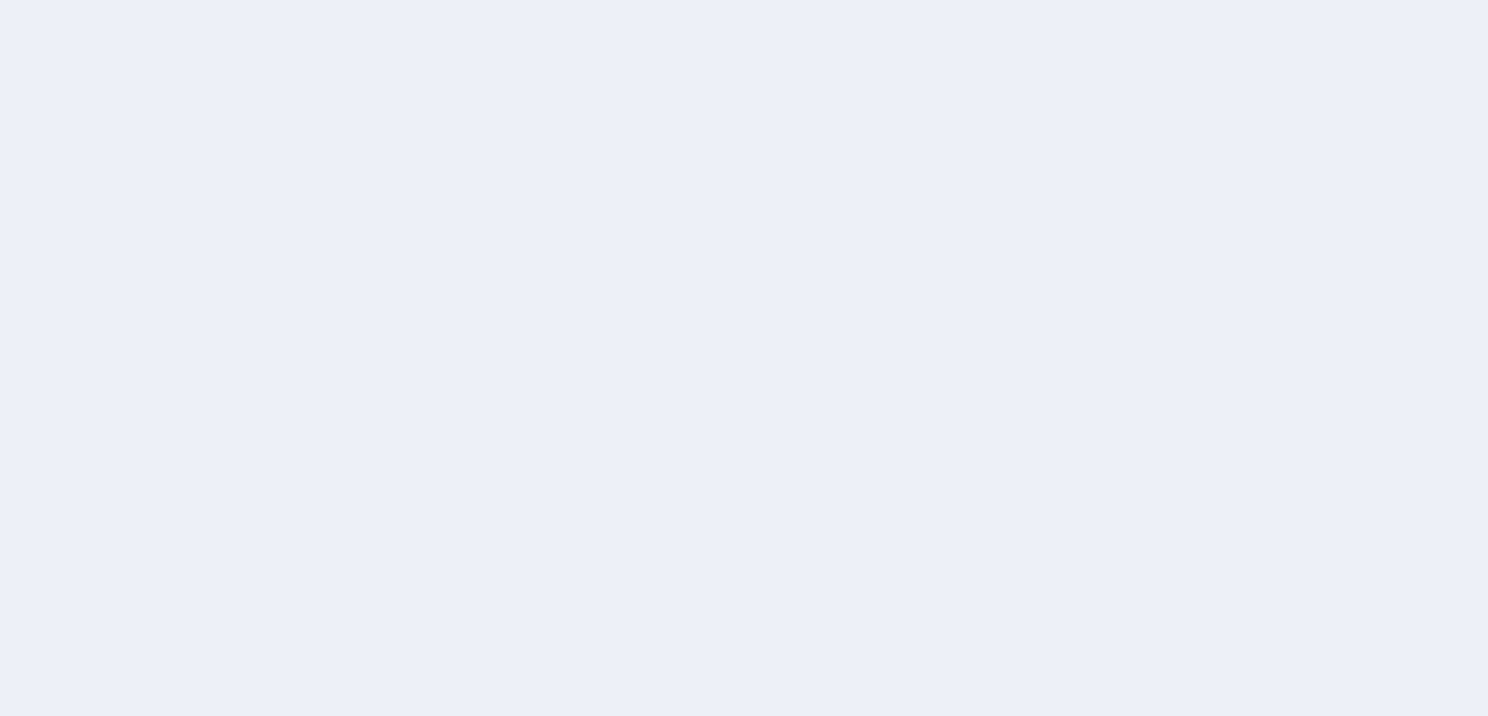 scroll, scrollTop: 0, scrollLeft: 0, axis: both 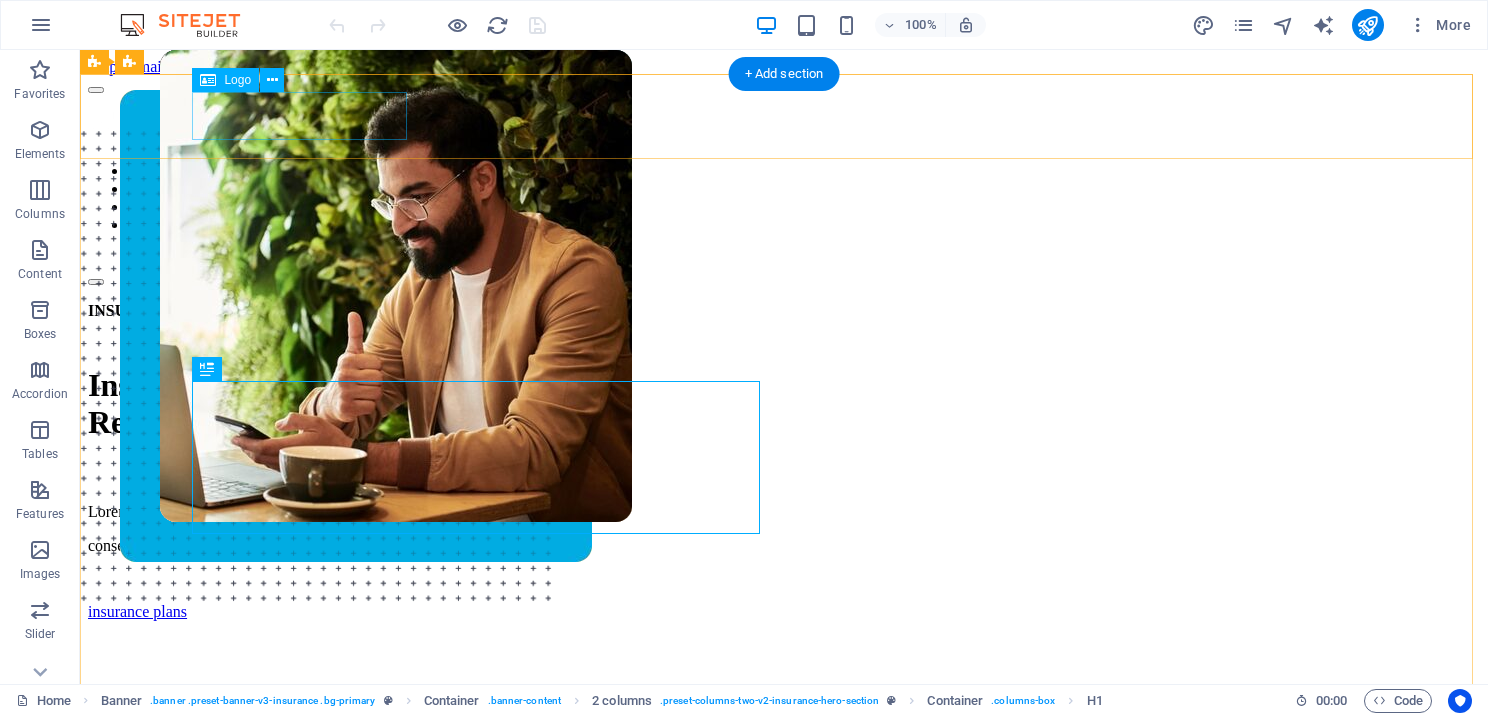 click at bounding box center (784, 120) 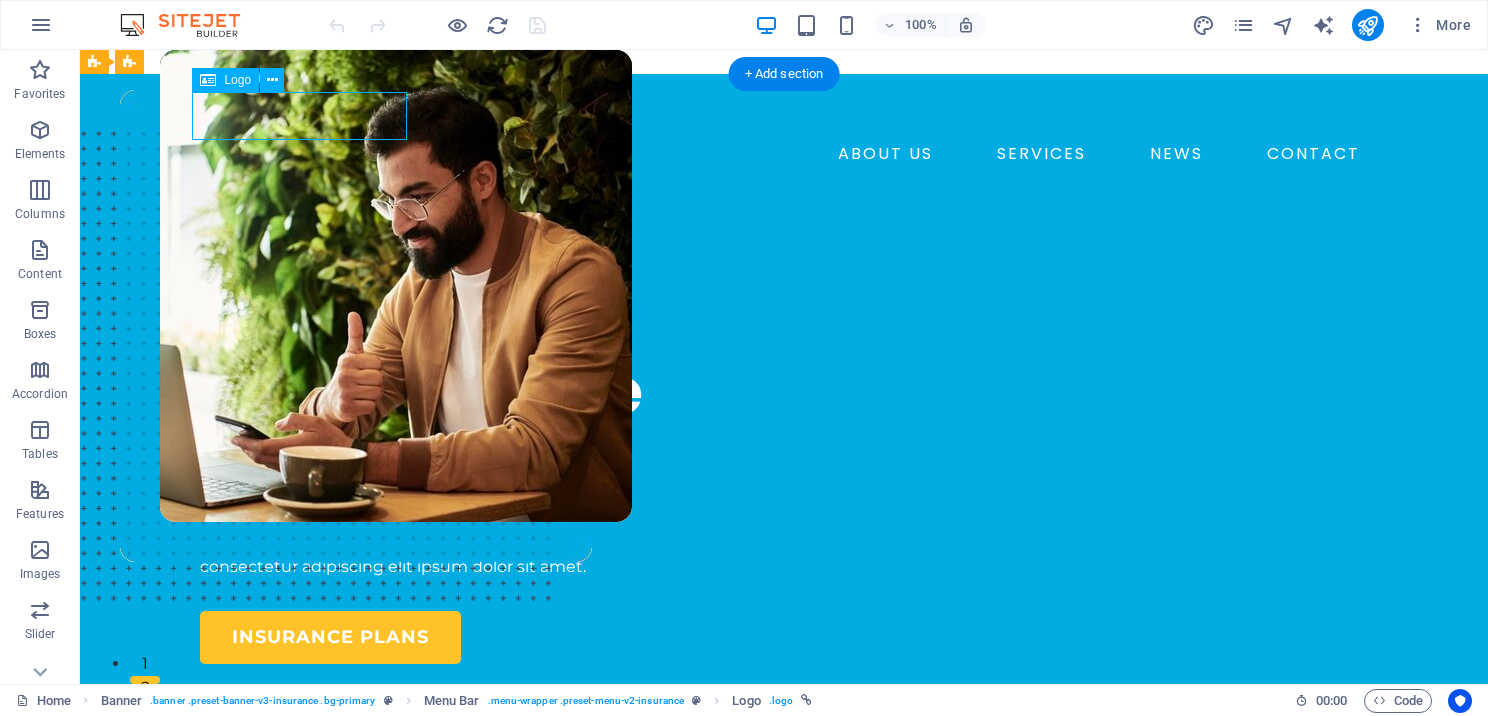 click at bounding box center [784, 114] 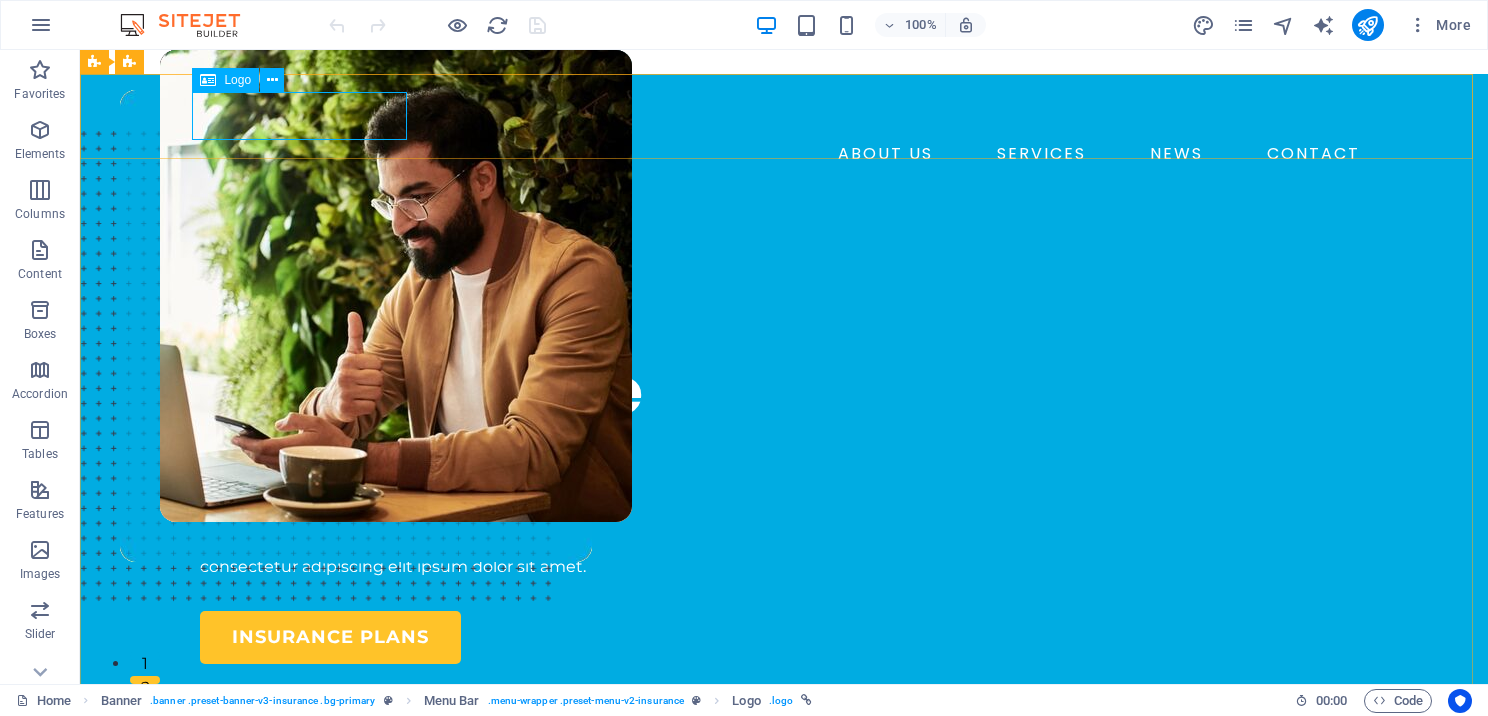 click on "Logo" at bounding box center [237, 80] 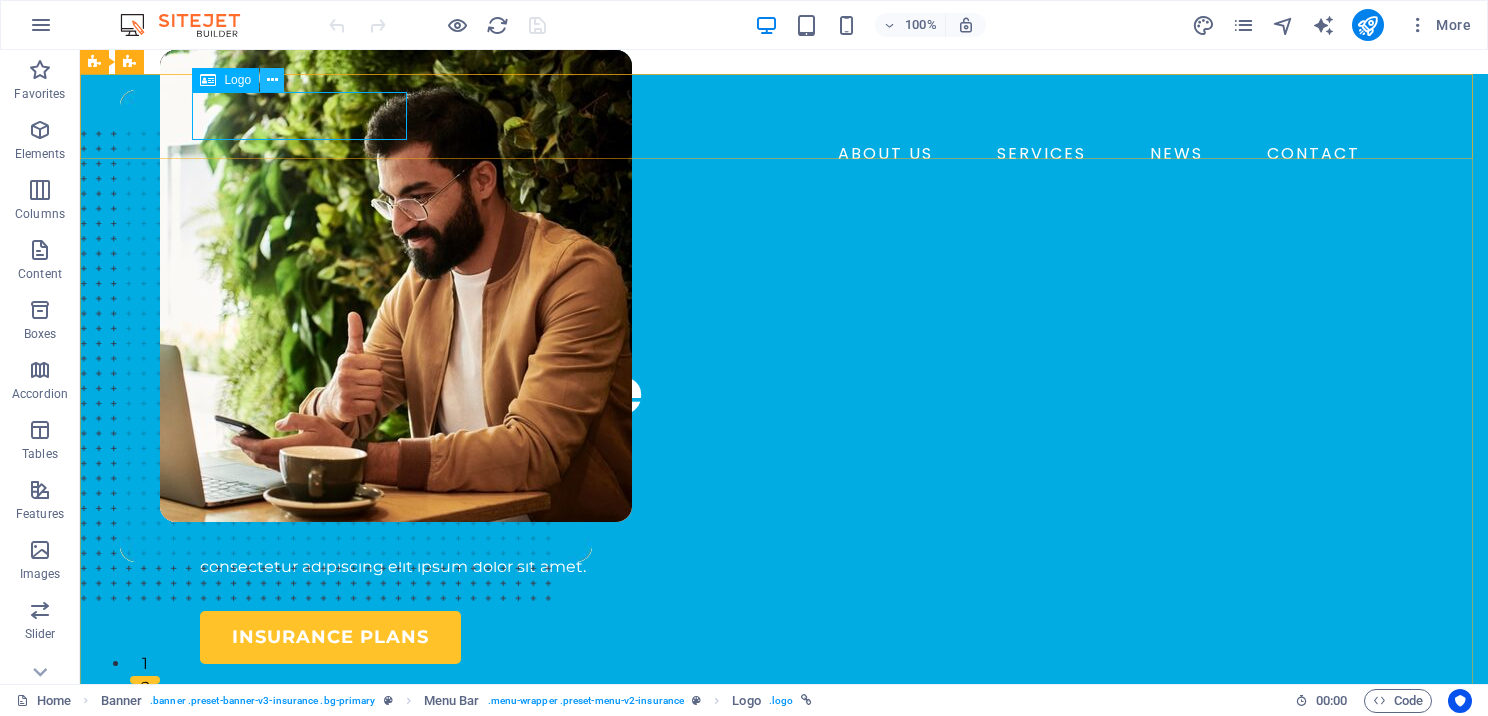 click at bounding box center (272, 80) 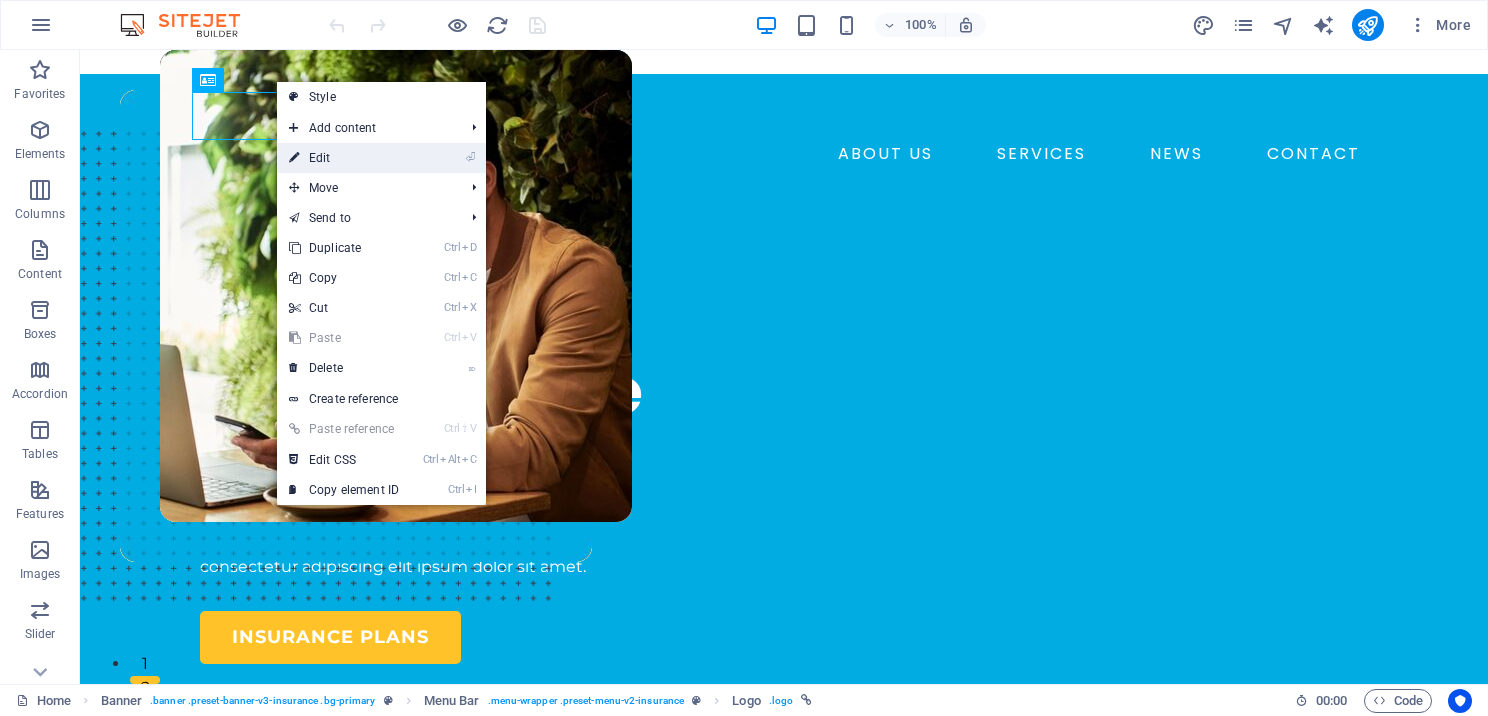 click on "⏎  Edit" at bounding box center [344, 158] 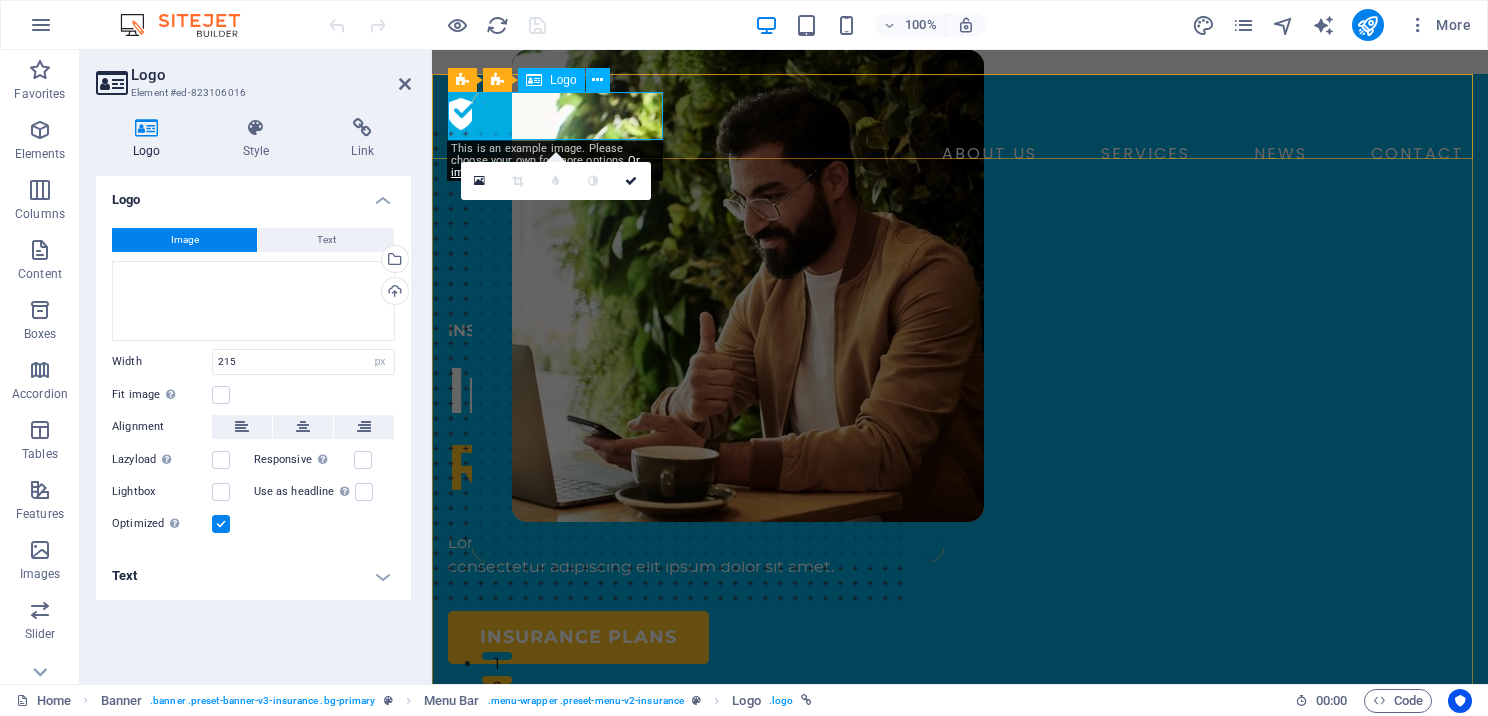 click at bounding box center [960, 114] 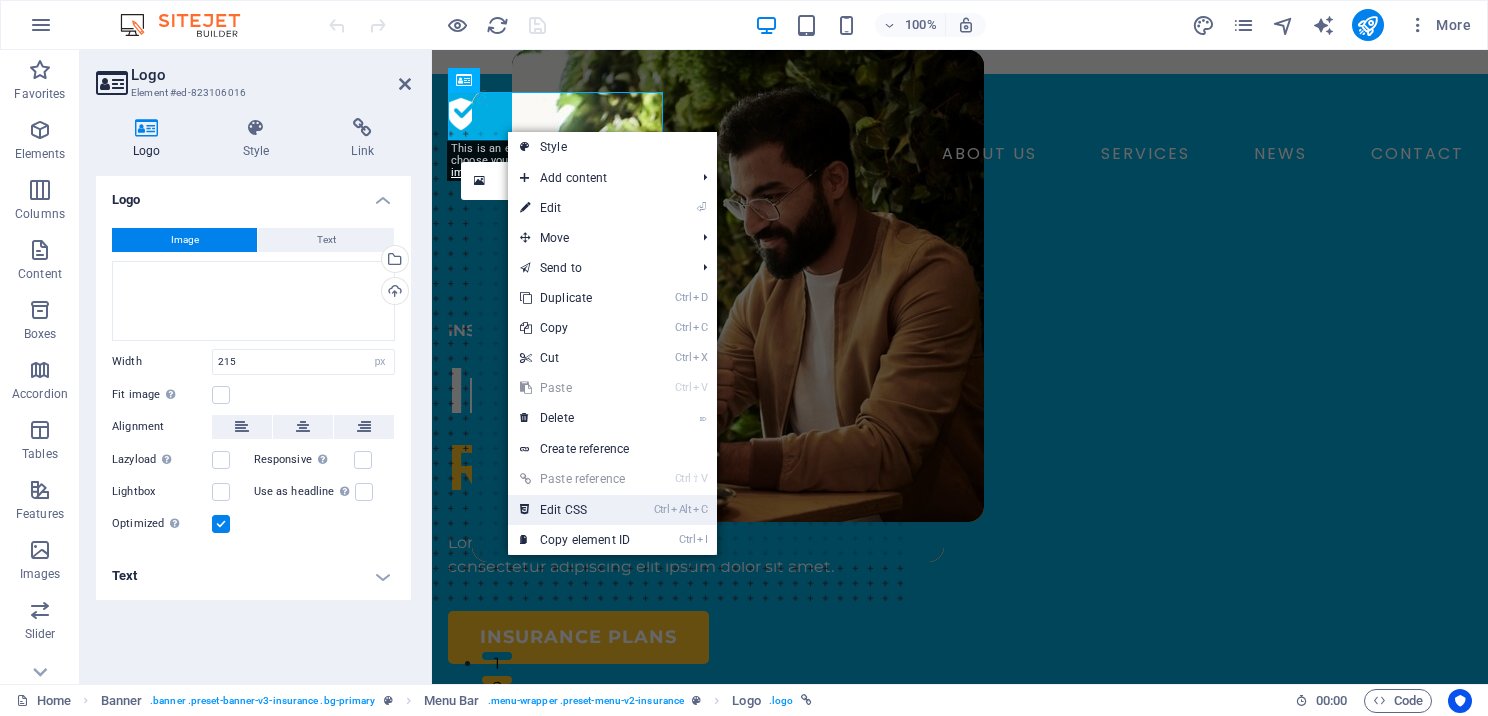click on "Ctrl Alt C  Edit CSS" at bounding box center [575, 510] 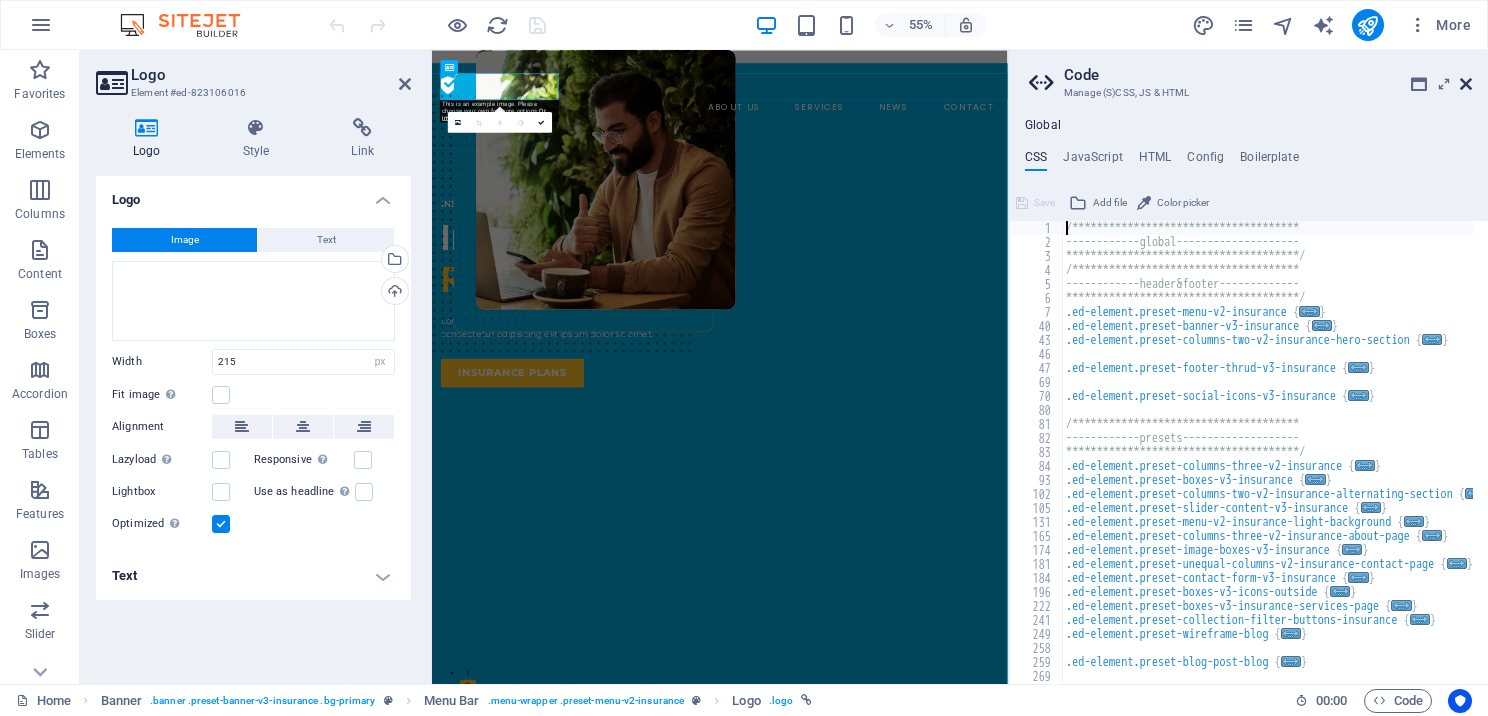 click at bounding box center (1466, 84) 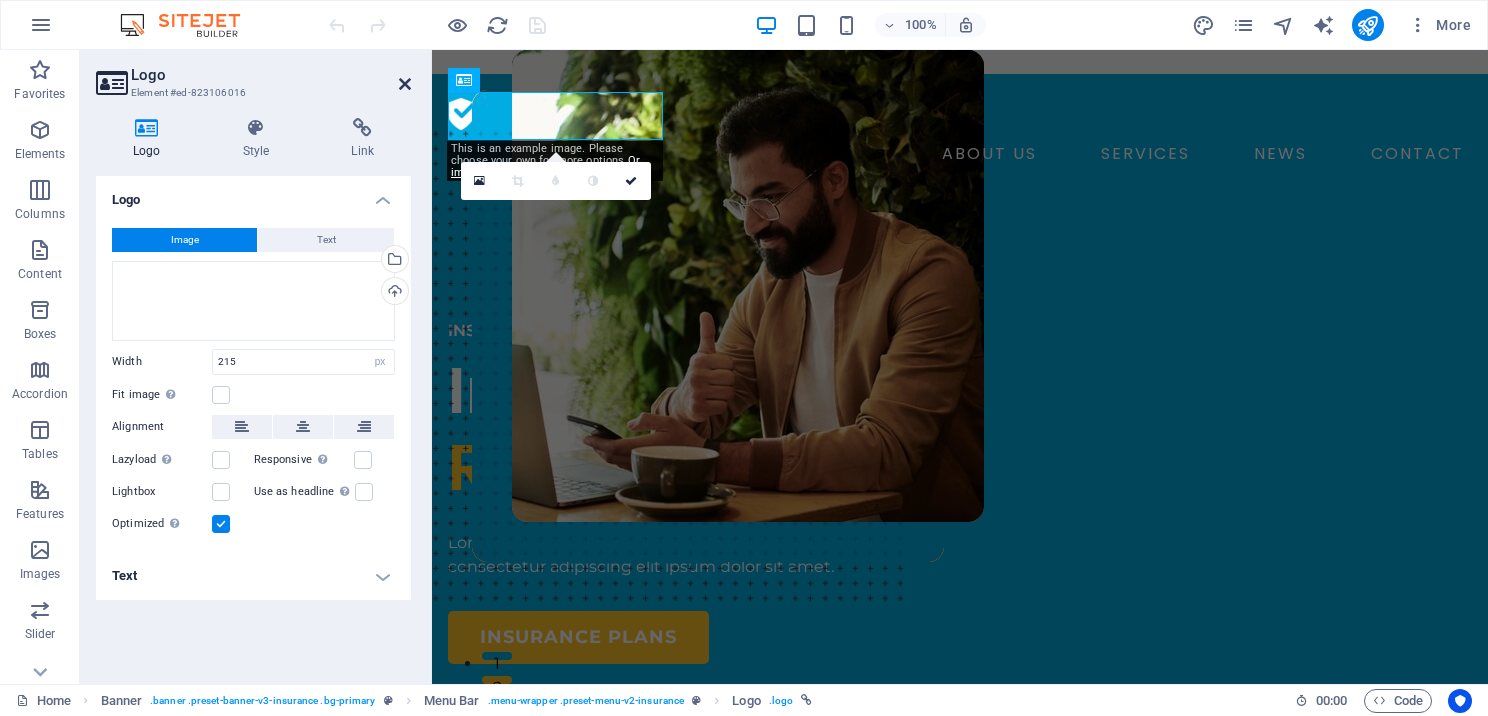click at bounding box center (405, 84) 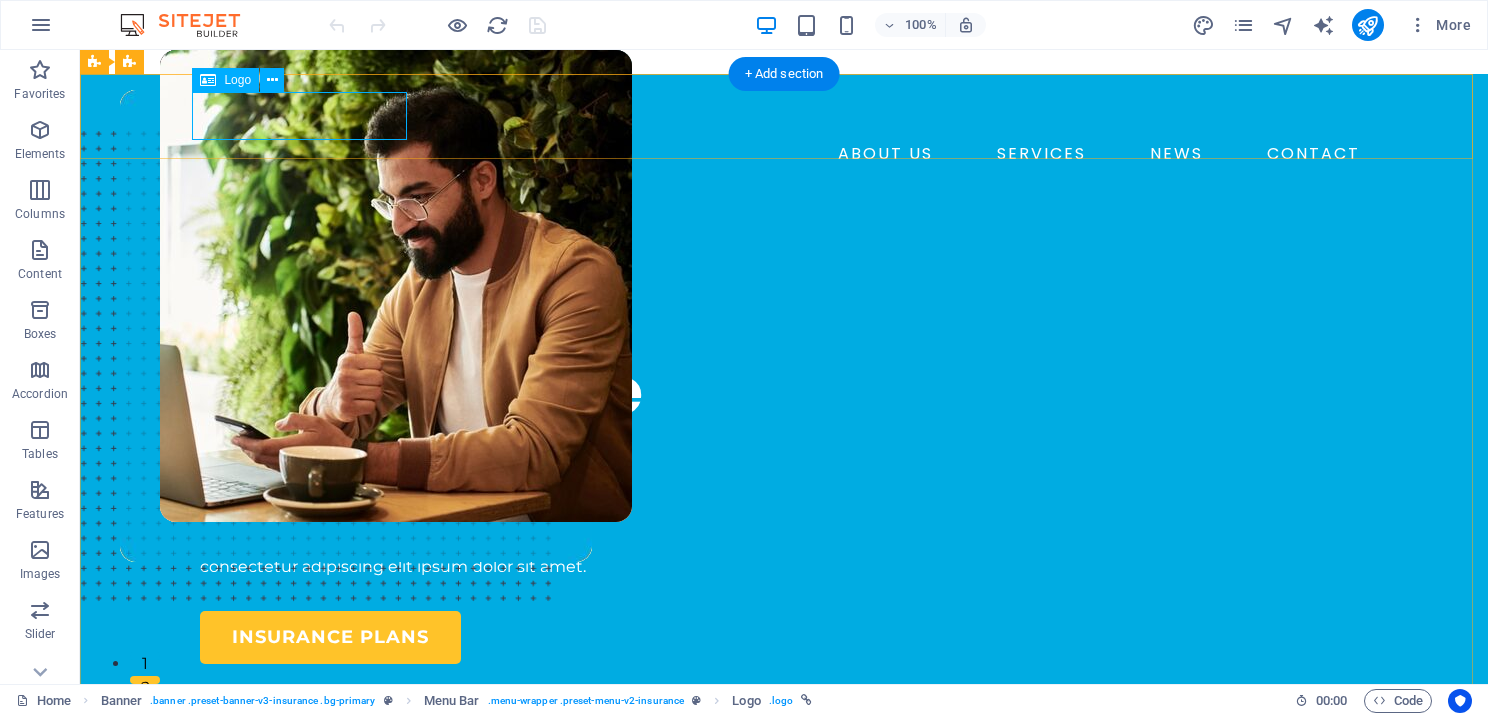 click at bounding box center (784, 114) 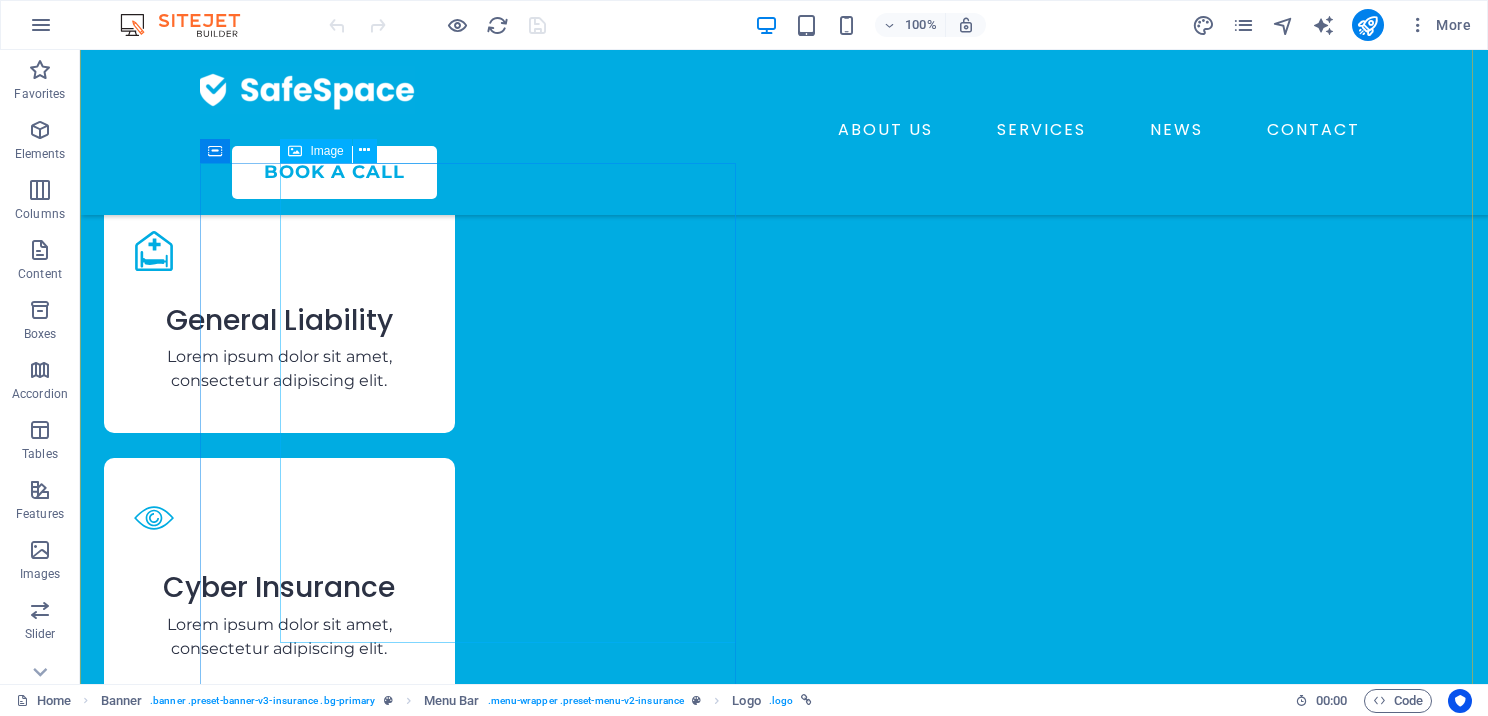 scroll, scrollTop: 3000, scrollLeft: 0, axis: vertical 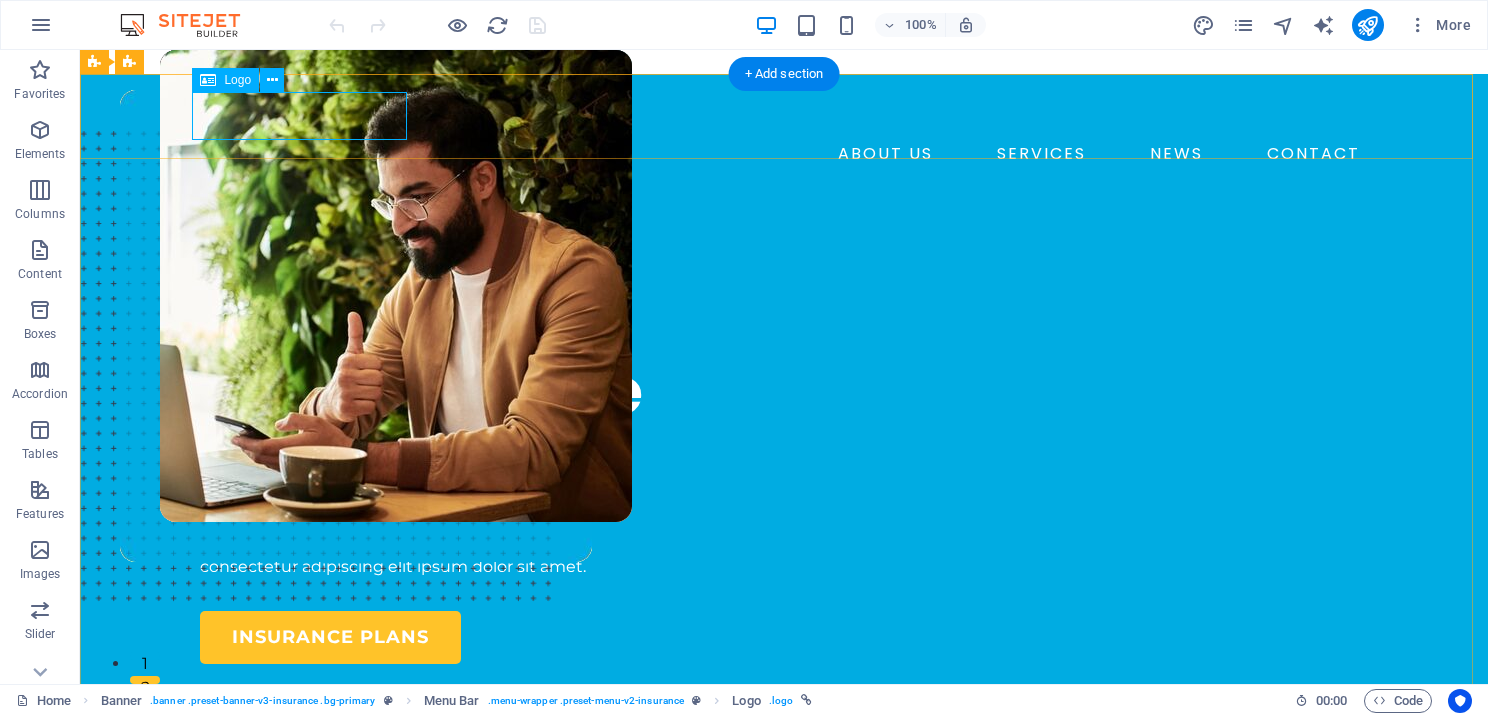 click at bounding box center [784, 114] 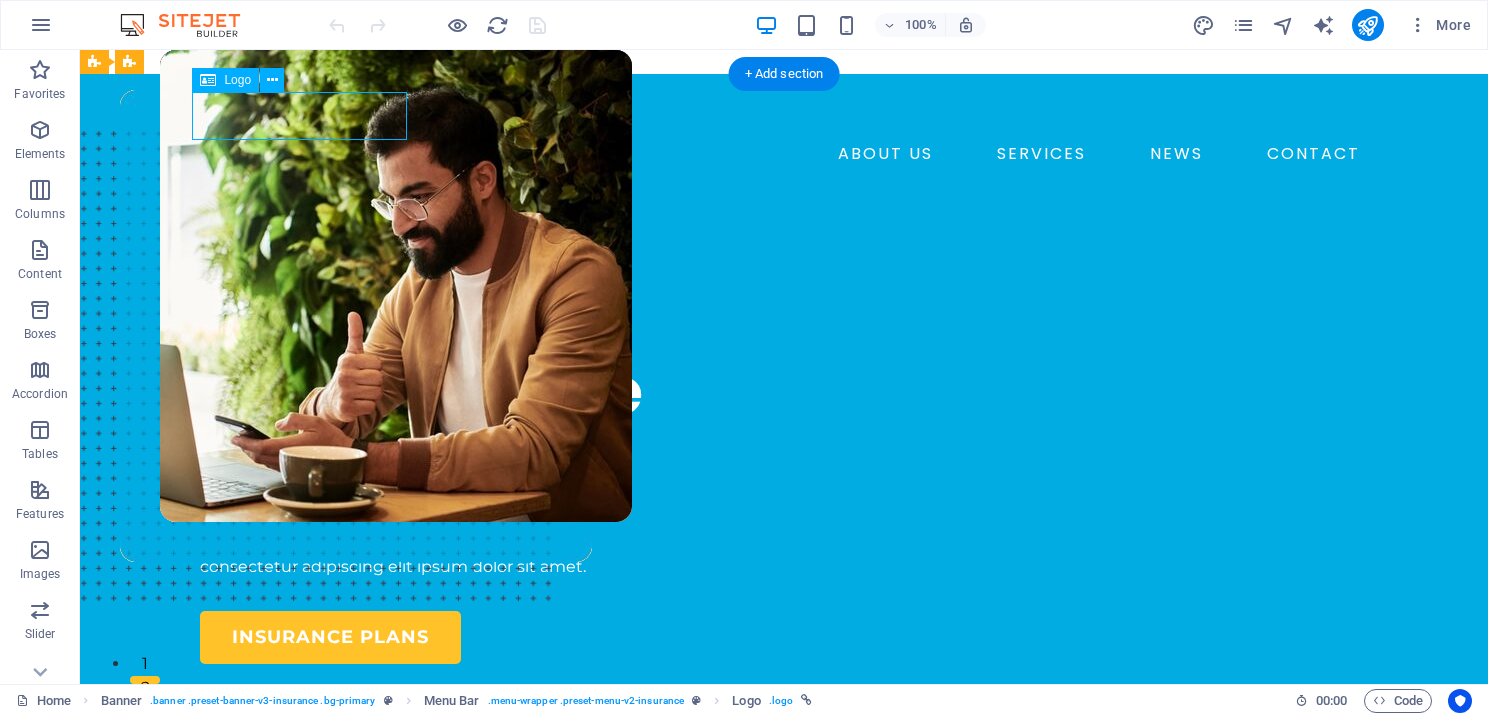 click at bounding box center [784, 114] 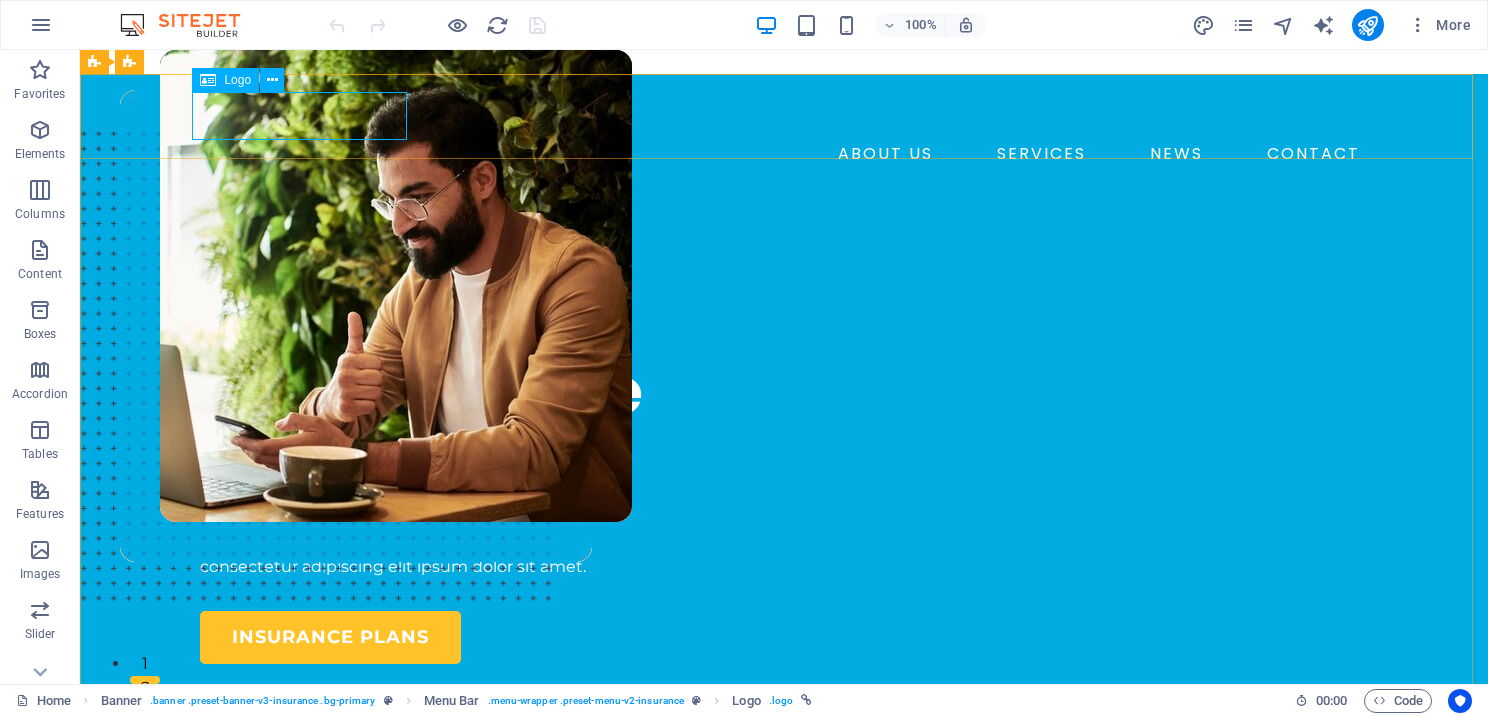 click on "Logo" at bounding box center [237, 80] 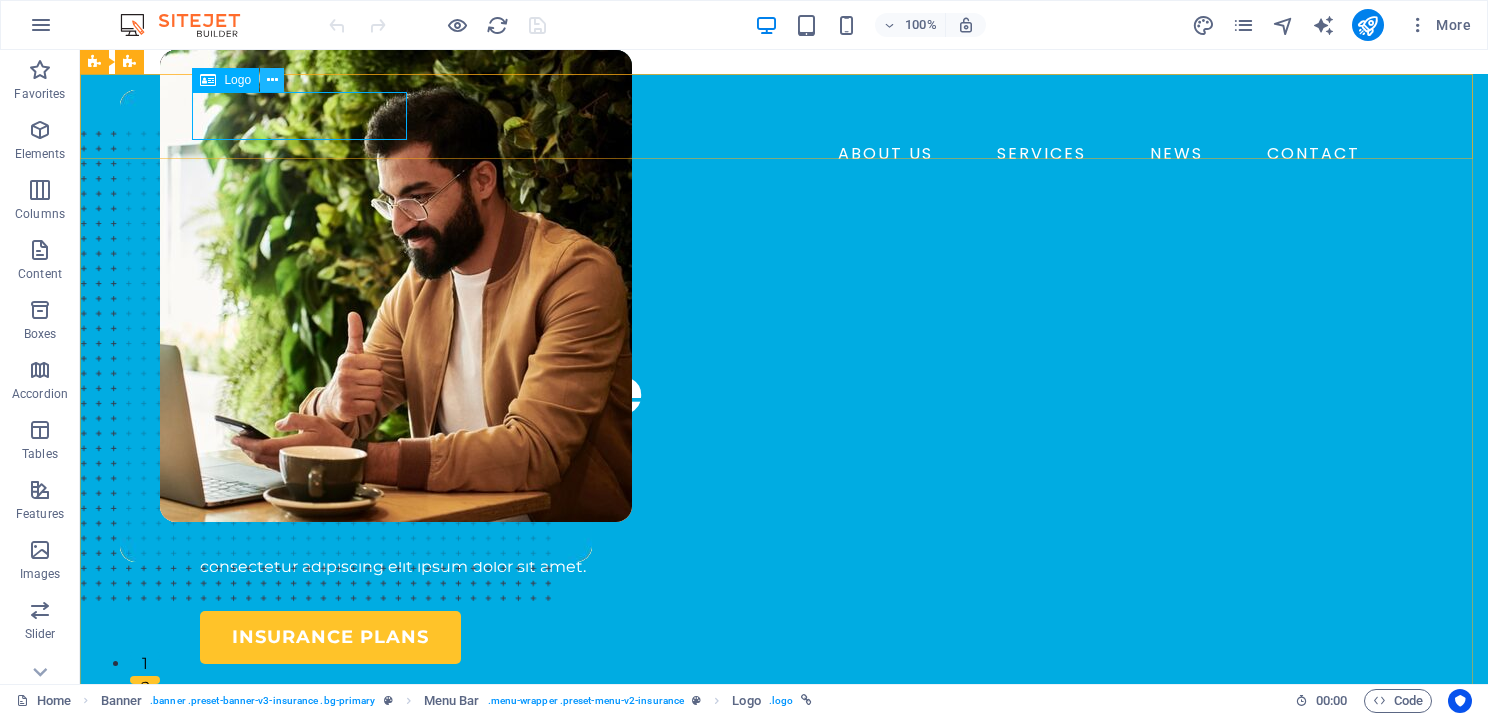 click at bounding box center (272, 80) 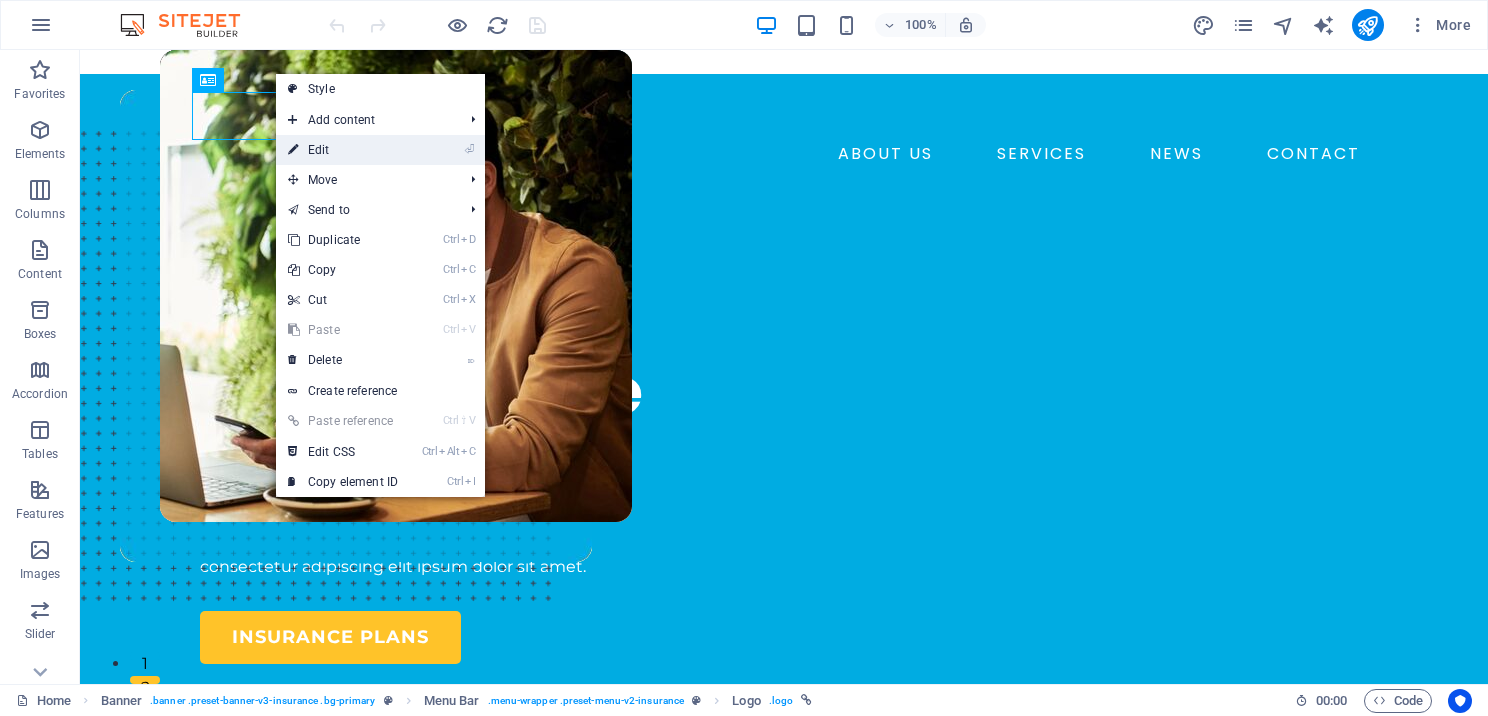 click on "⏎  Edit" at bounding box center [343, 150] 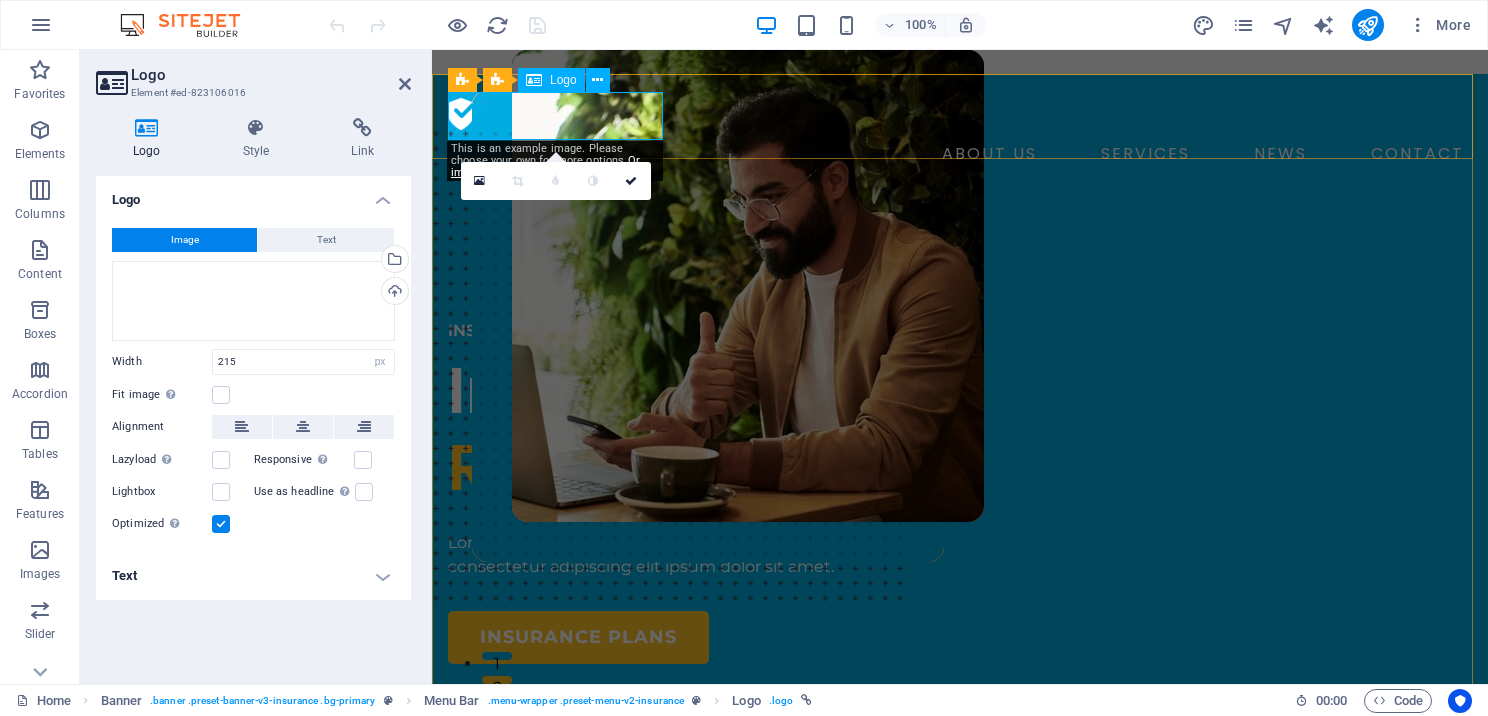 click at bounding box center [960, 114] 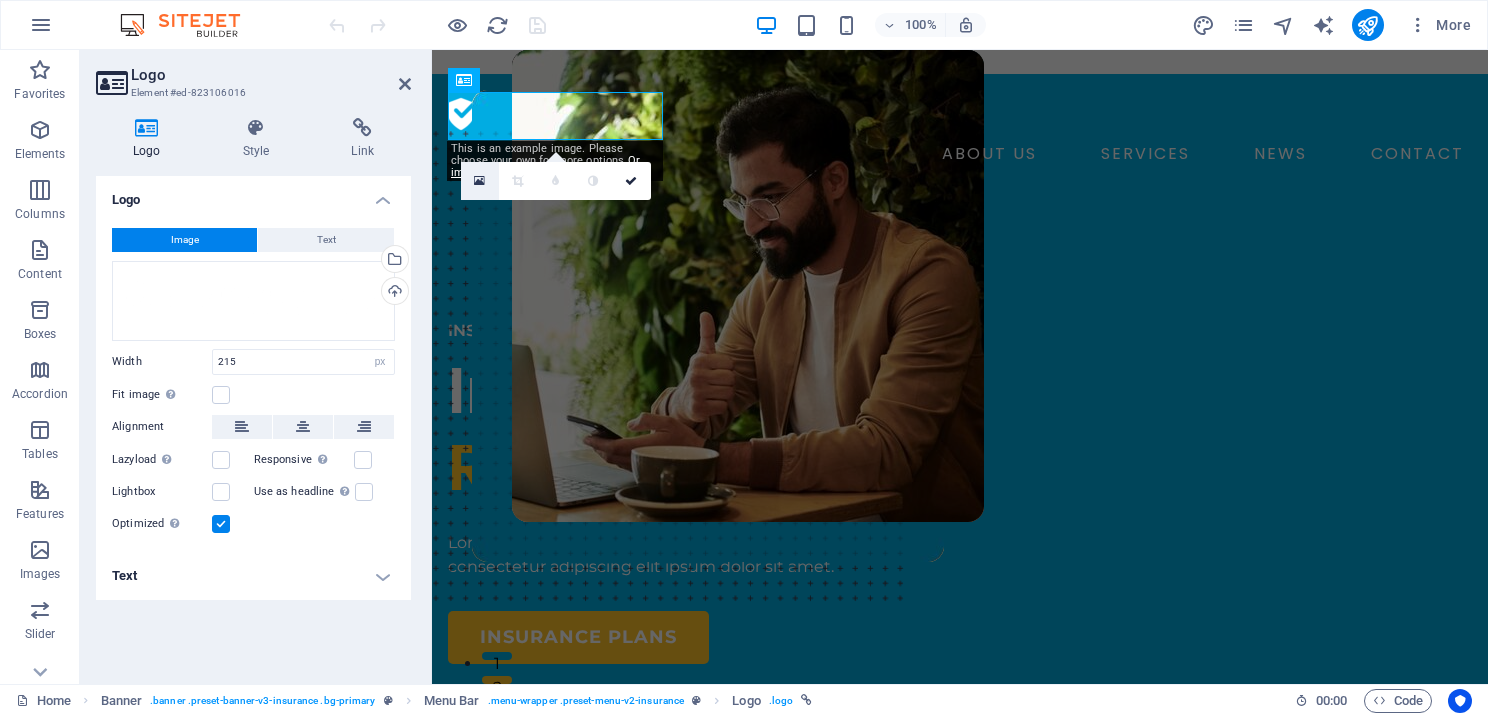 click at bounding box center [479, 181] 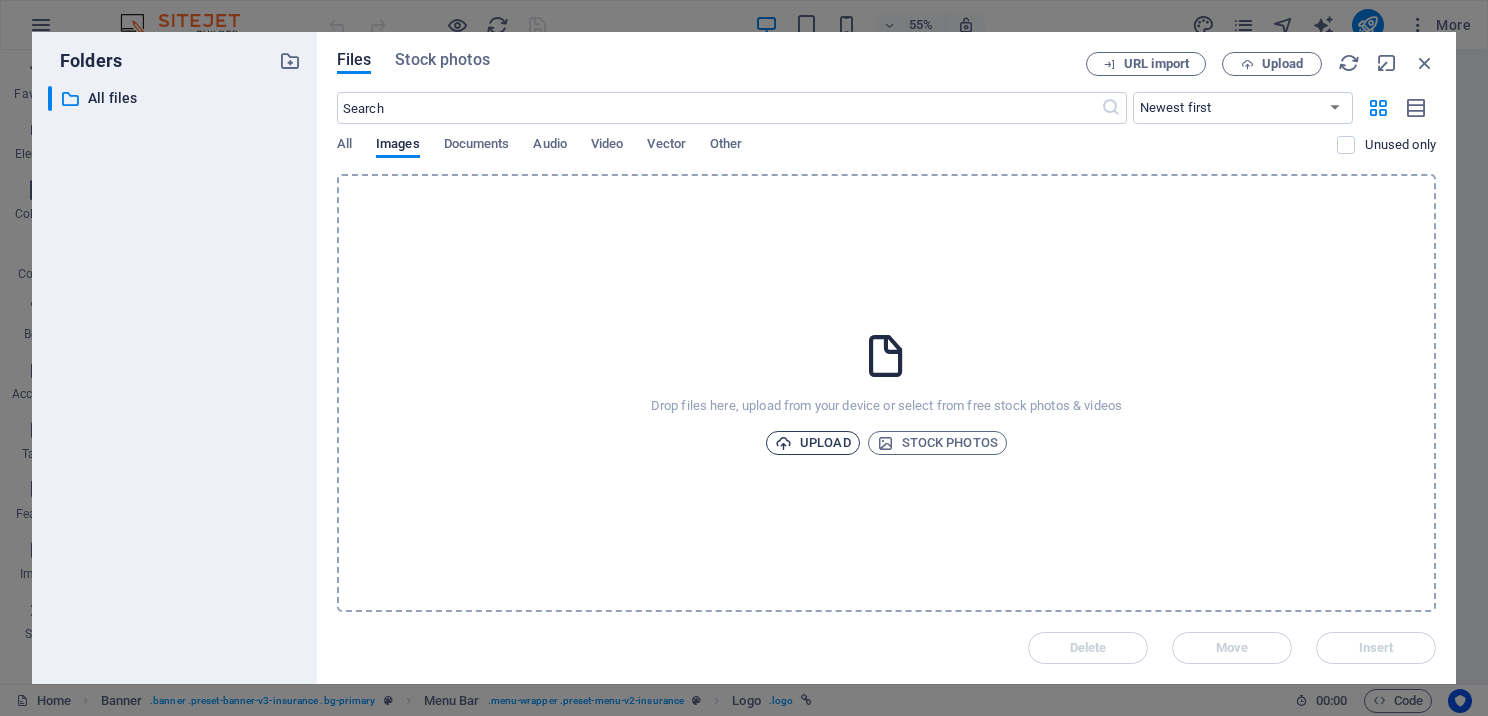 click on "Upload" at bounding box center [813, 443] 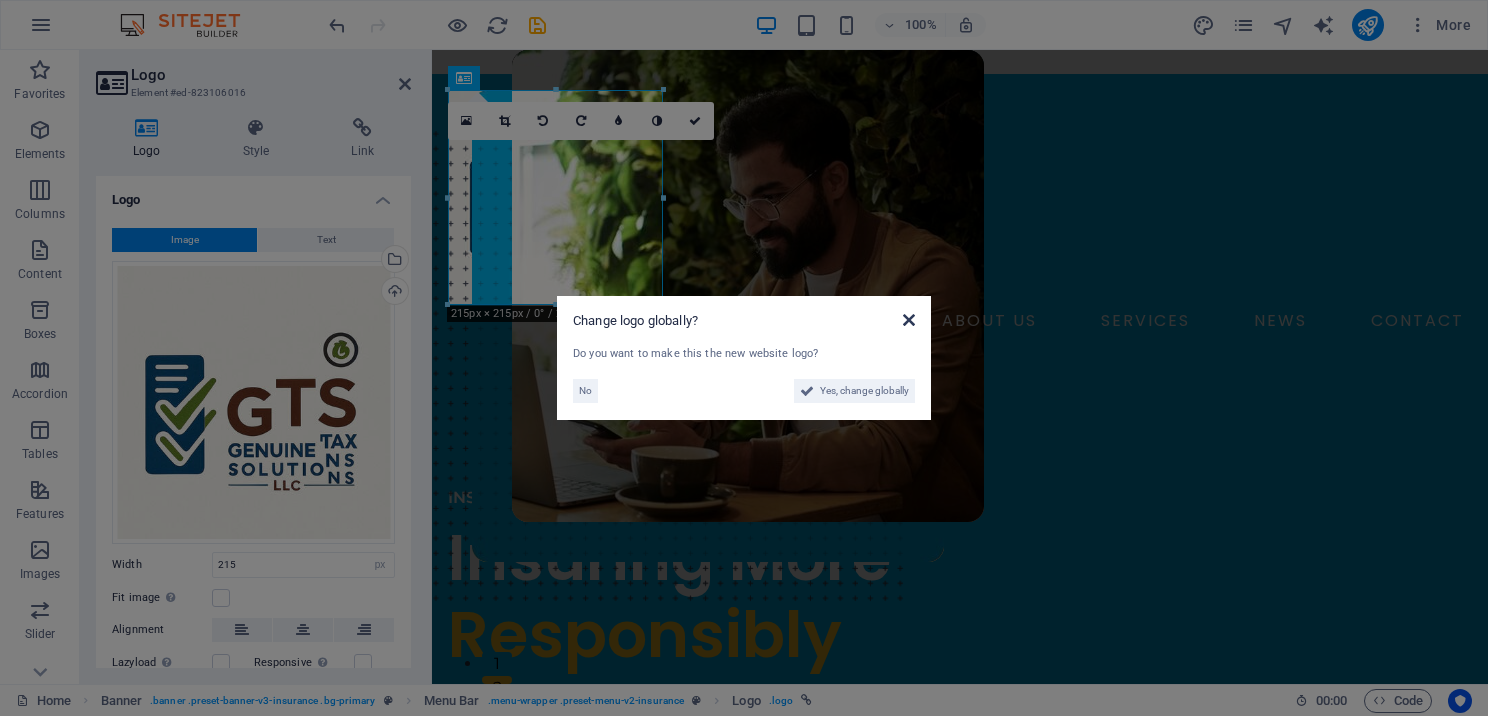 click at bounding box center (909, 320) 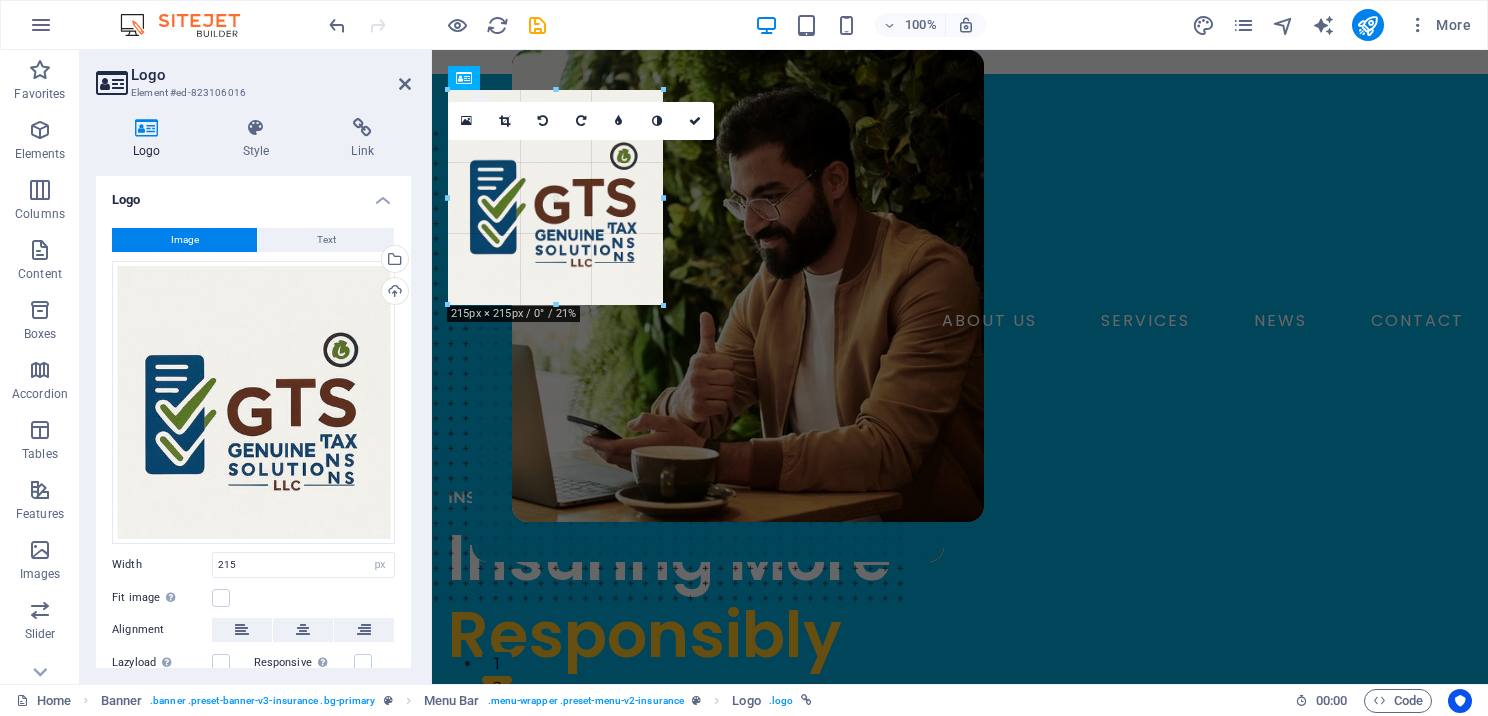 drag, startPoint x: 661, startPoint y: 300, endPoint x: 662, endPoint y: 236, distance: 64.00781 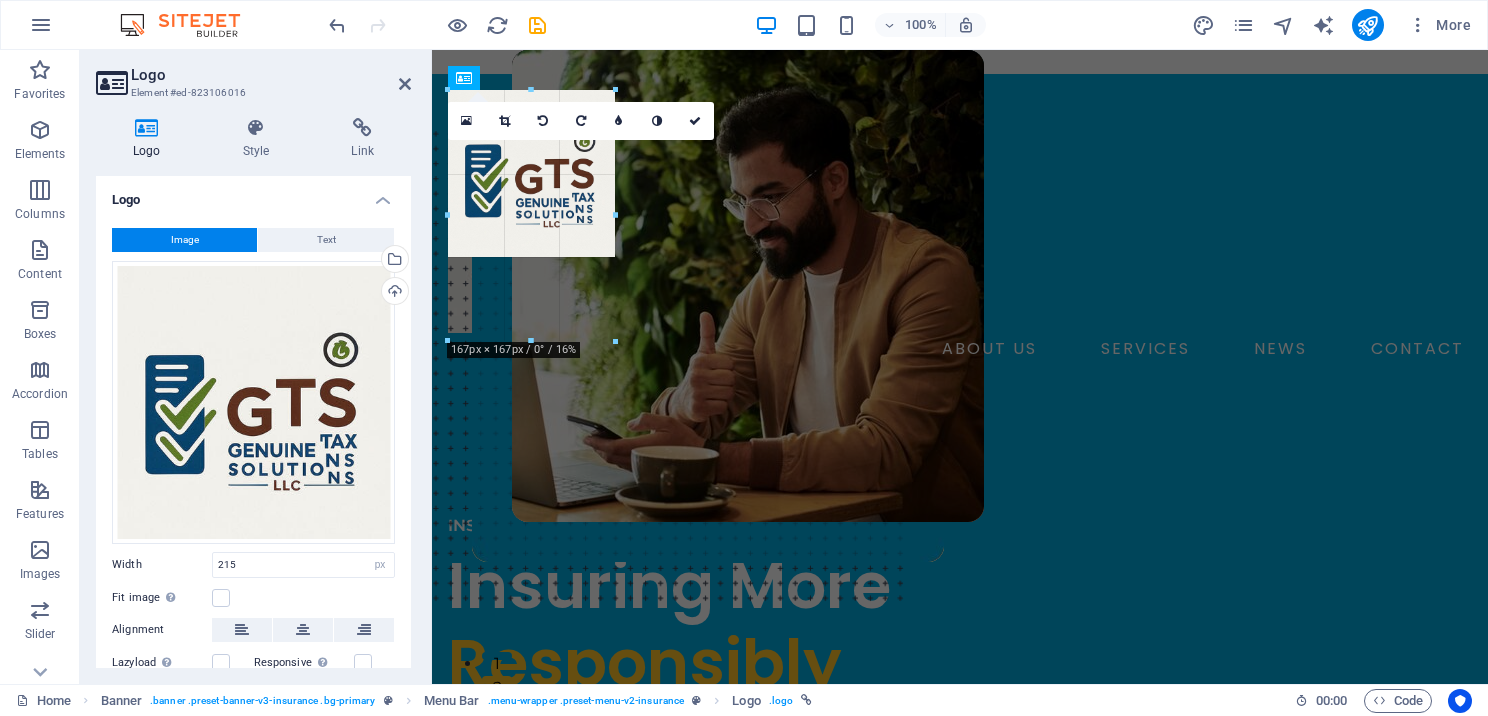 drag, startPoint x: 663, startPoint y: 195, endPoint x: 703, endPoint y: 180, distance: 42.72002 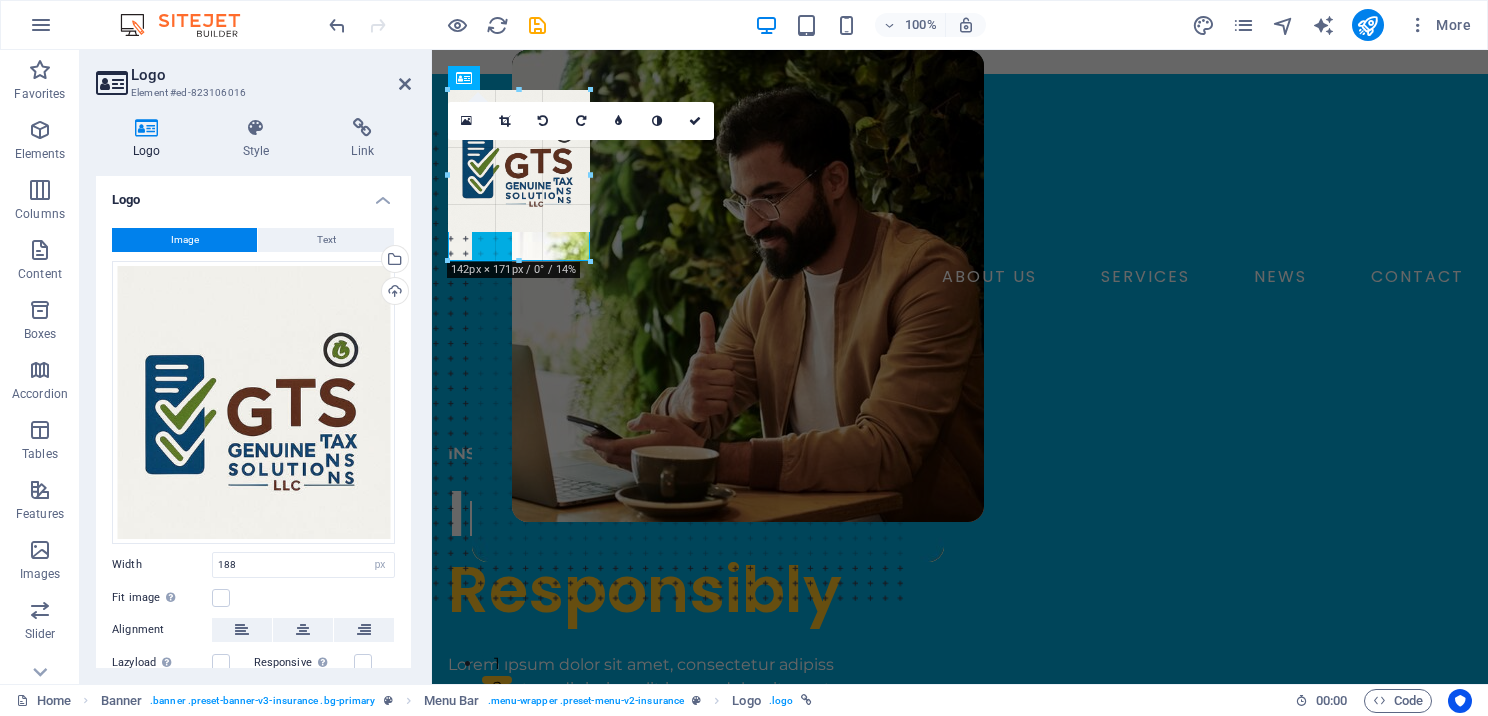 drag, startPoint x: 632, startPoint y: 272, endPoint x: 588, endPoint y: 144, distance: 135.3514 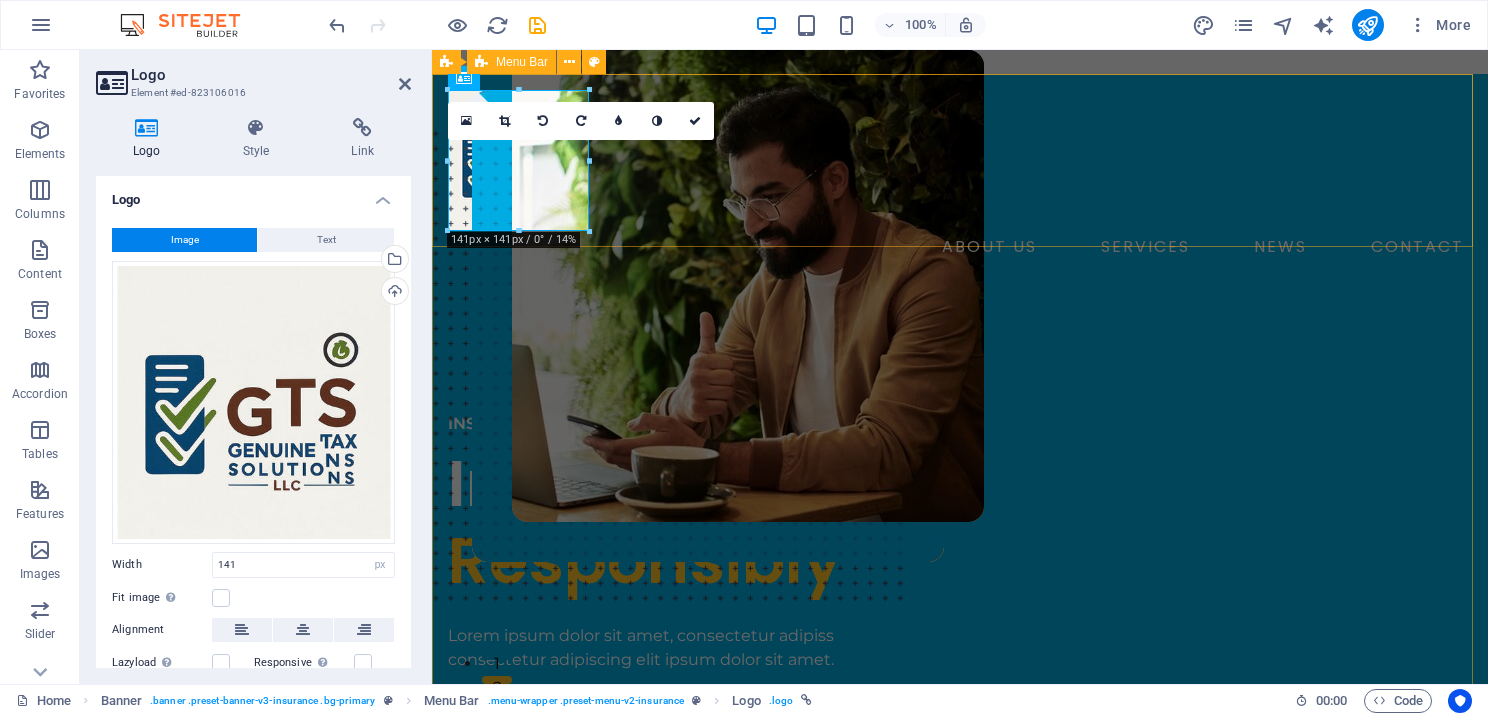 click on "INSURANCE COMPANY Insuring More Responsibly Lorem ipsum dolor sit amet, consectetur adipiss
consectetur adipiscing elit ipsum dolor sit amet. insurance plans" at bounding box center (960, 872) 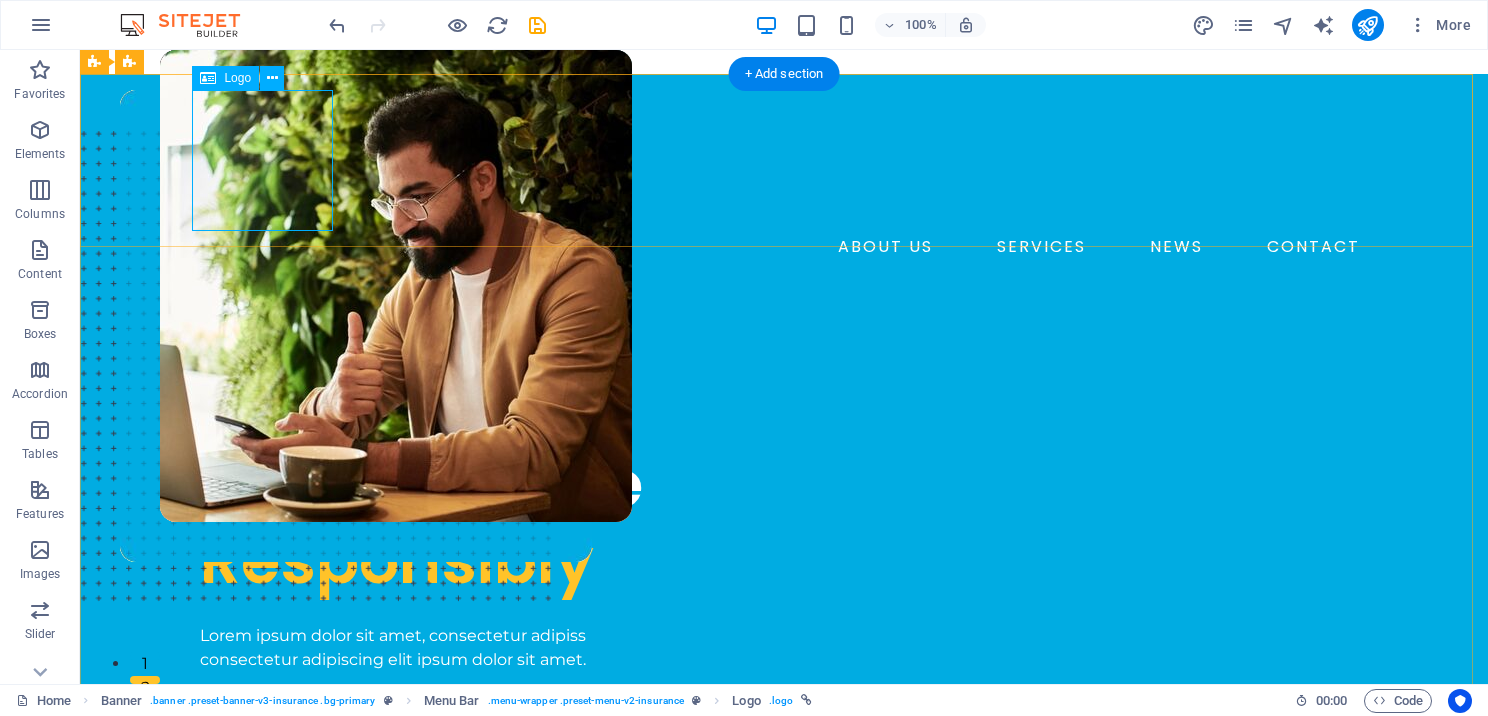 click at bounding box center (784, 160) 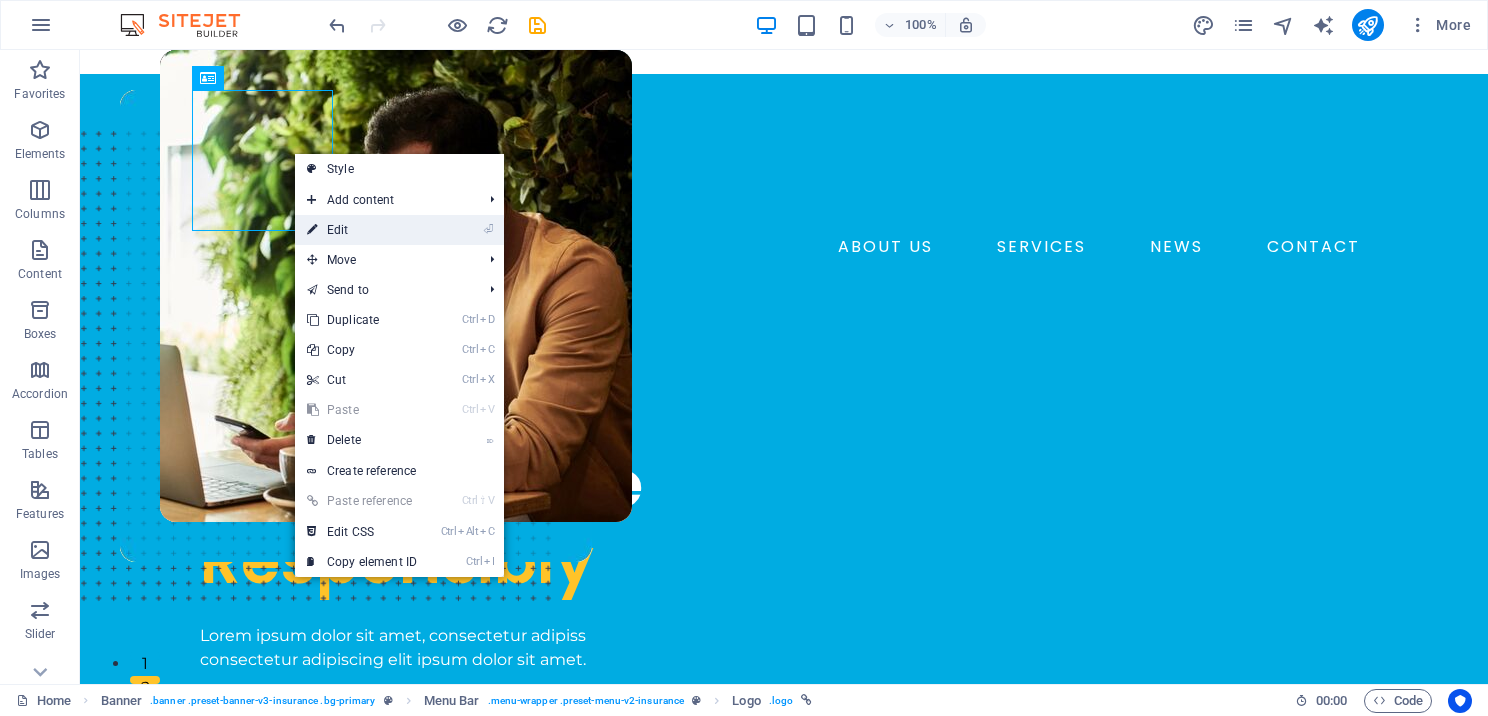 click on "⏎  Edit" at bounding box center (362, 230) 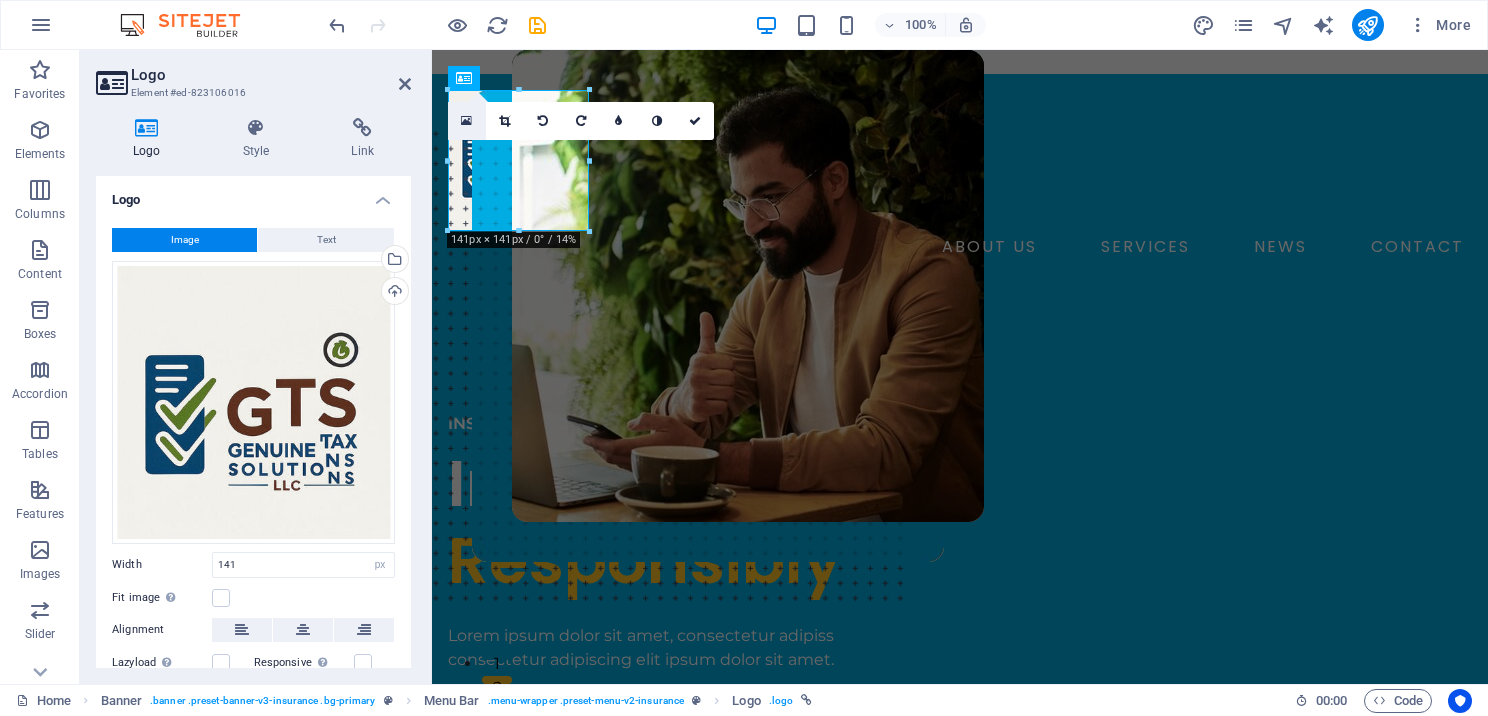 click at bounding box center (467, 121) 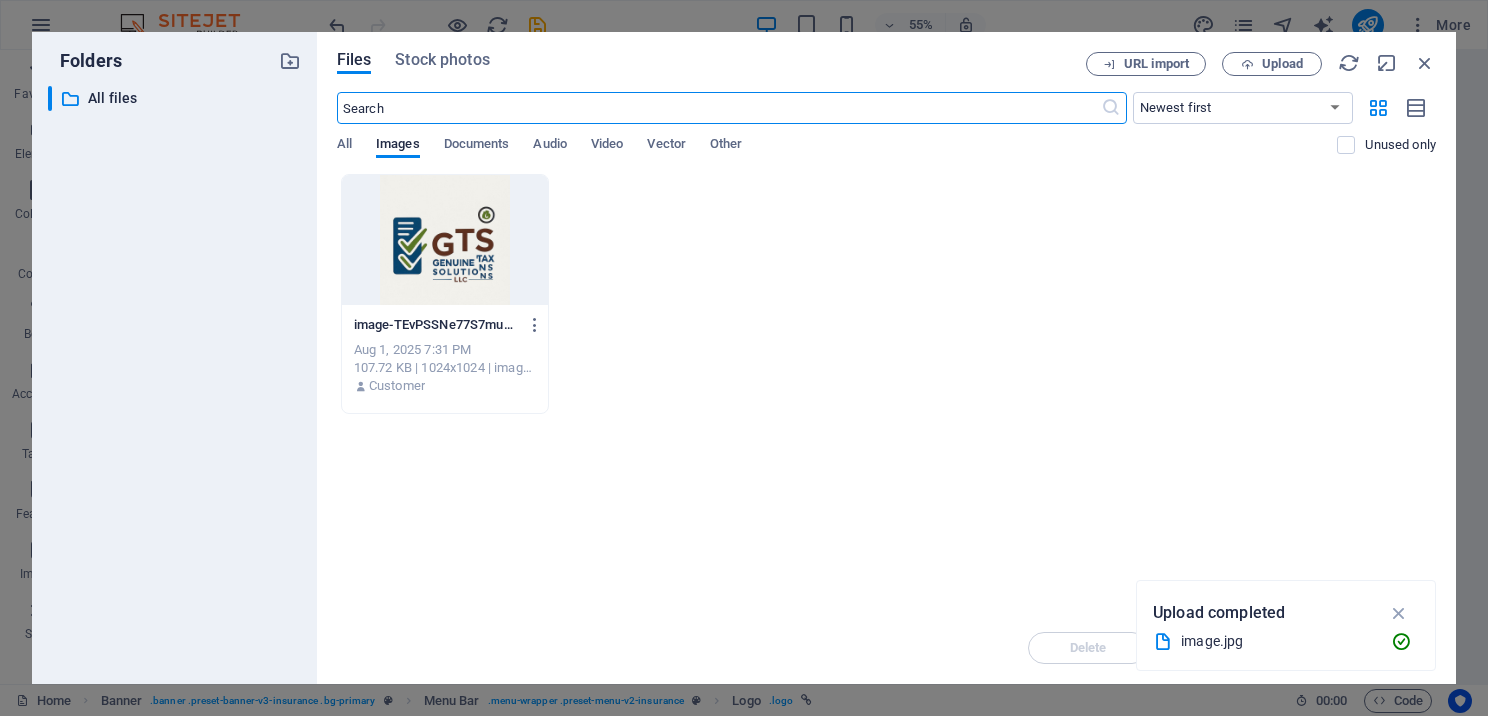 click on "Upload completed" at bounding box center [1219, 613] 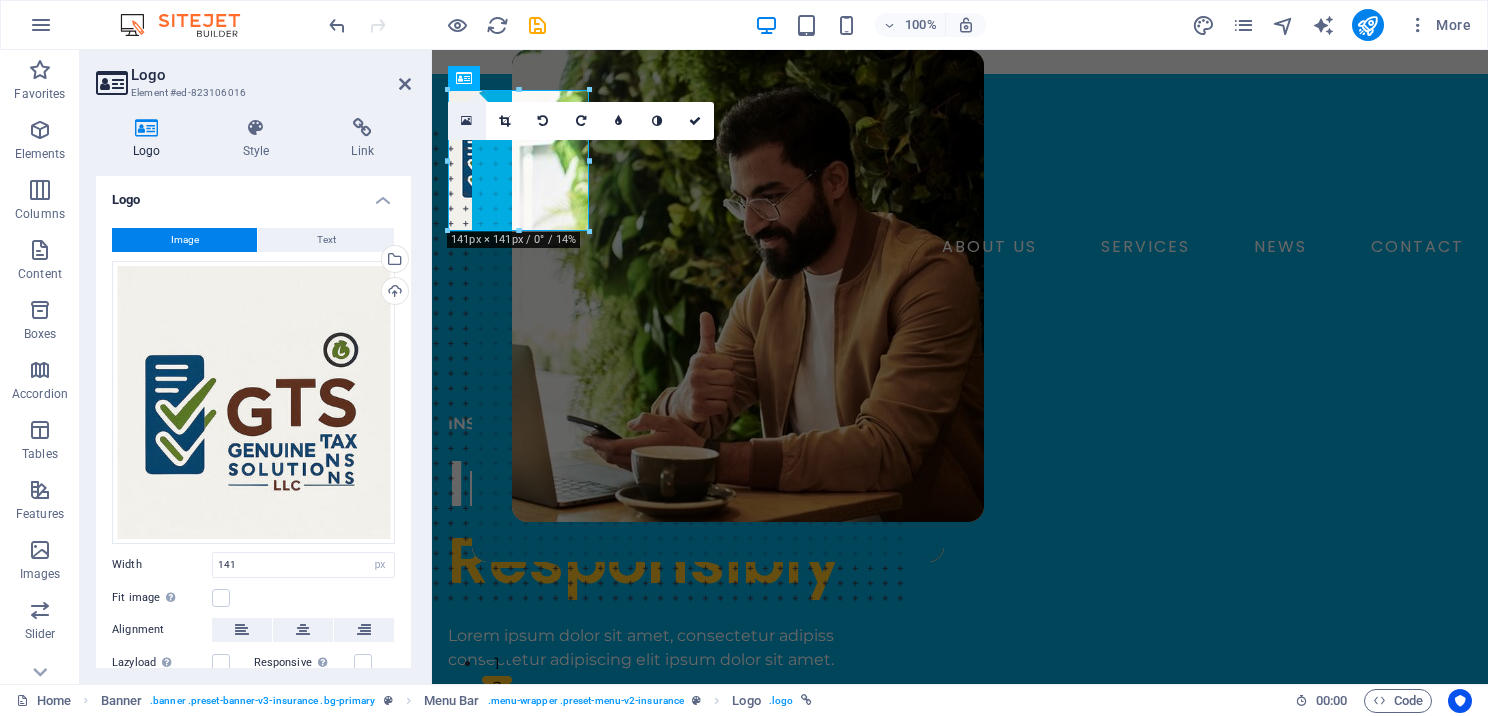 click at bounding box center [466, 121] 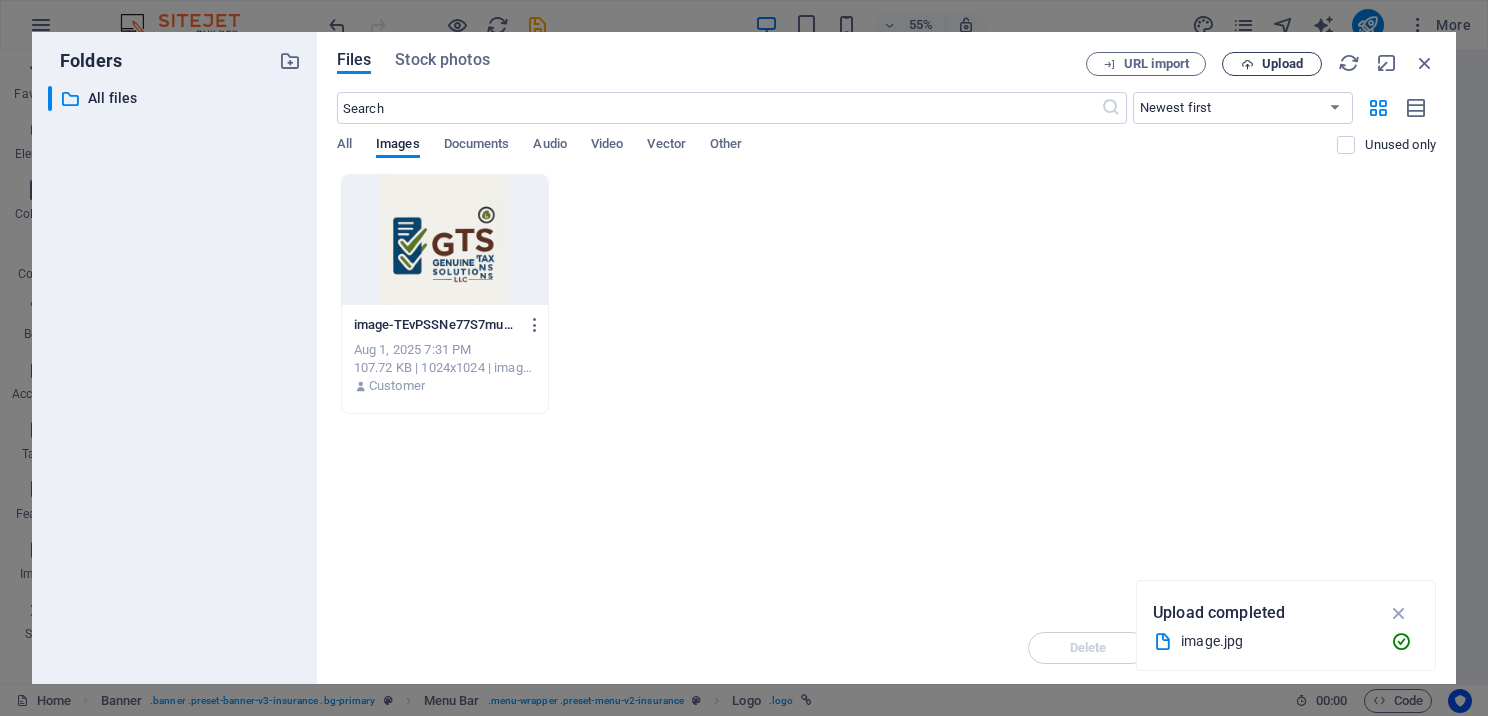 click on "Upload" at bounding box center [1282, 64] 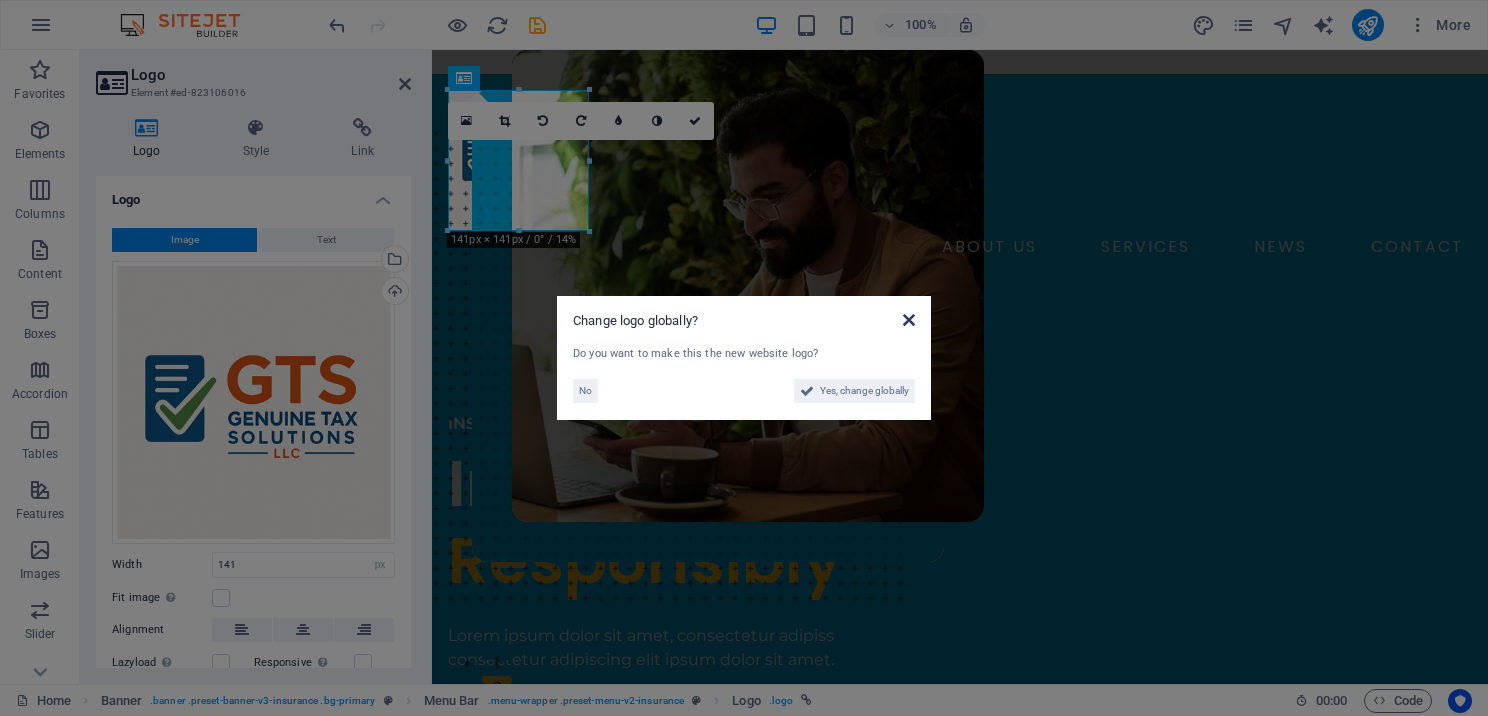 click at bounding box center [909, 320] 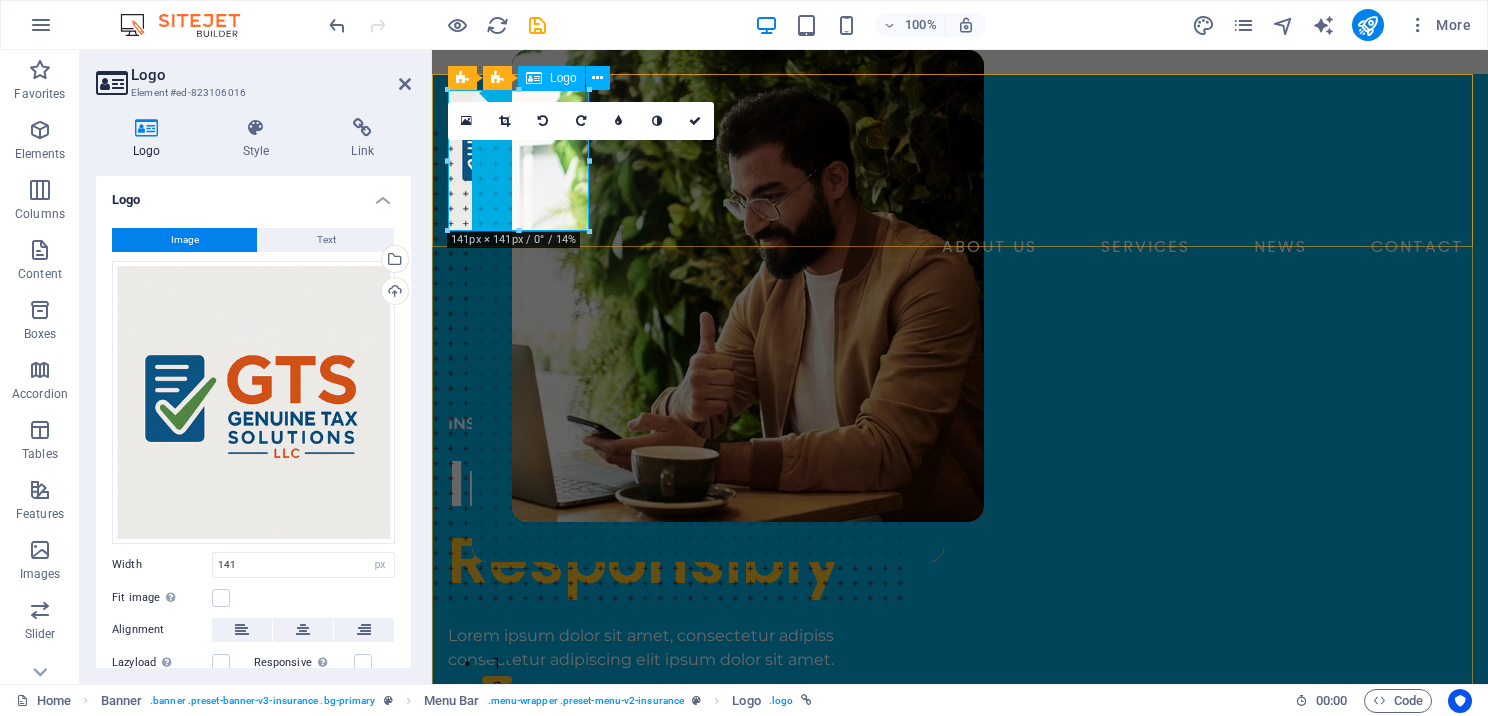 click at bounding box center [960, 160] 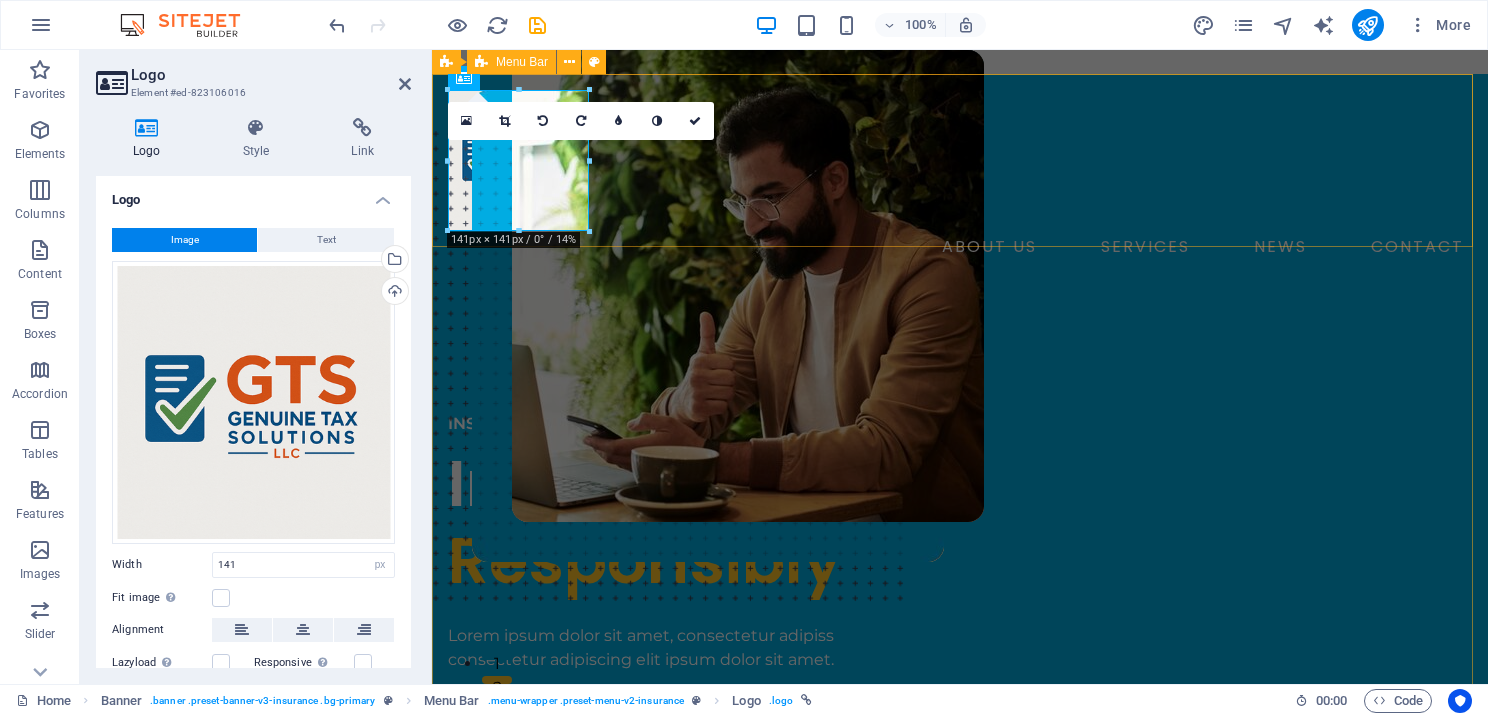click on "ABOUT US SERVICES NEWS CONTACT BOOK A CALL" at bounding box center [960, 203] 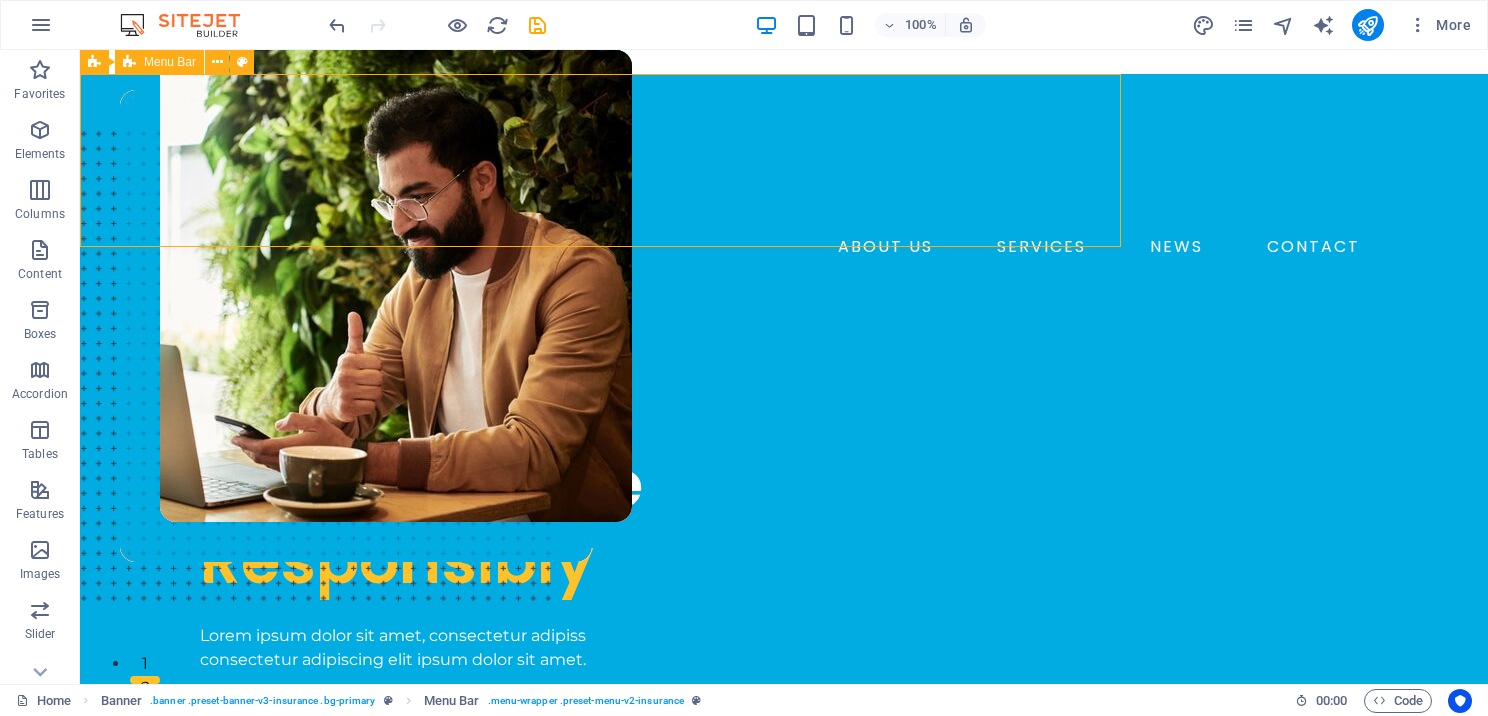 click on "ABOUT US SERVICES NEWS CONTACT BOOK A CALL" at bounding box center [784, 203] 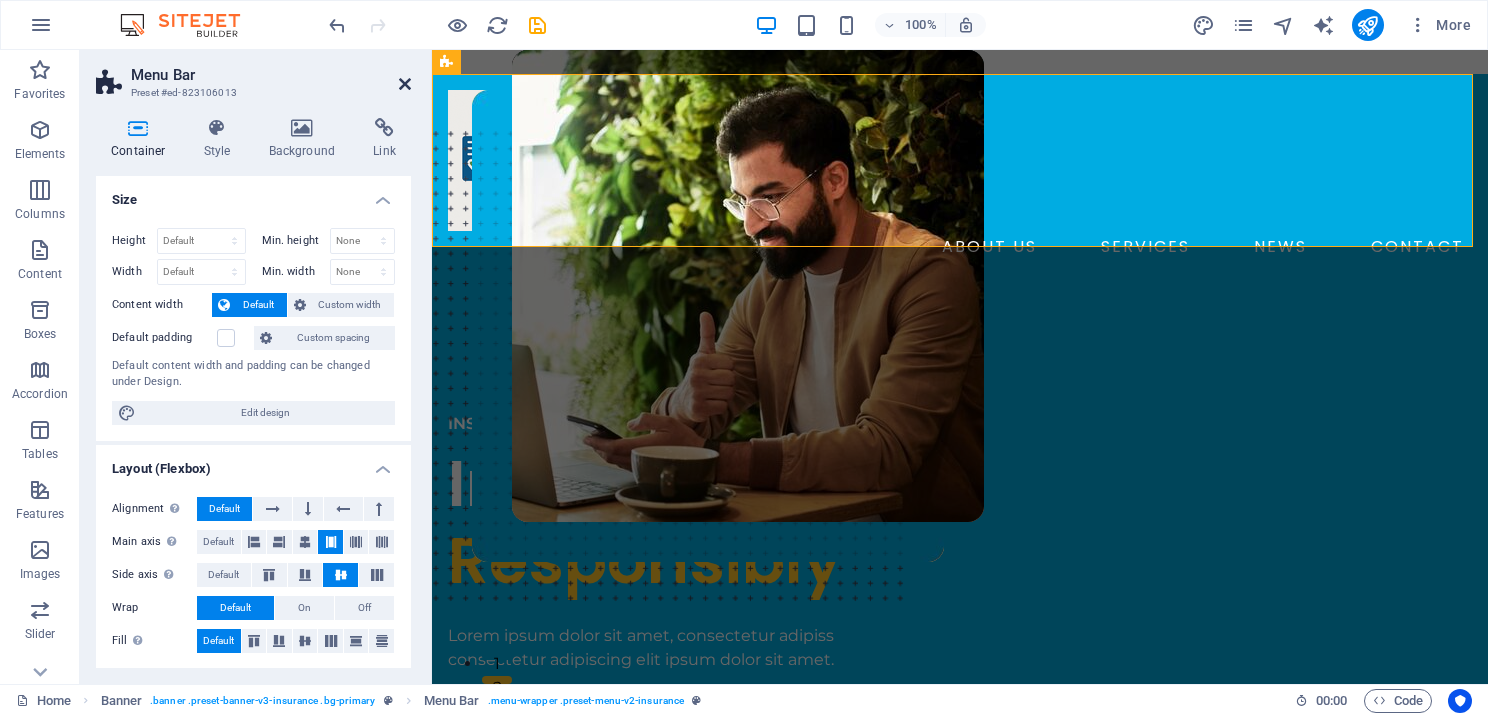 click at bounding box center (405, 84) 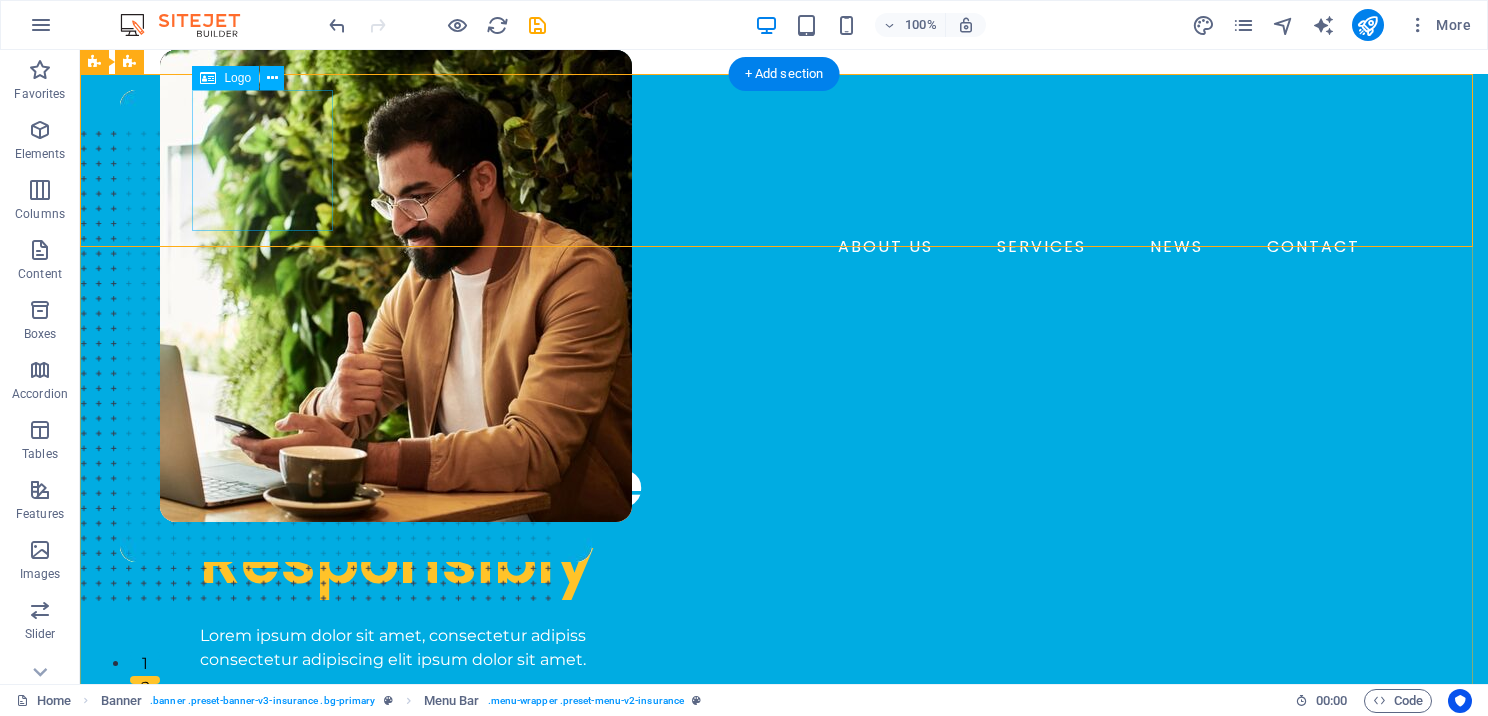 click at bounding box center (784, 160) 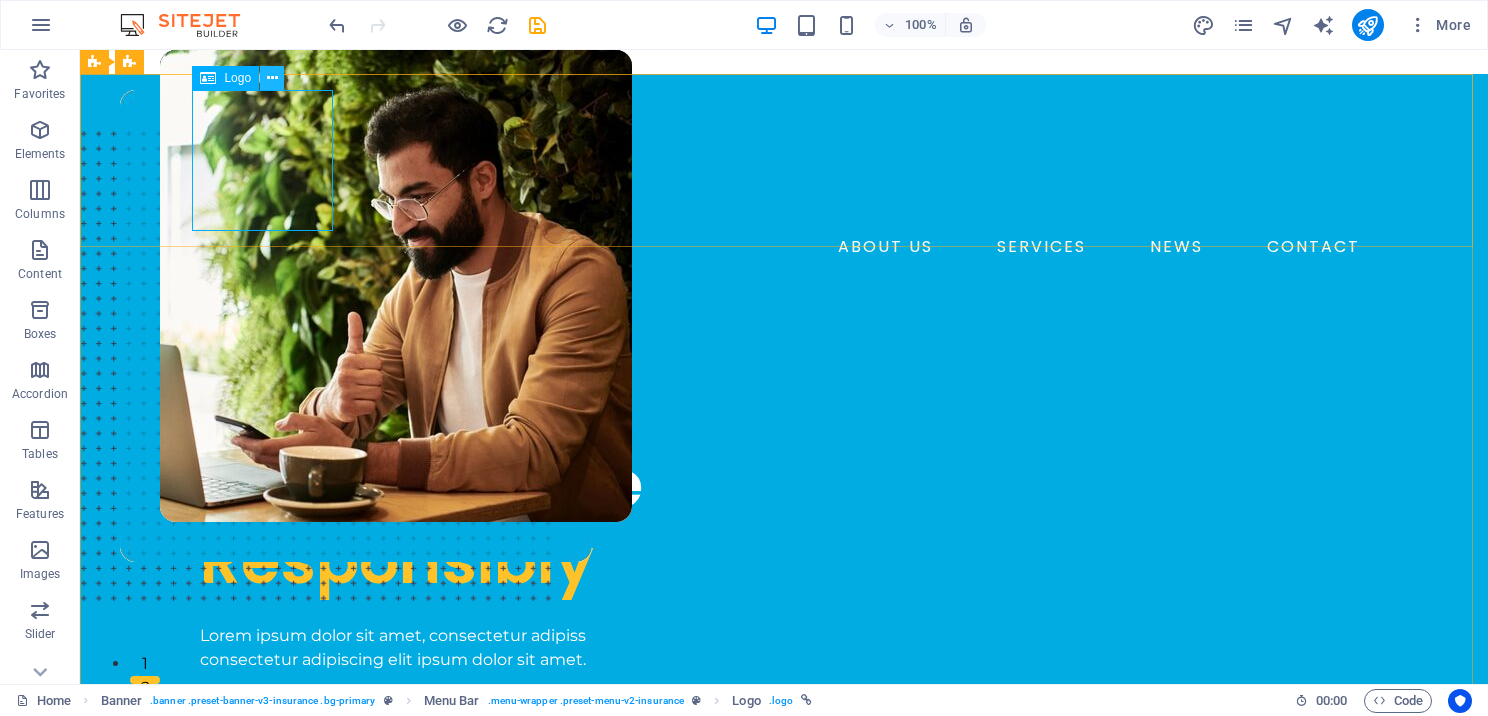 click at bounding box center (272, 78) 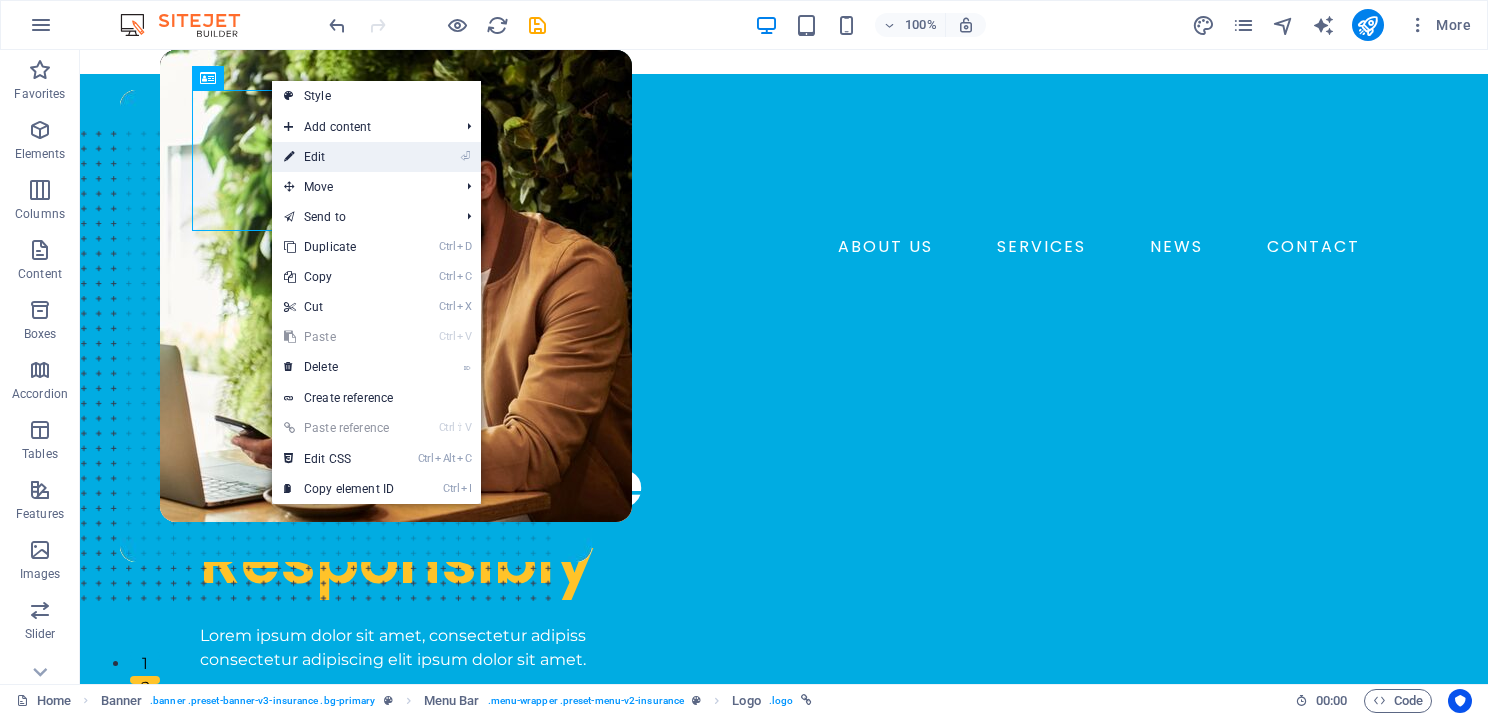 click on "⏎  Edit" at bounding box center [339, 157] 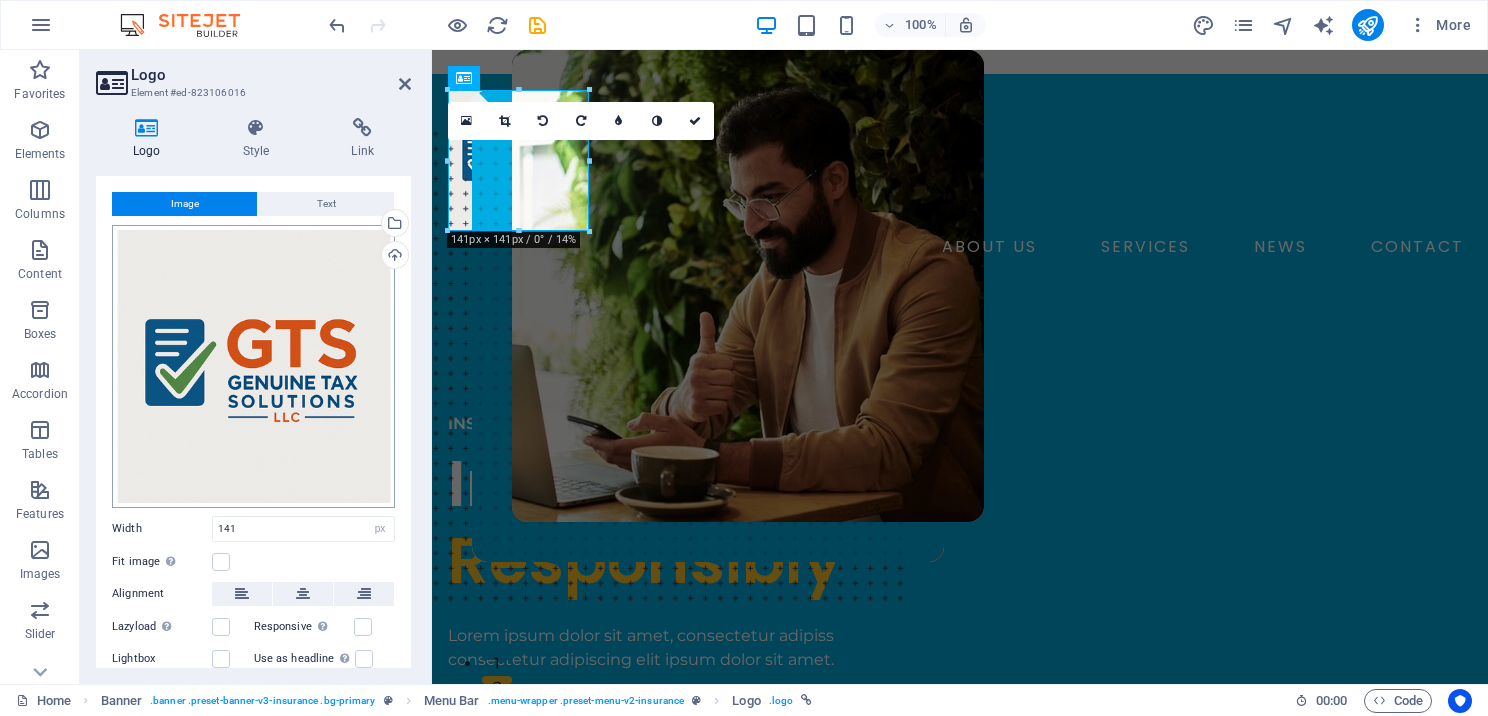 scroll, scrollTop: 0, scrollLeft: 0, axis: both 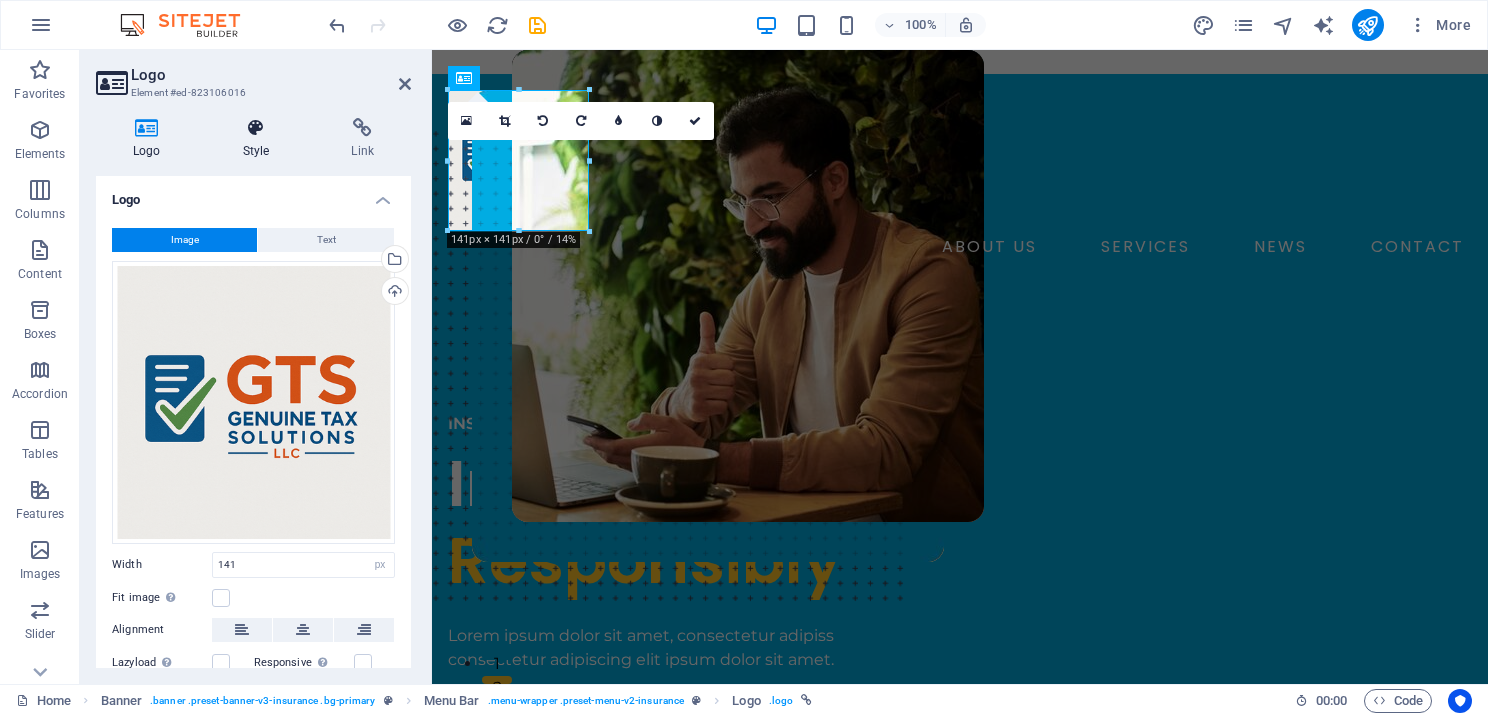 click on "Style" at bounding box center [260, 139] 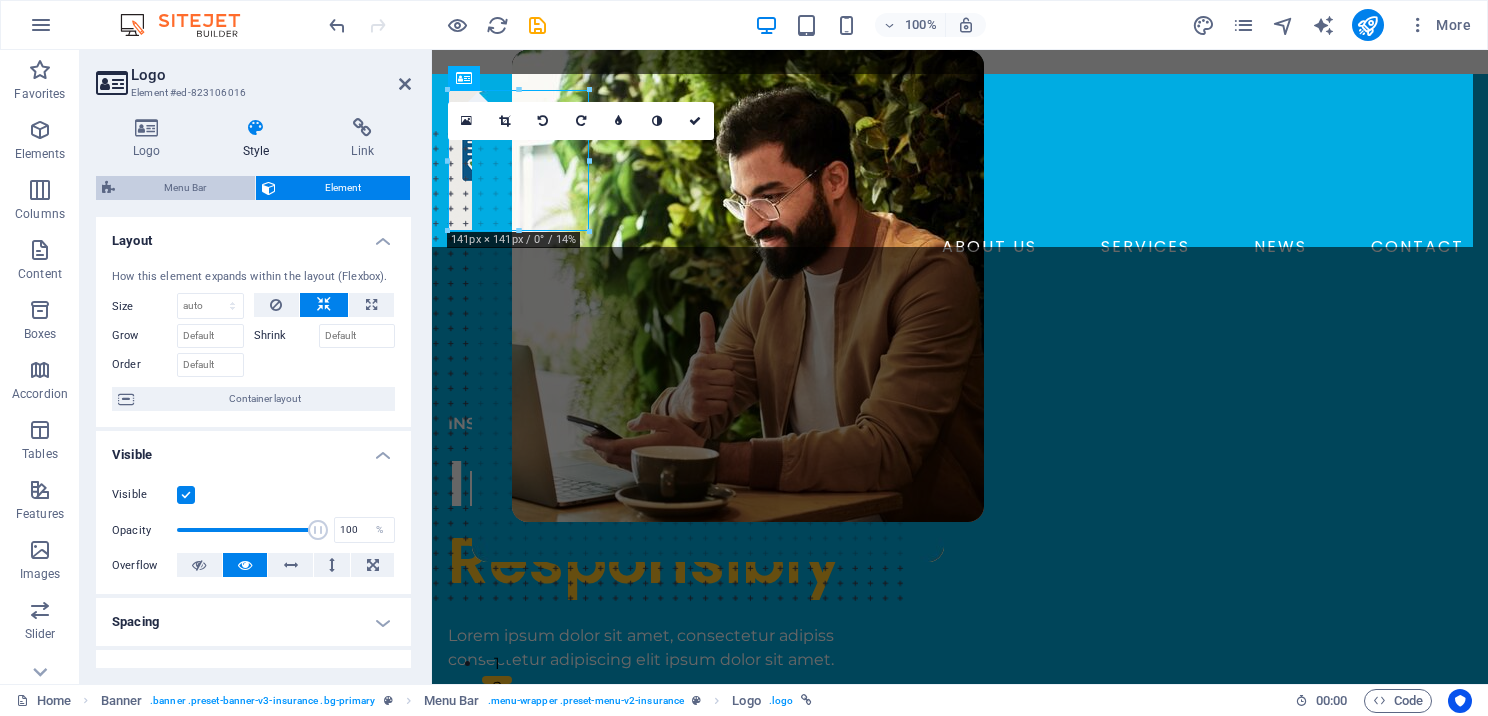 click on "Menu Bar" at bounding box center [185, 188] 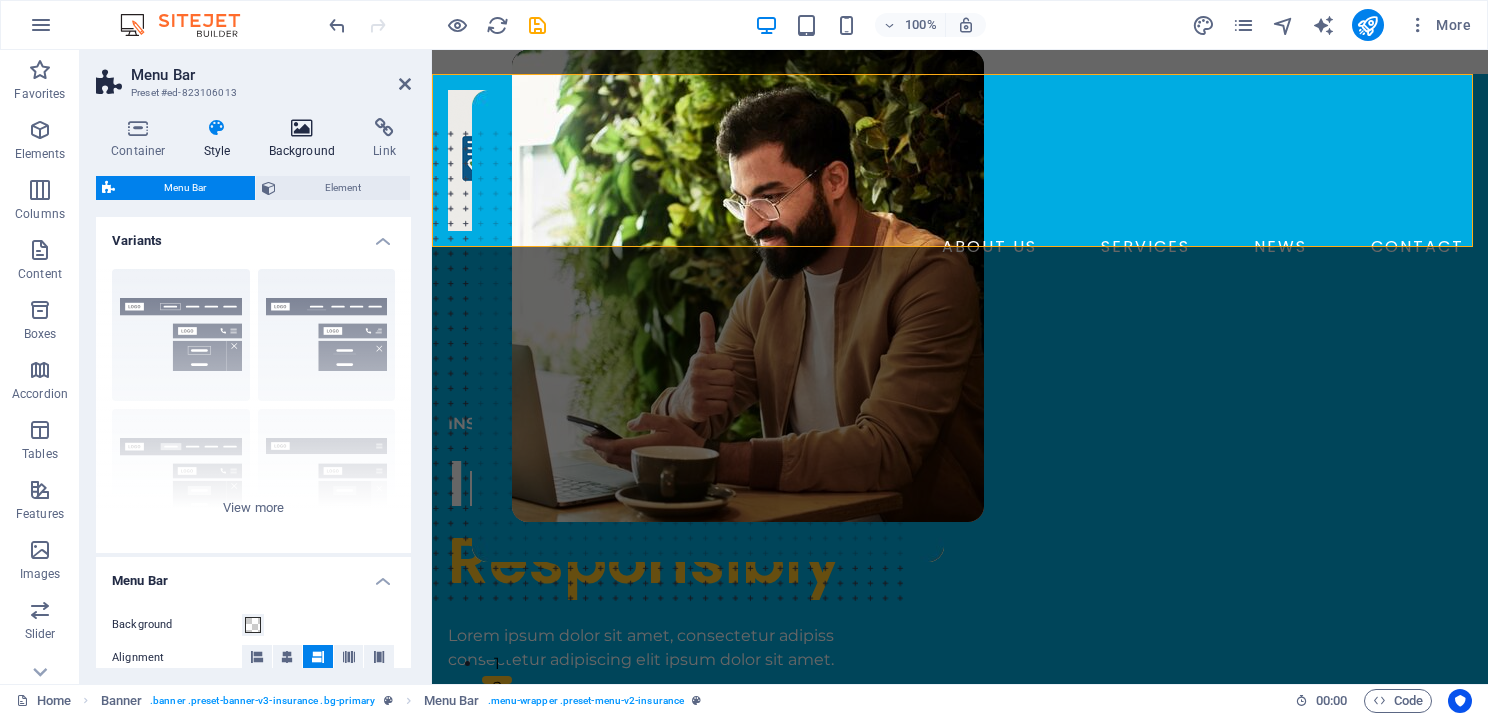 click at bounding box center (302, 128) 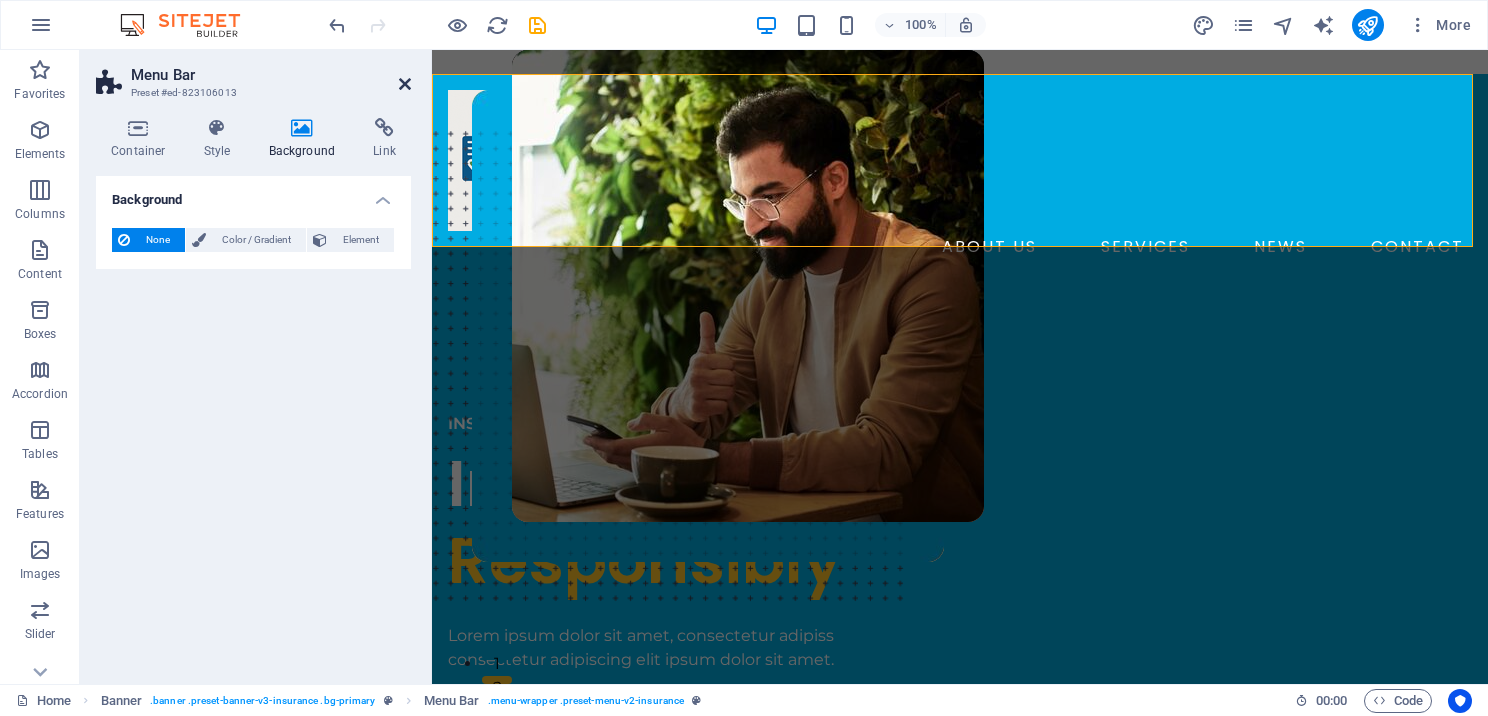 click at bounding box center (405, 84) 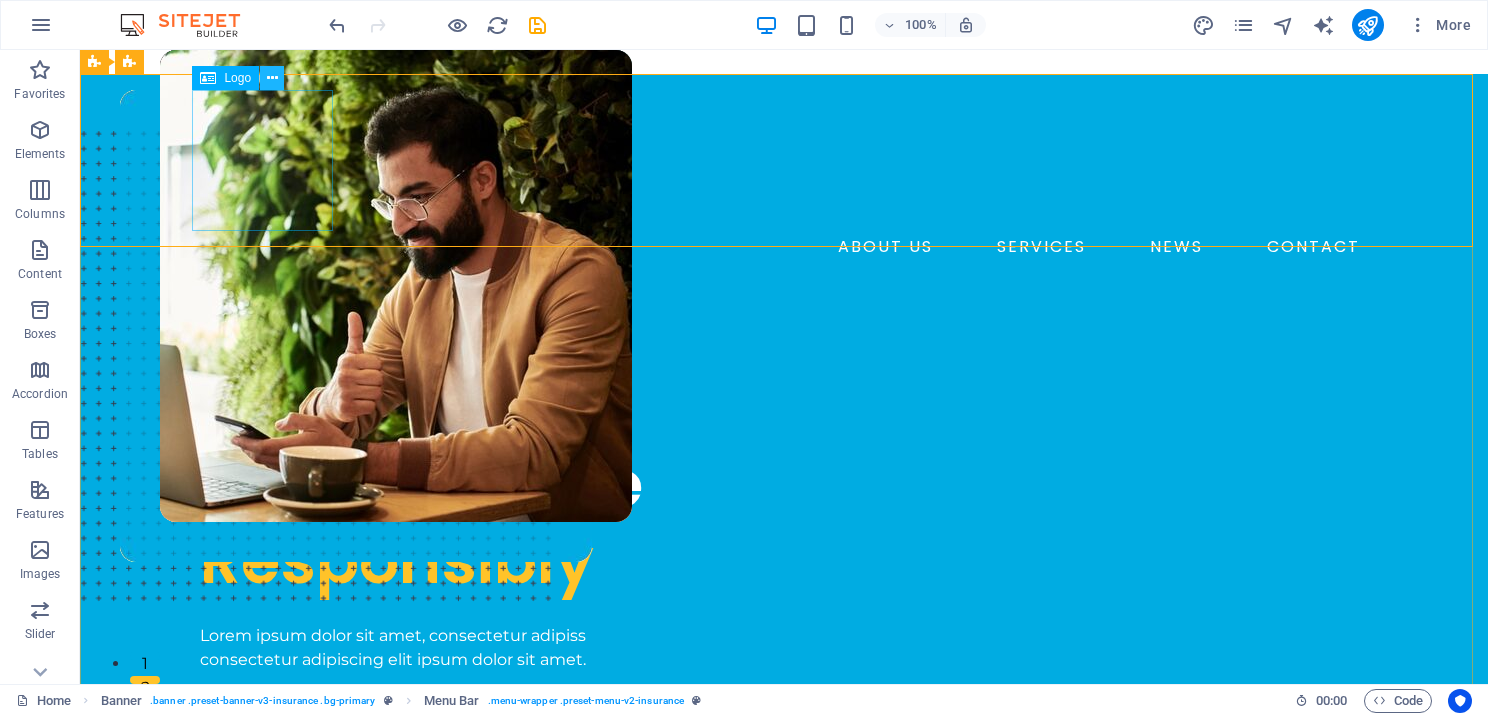 click at bounding box center [272, 78] 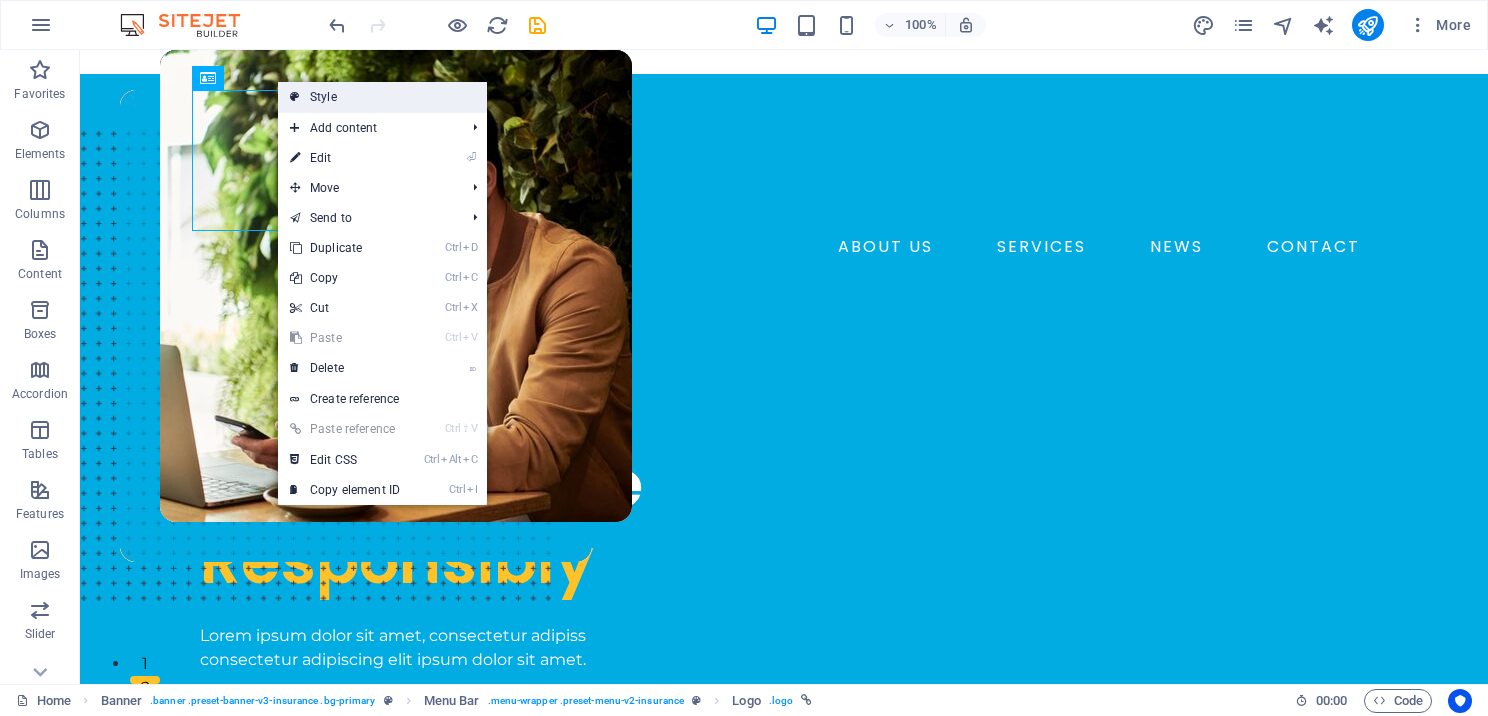 click on "Style" at bounding box center (382, 97) 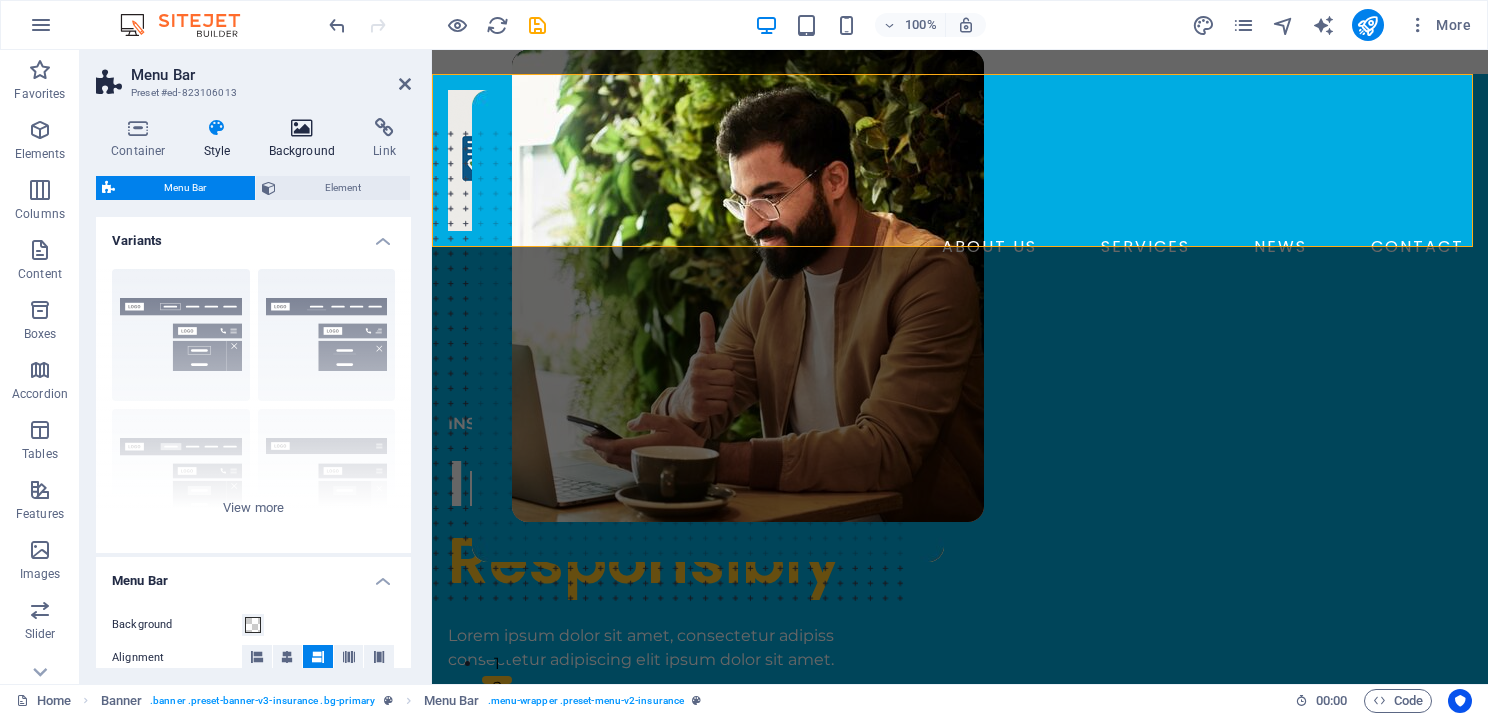 click on "Background" at bounding box center (306, 139) 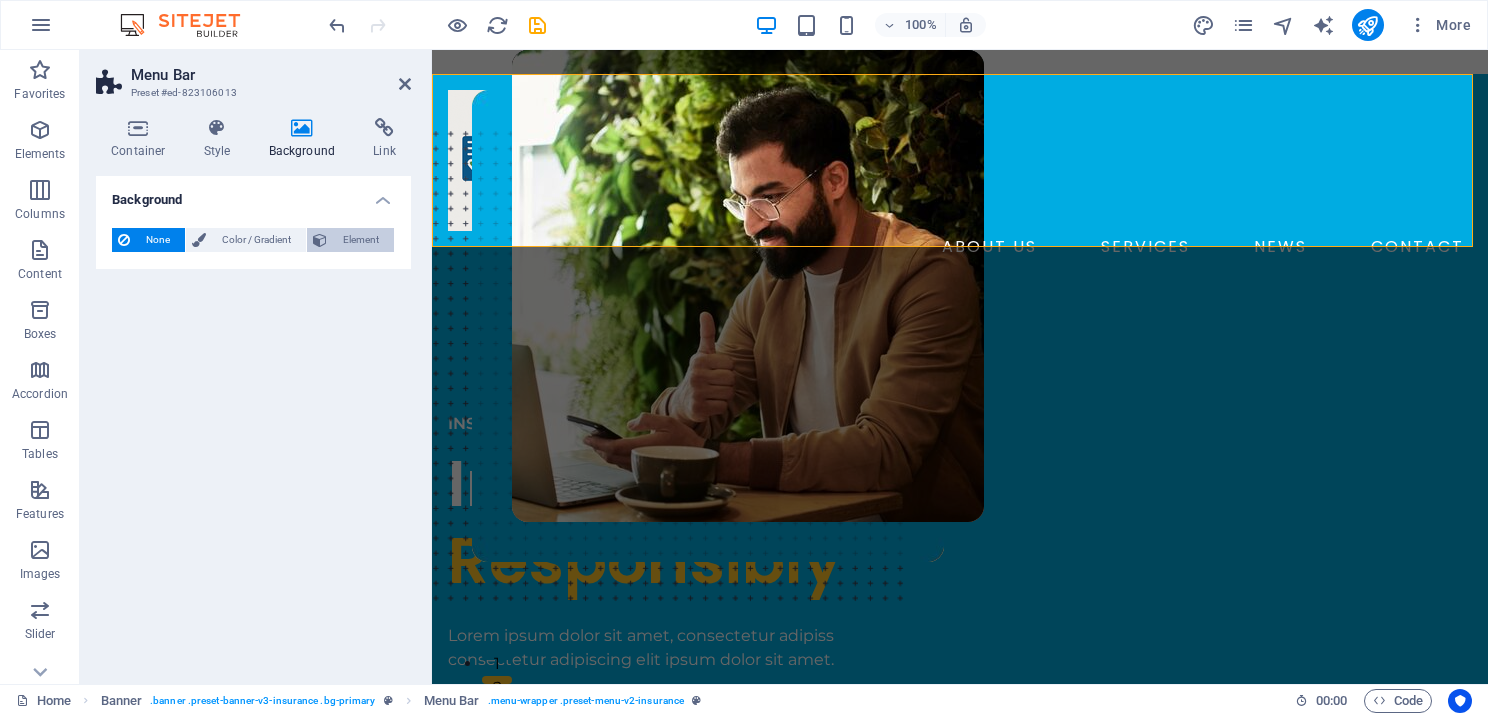 click on "Element" at bounding box center (360, 240) 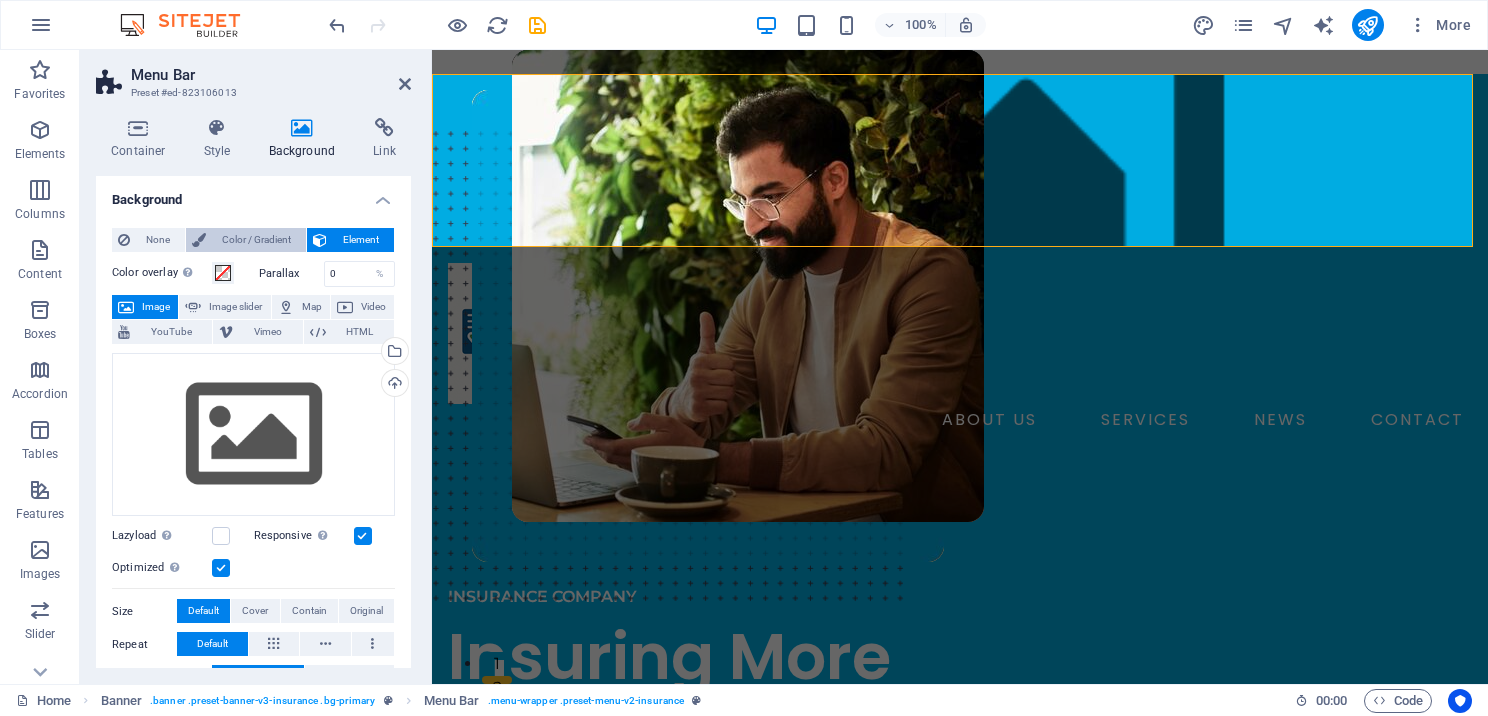 click on "Color / Gradient" at bounding box center [256, 240] 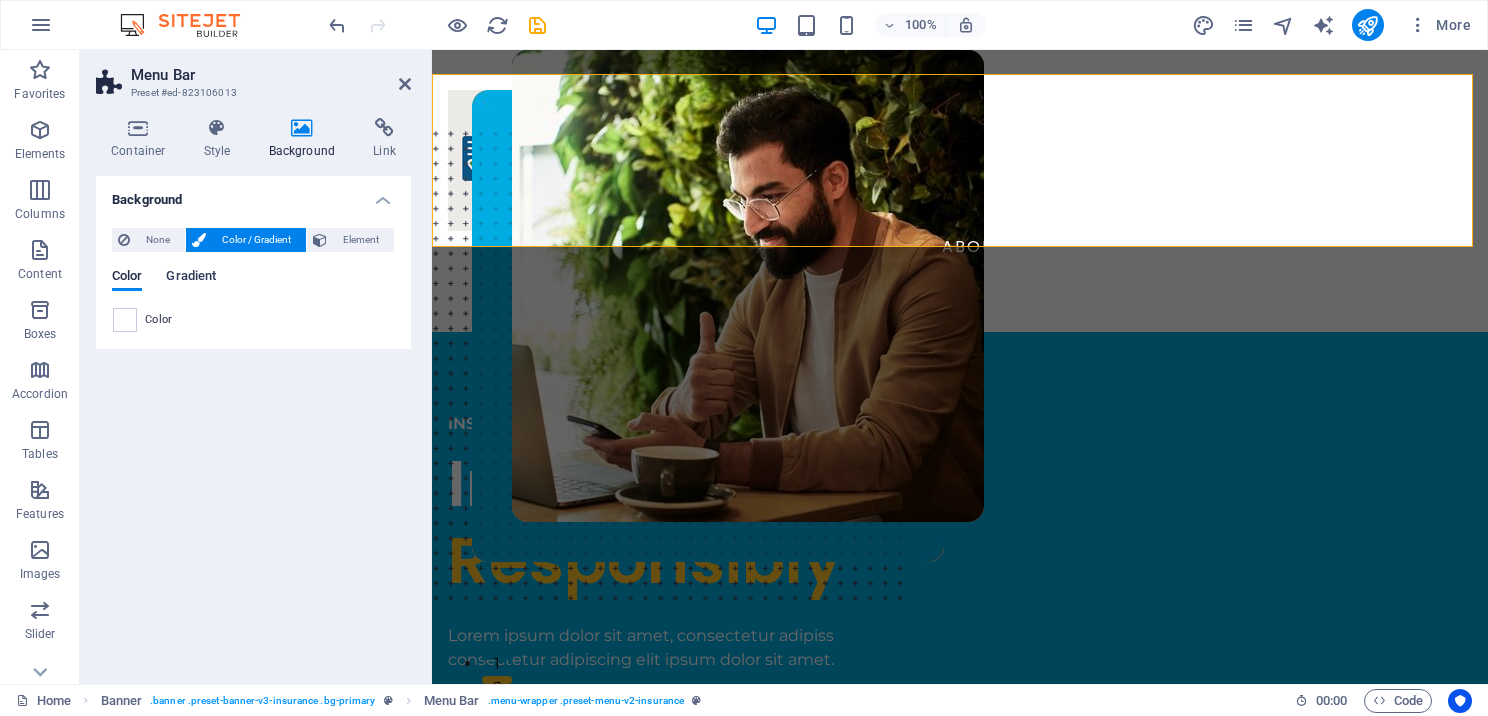 click on "Gradient" at bounding box center [191, 278] 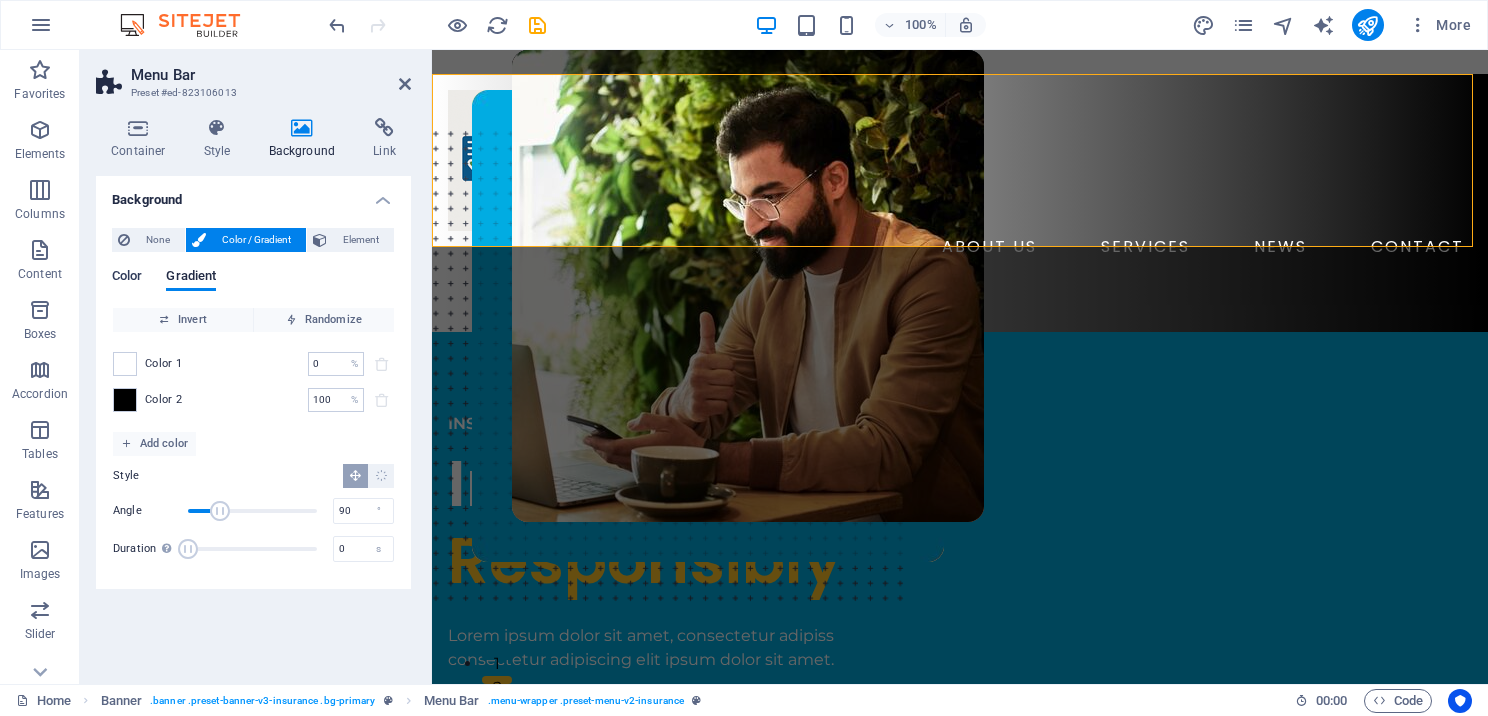 click on "Color" at bounding box center (127, 278) 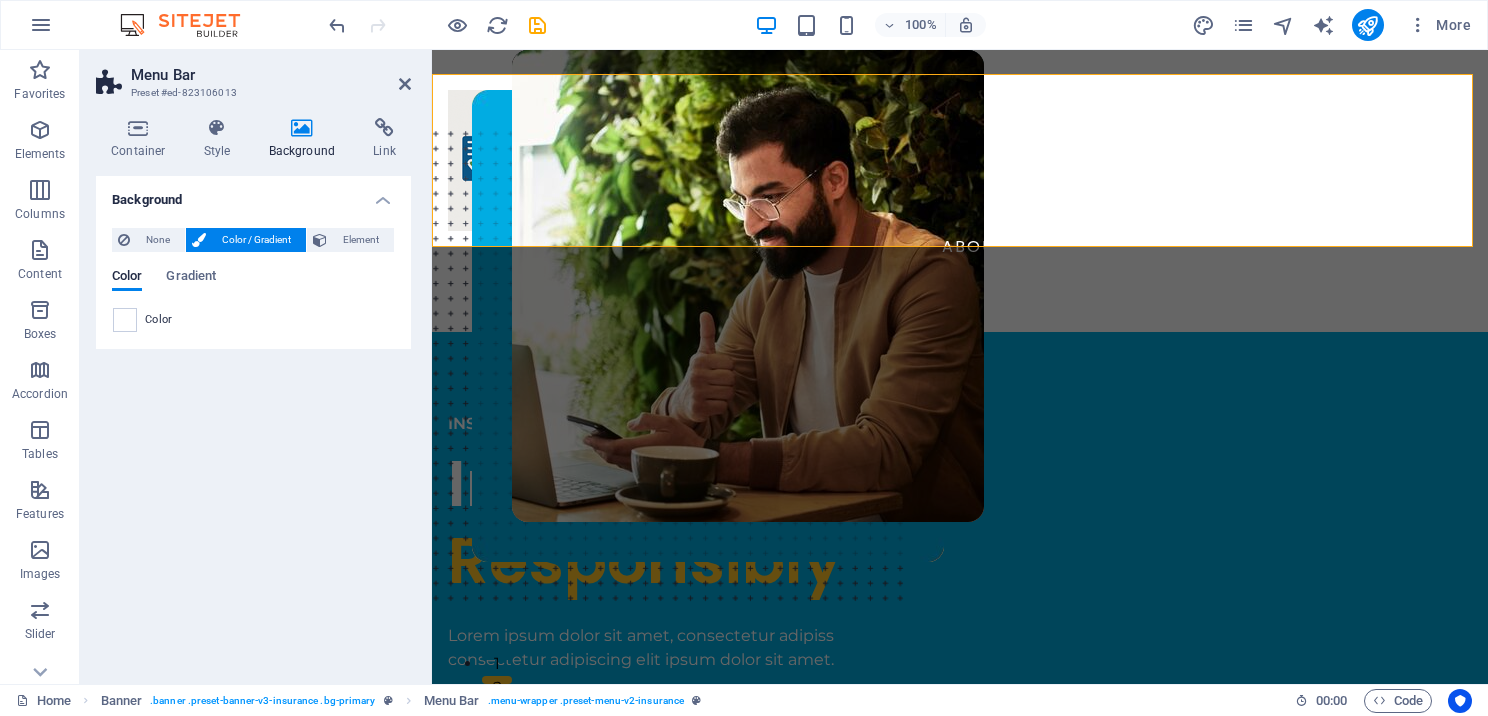 click on "Color" at bounding box center (159, 320) 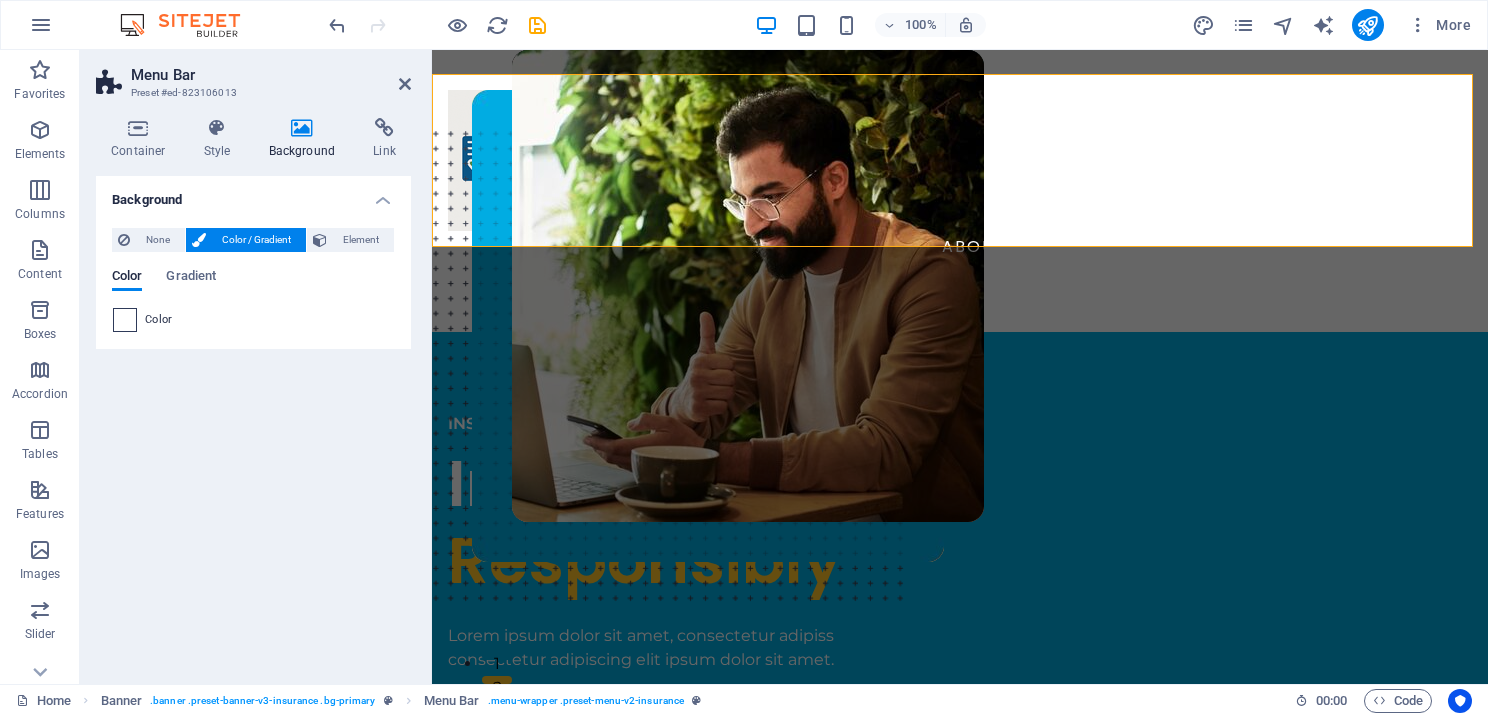 click at bounding box center [125, 320] 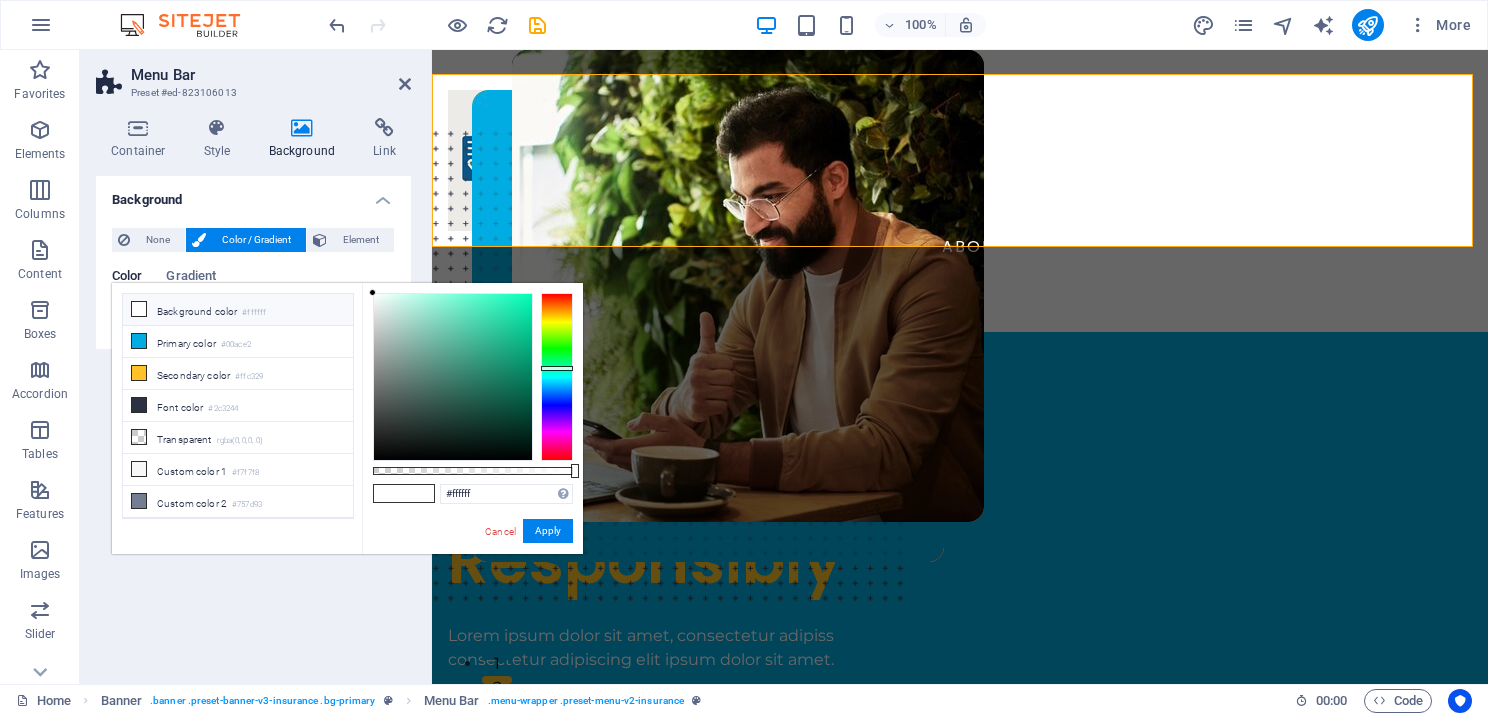 click at bounding box center [557, 377] 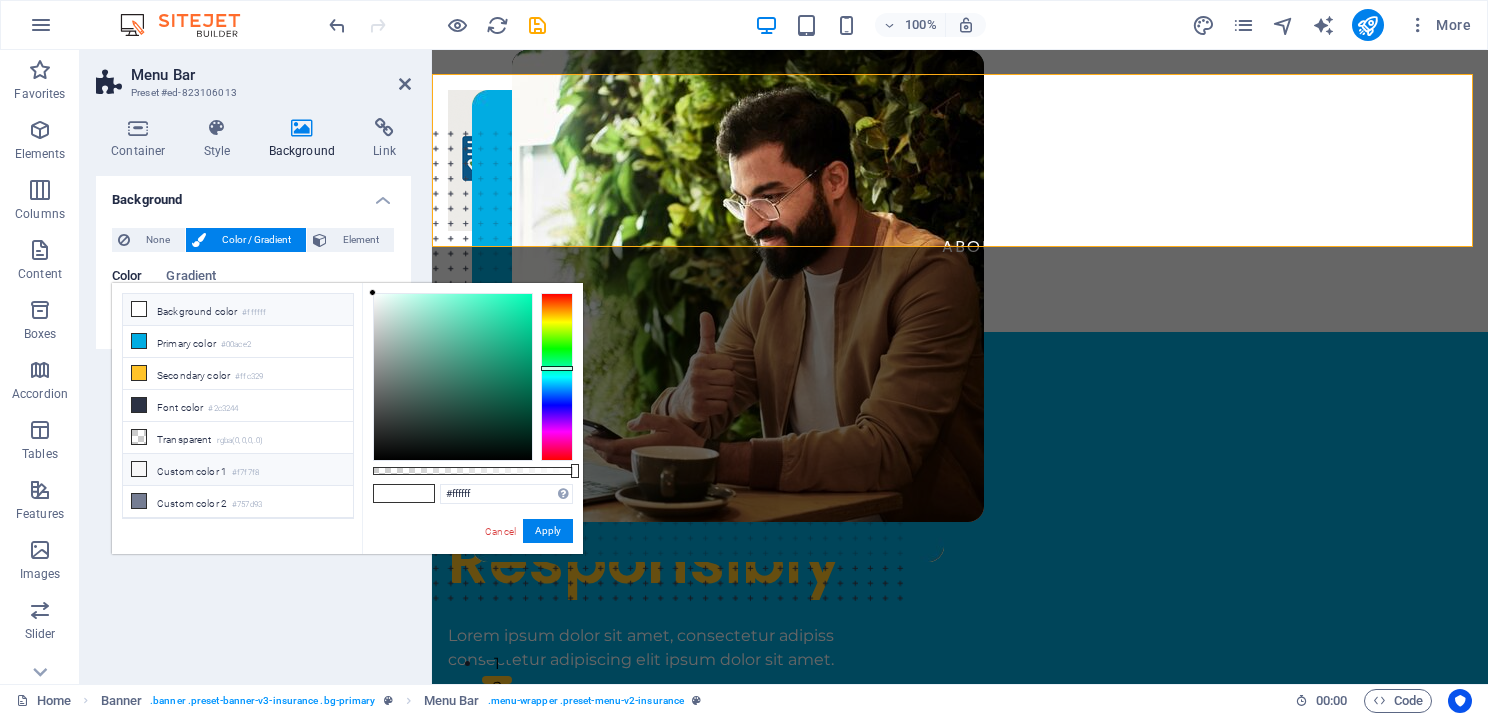 click at bounding box center (139, 469) 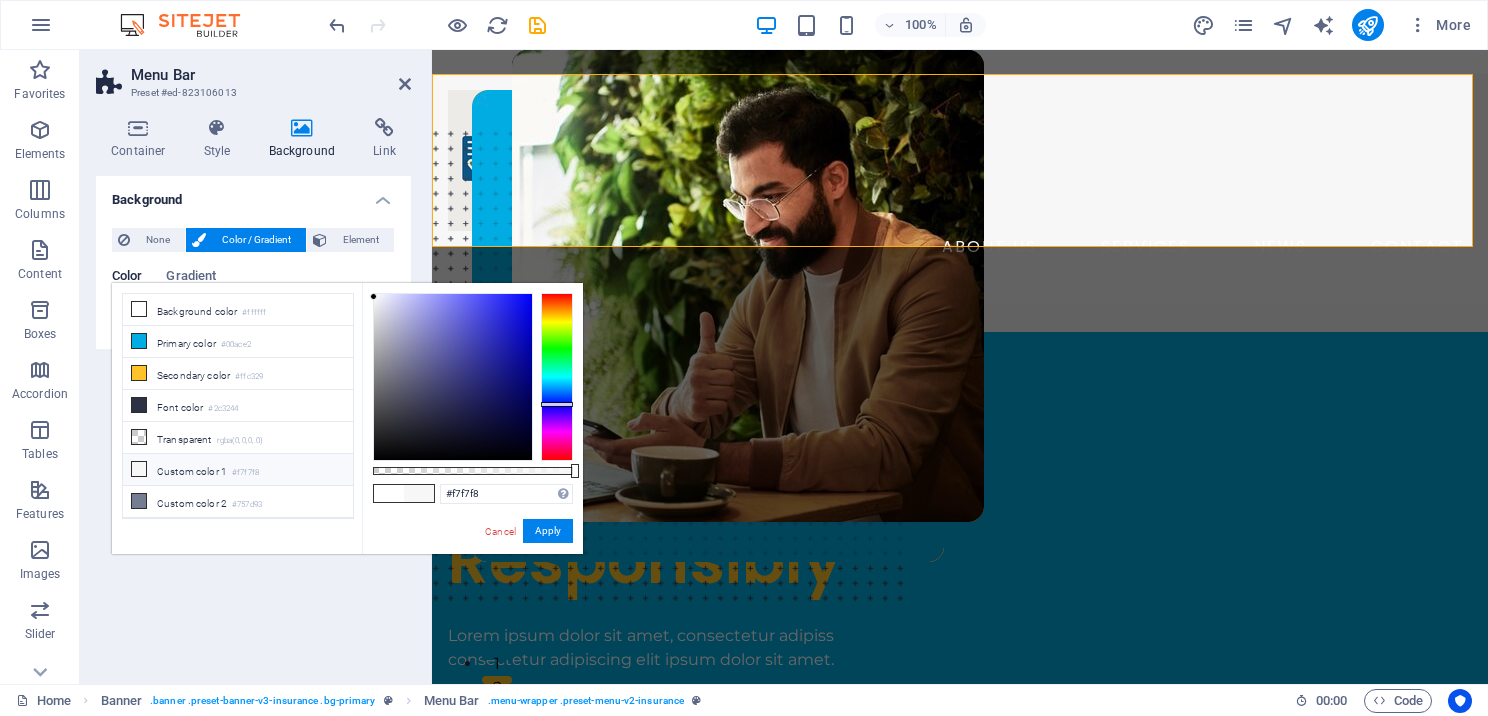 click at bounding box center [139, 469] 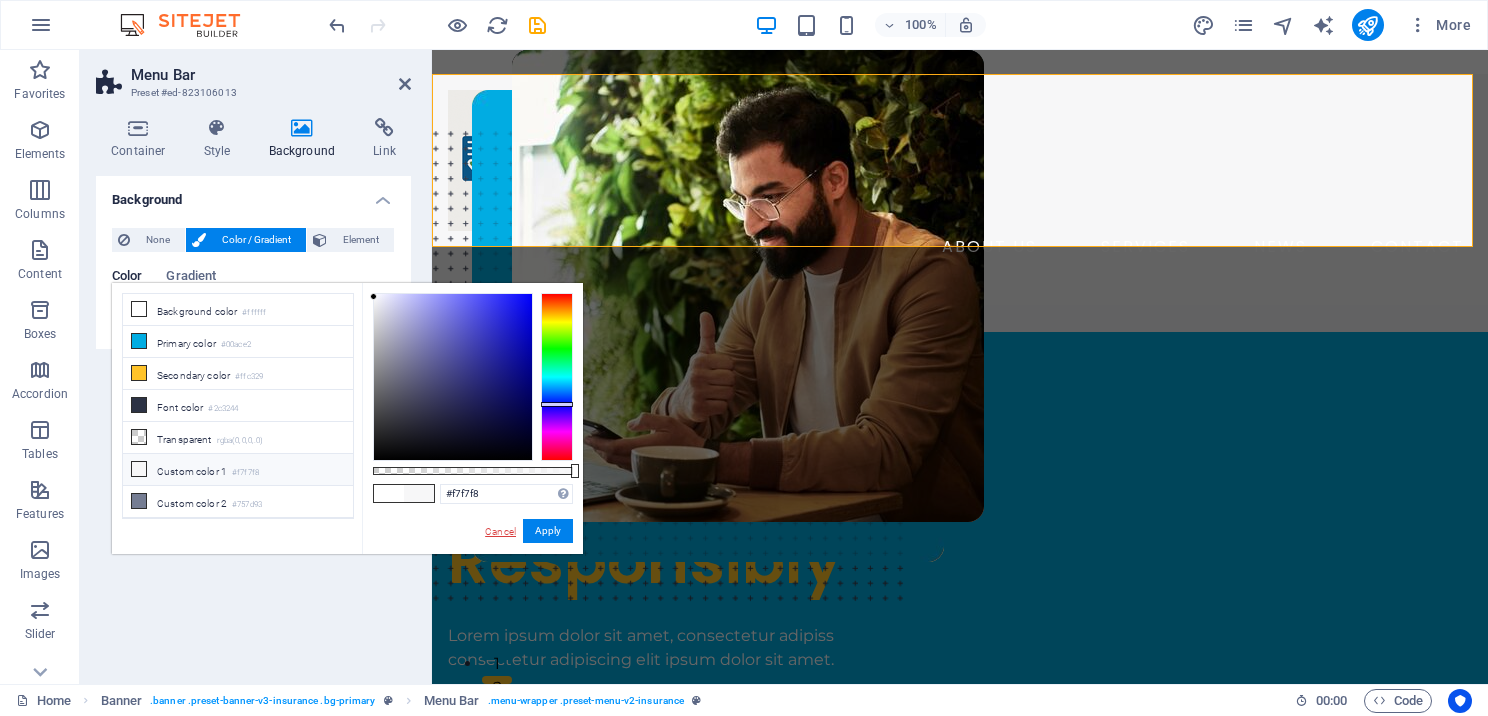 click on "Cancel" at bounding box center (500, 531) 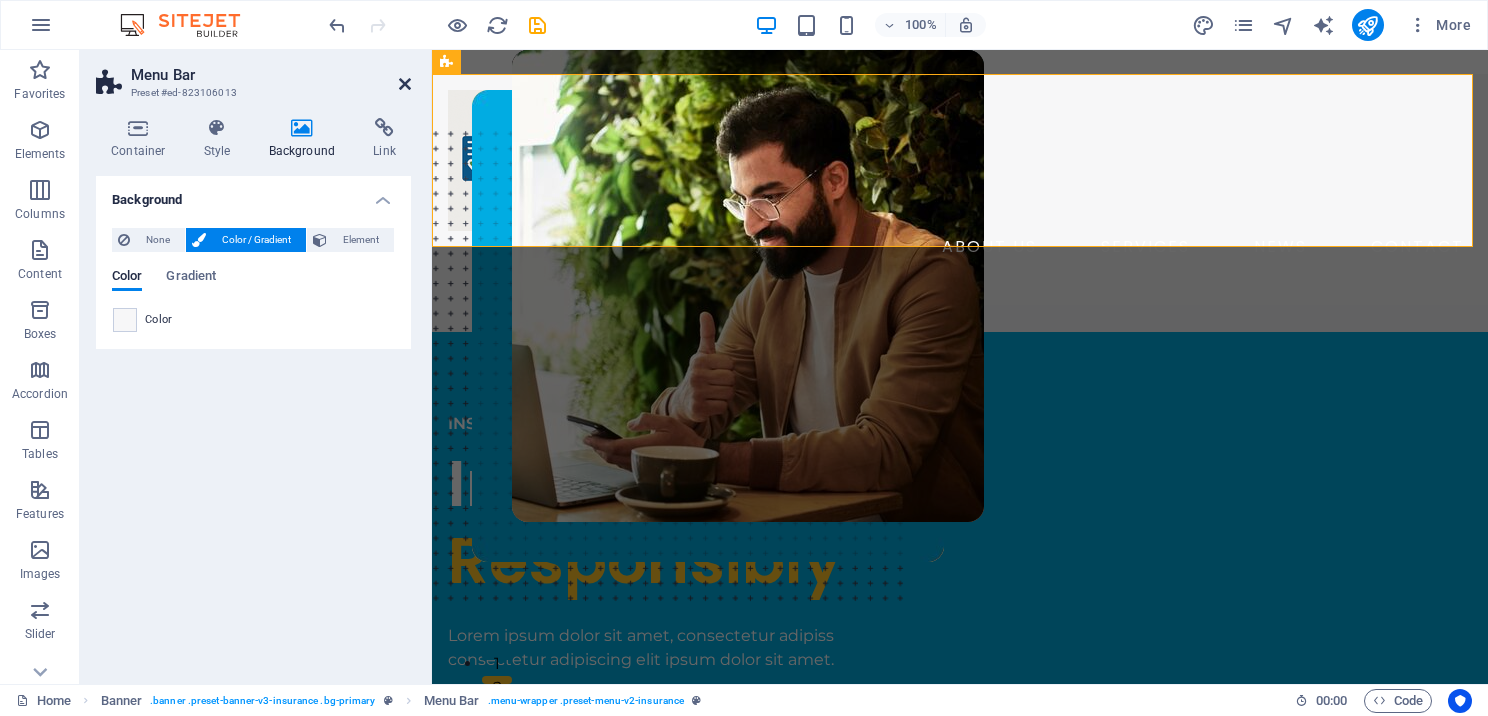 click at bounding box center (405, 84) 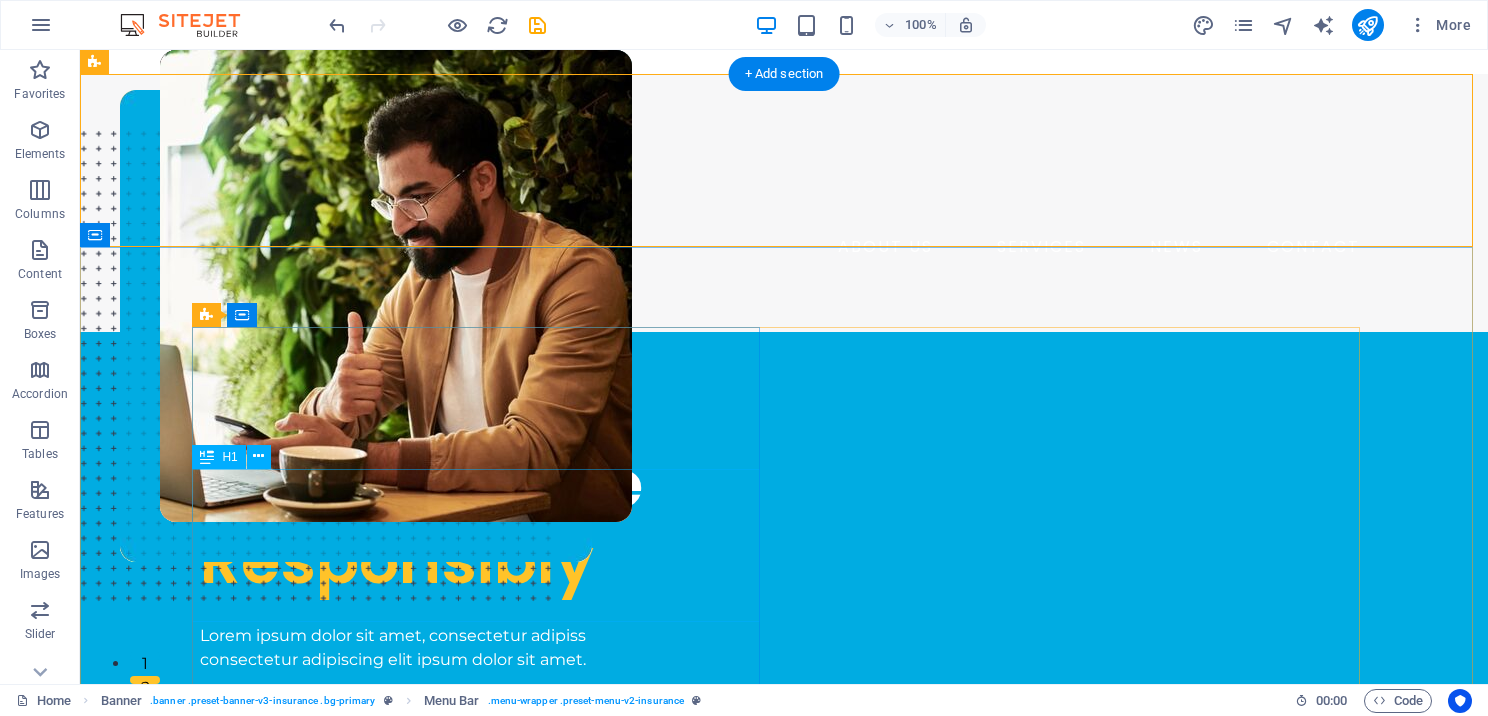 click on "INSURANCE COMPANY Insuring More Responsibly Lorem ipsum dolor sit amet, consectetur adipiss
consectetur adipiscing elit ipsum dolor sit amet. insurance plans" at bounding box center [484, 584] 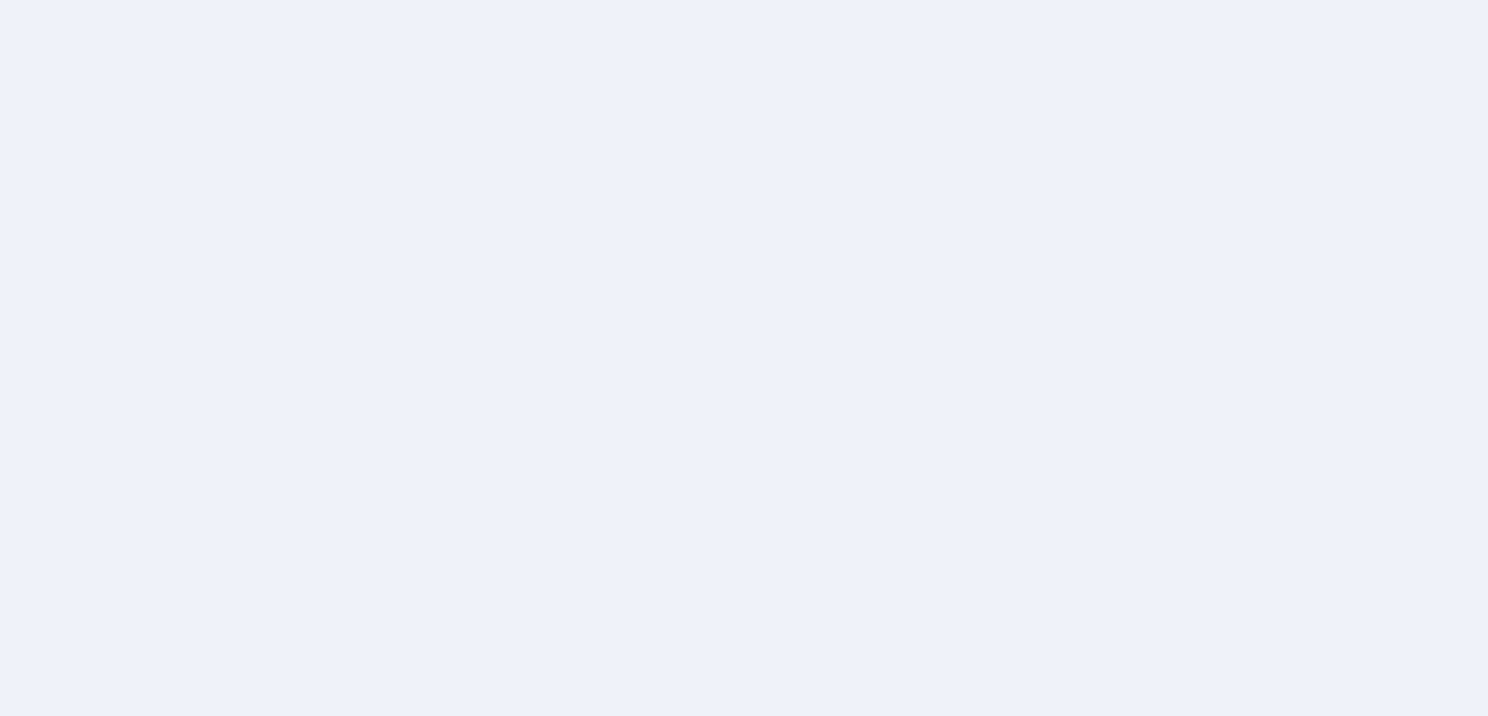 scroll, scrollTop: 0, scrollLeft: 0, axis: both 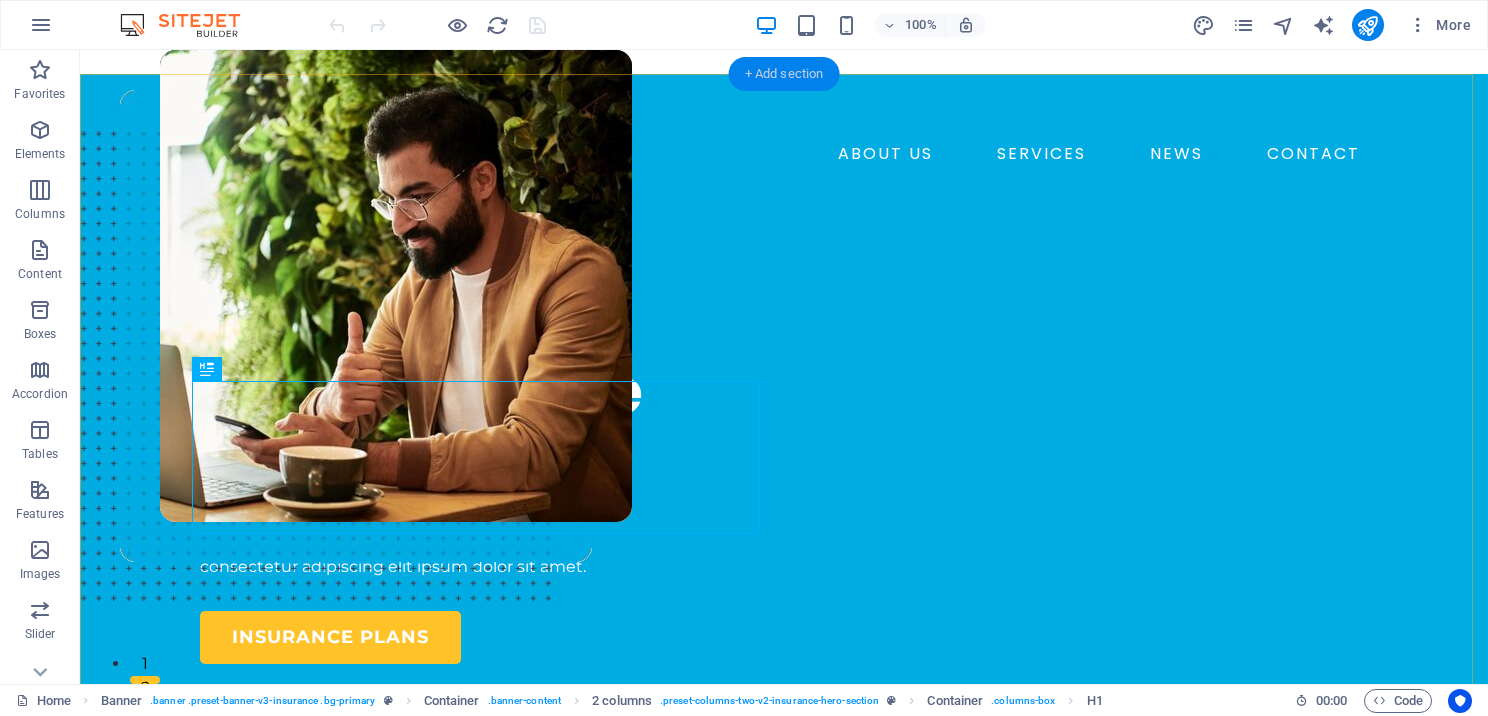 click on "+ Add section" at bounding box center [784, 74] 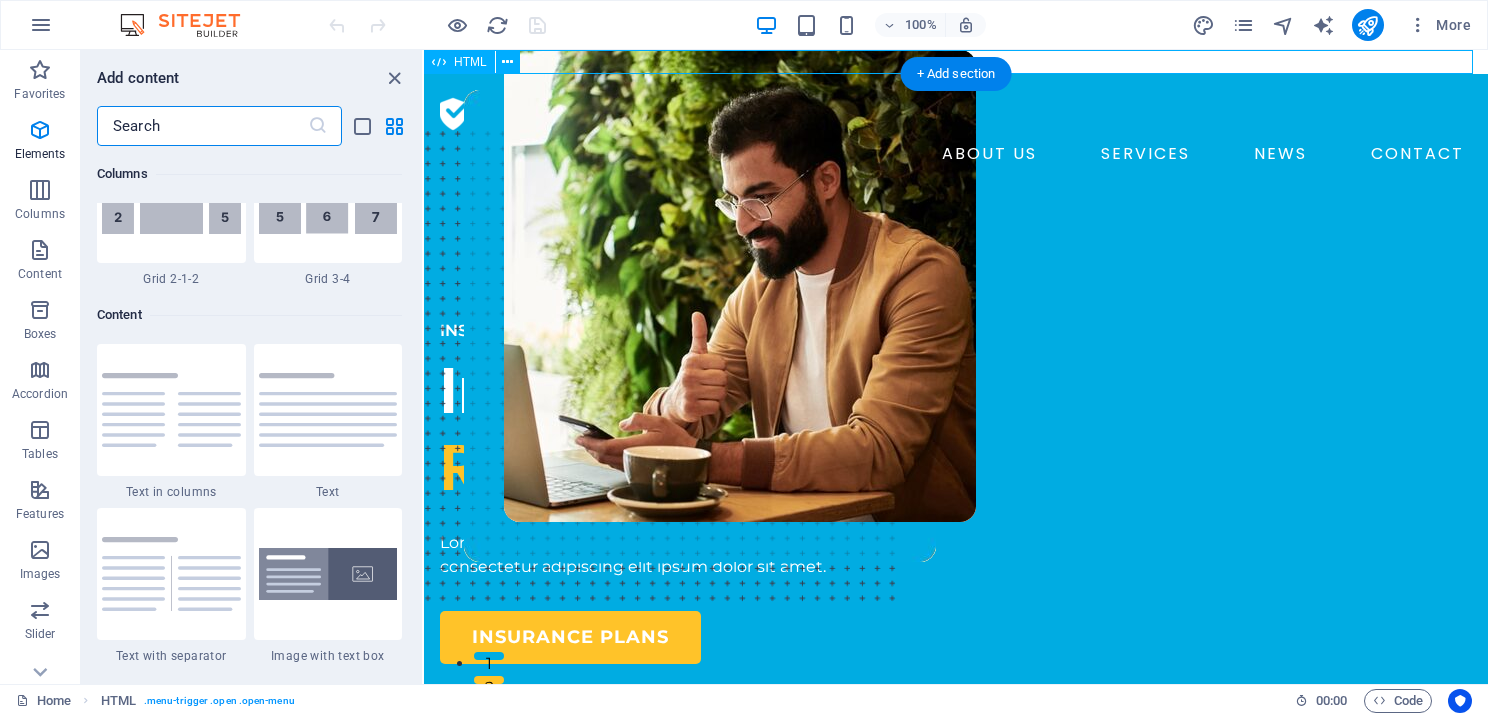 scroll, scrollTop: 3499, scrollLeft: 0, axis: vertical 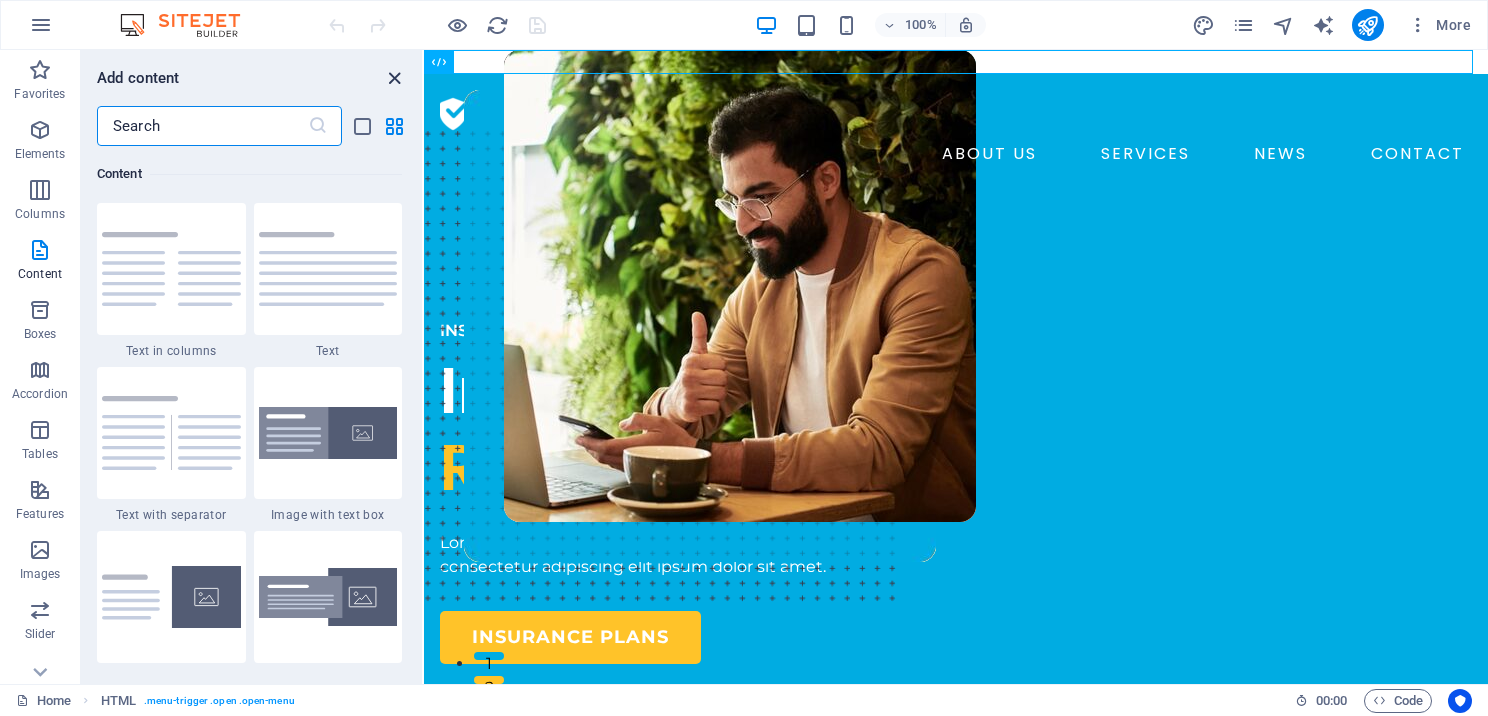 click at bounding box center (394, 78) 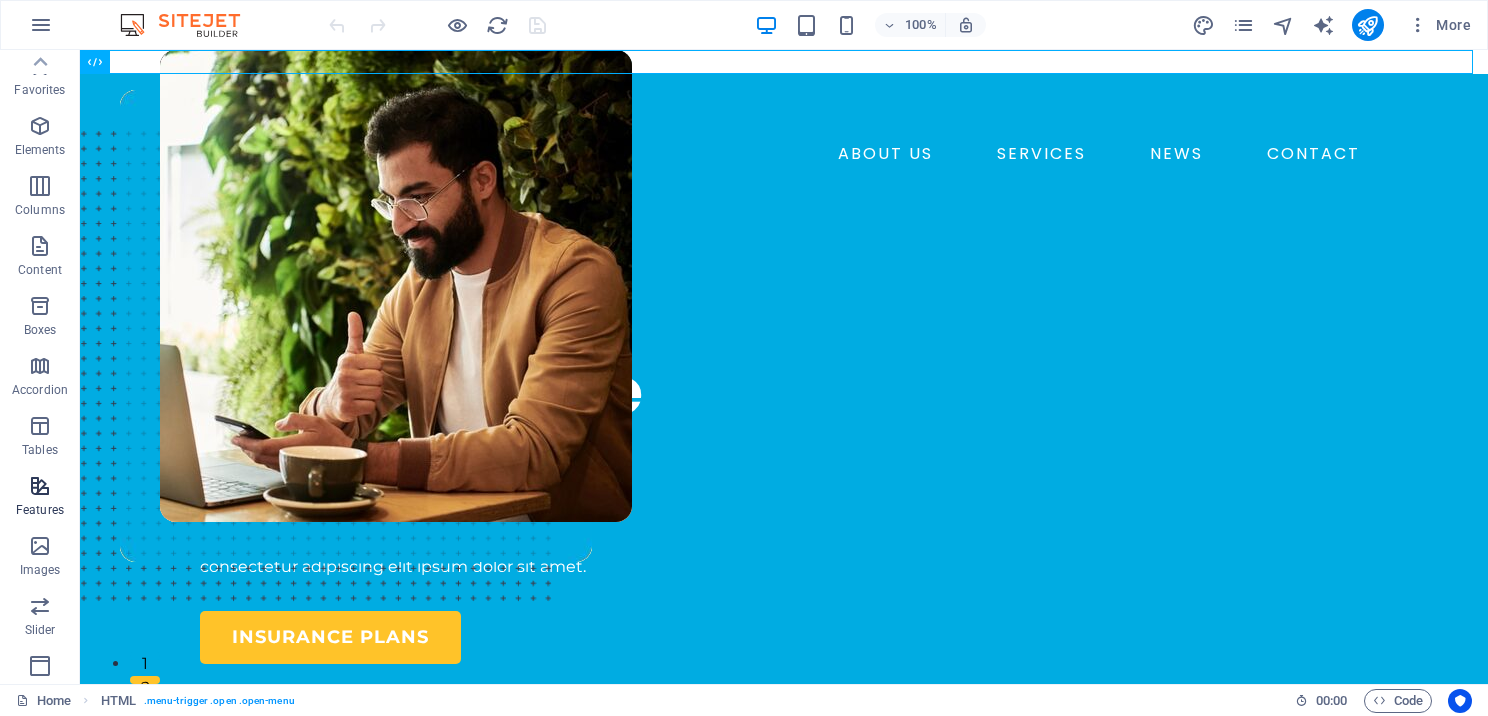 scroll, scrollTop: 0, scrollLeft: 0, axis: both 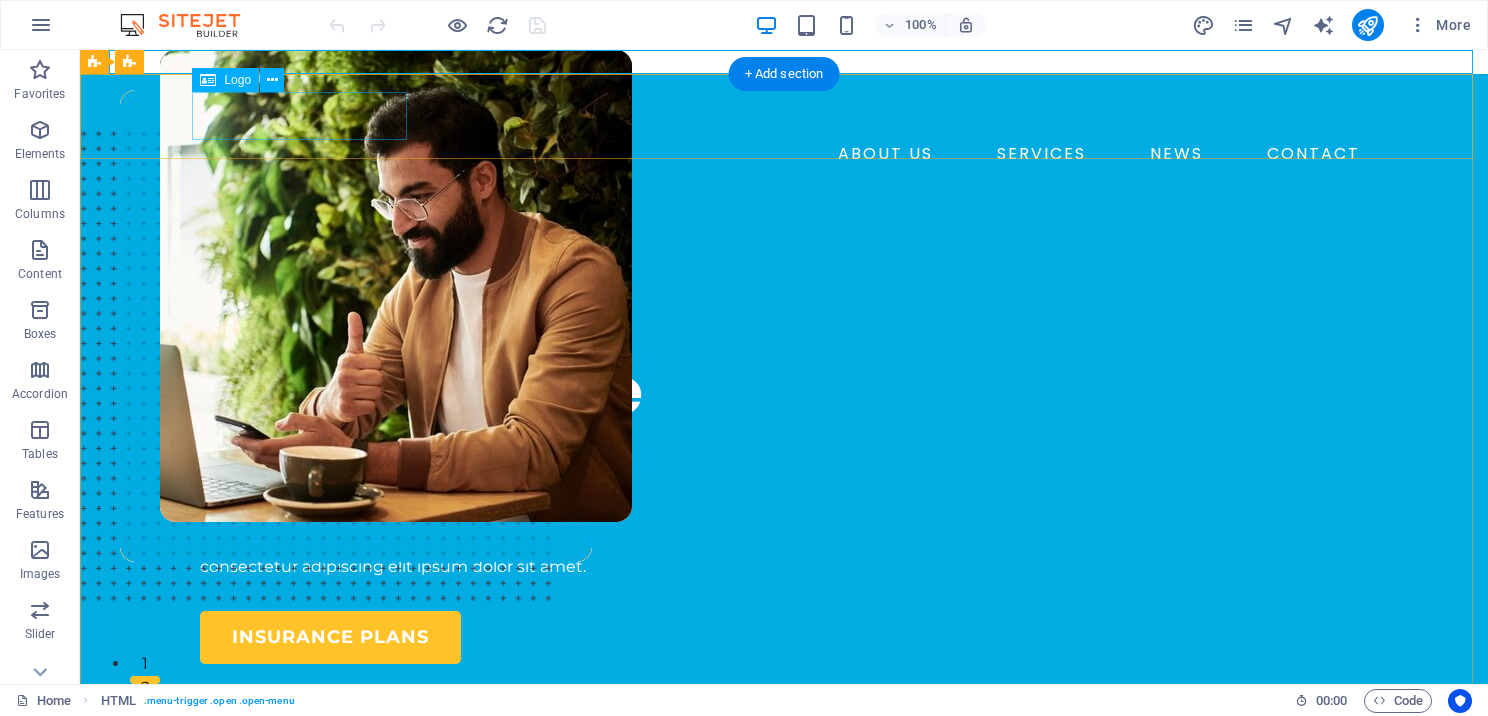 click at bounding box center [784, 114] 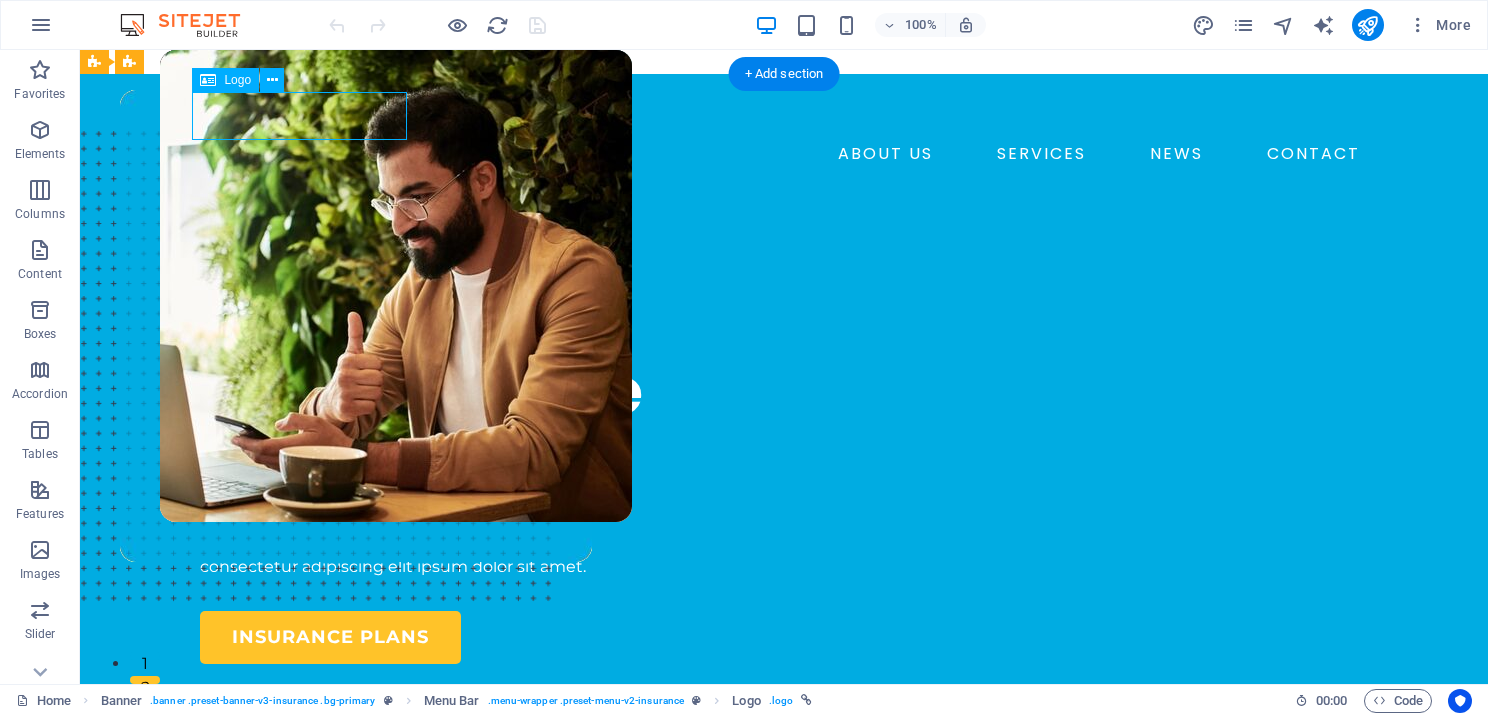 click at bounding box center [784, 114] 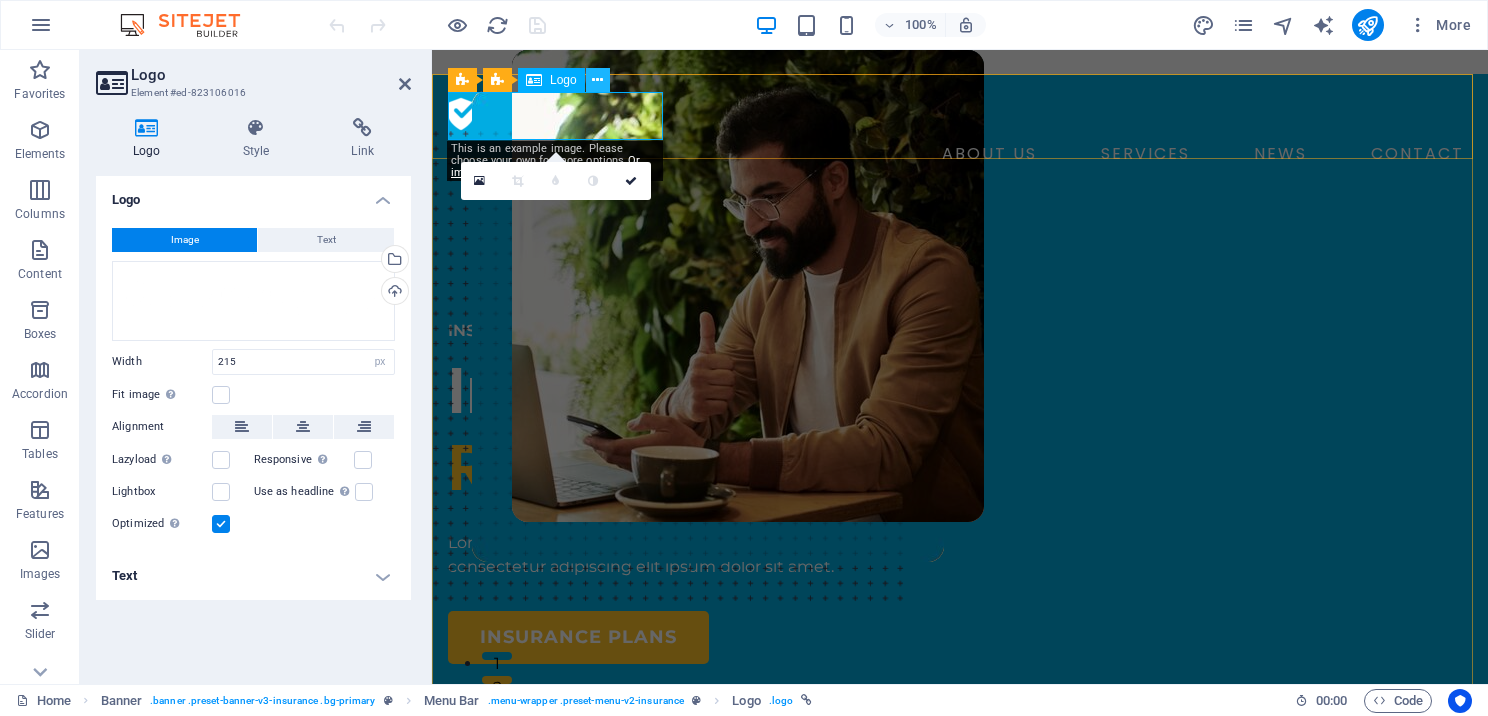 click at bounding box center [598, 80] 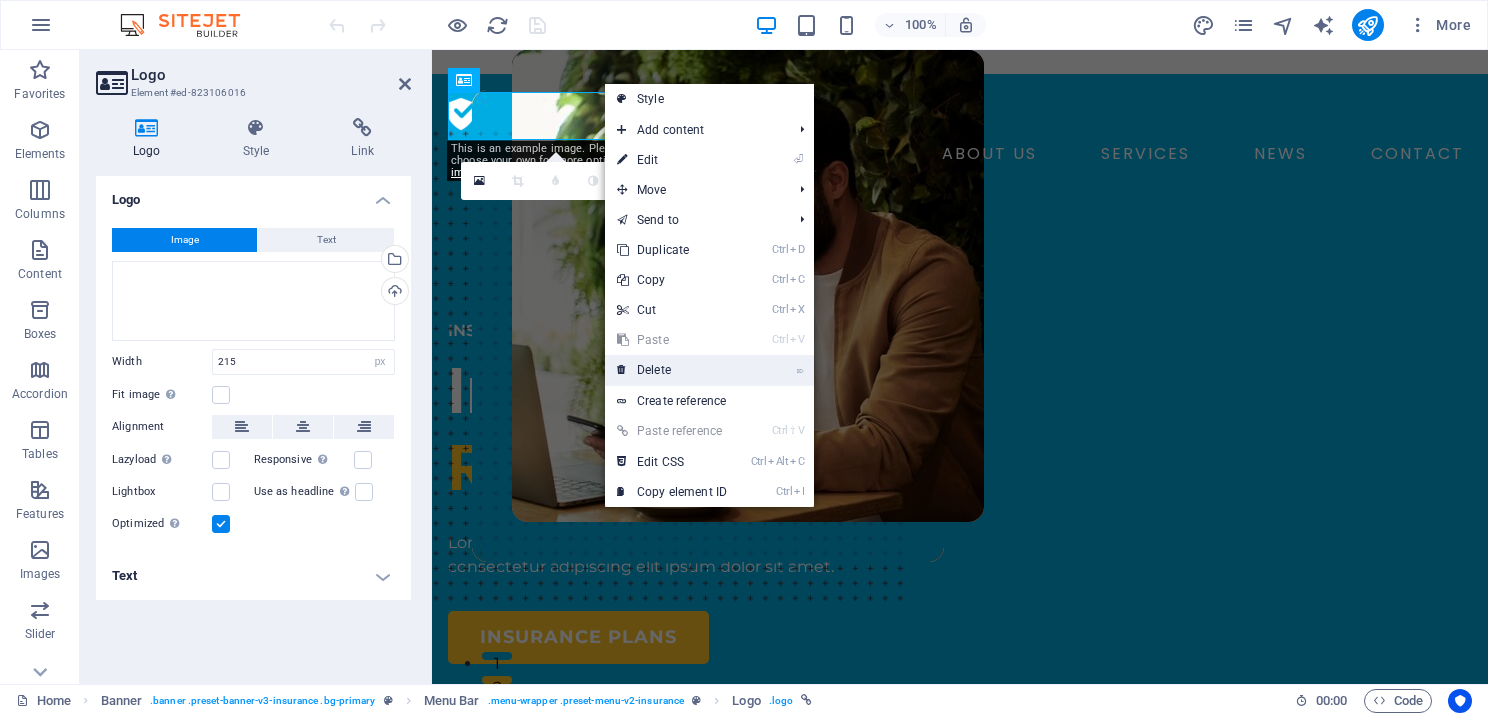 click on "⌦  Delete" at bounding box center (672, 370) 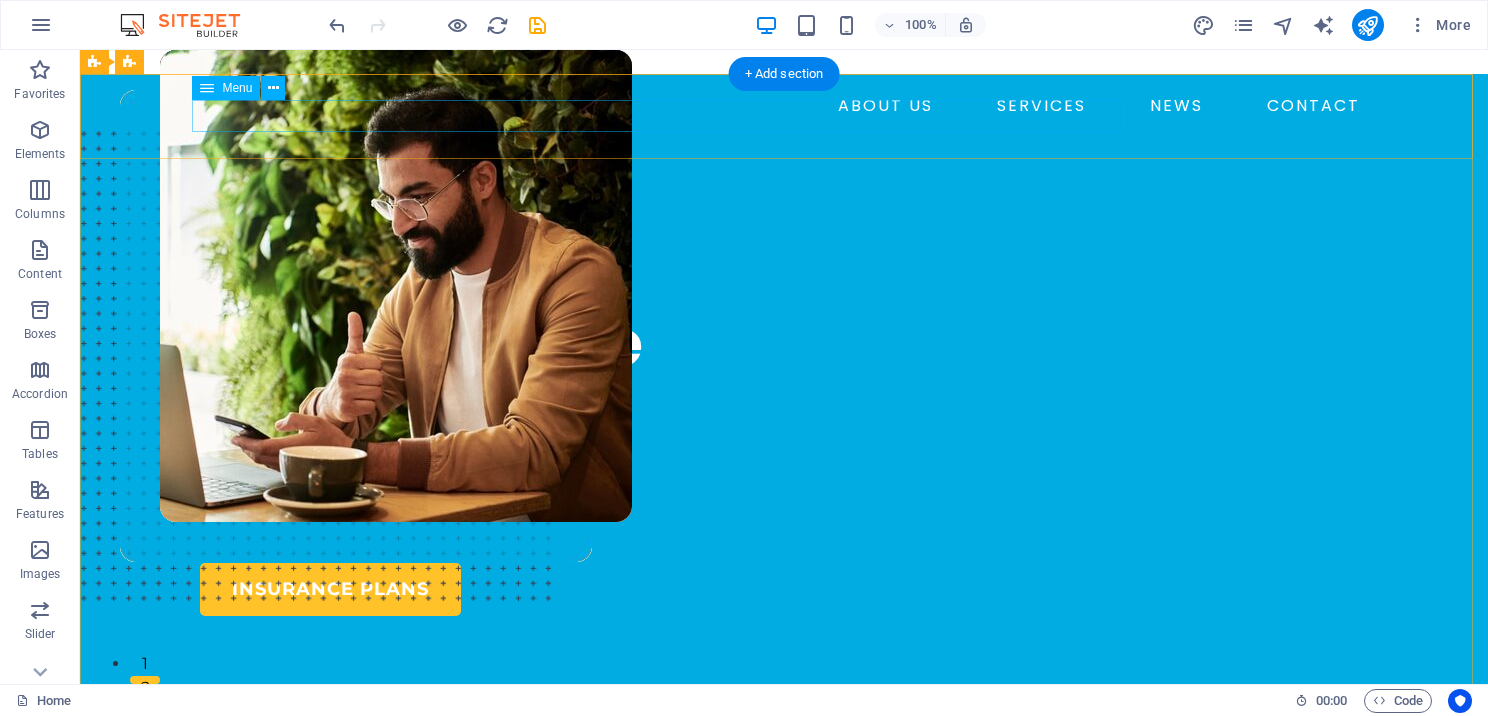 click on "ABOUT US SERVICES NEWS CONTACT" at bounding box center [784, 106] 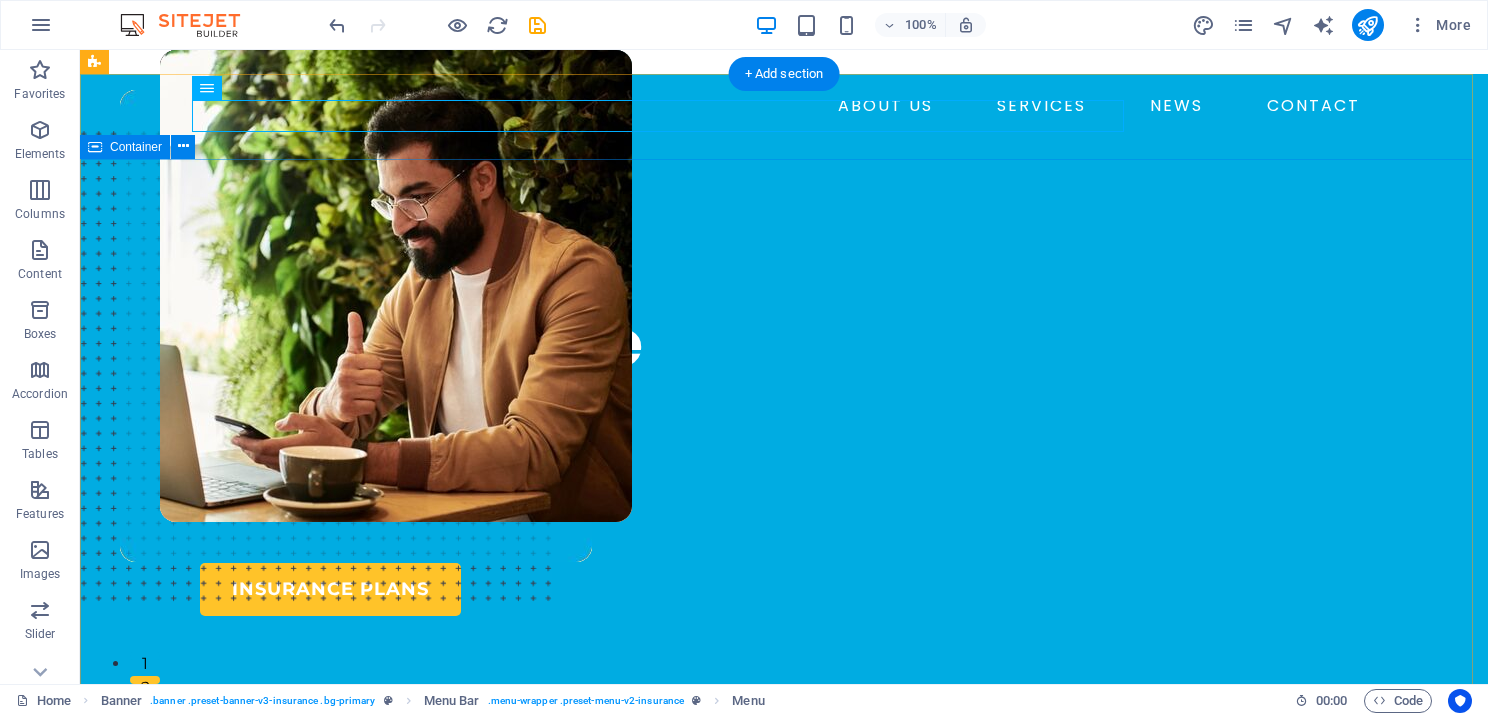 click on "INSURANCE COMPANY Insuring More Responsibly Lorem ipsum dolor sit amet, consectetur adipiss
consectetur adipiscing elit ipsum dolor sit amet. insurance plans" at bounding box center [784, 731] 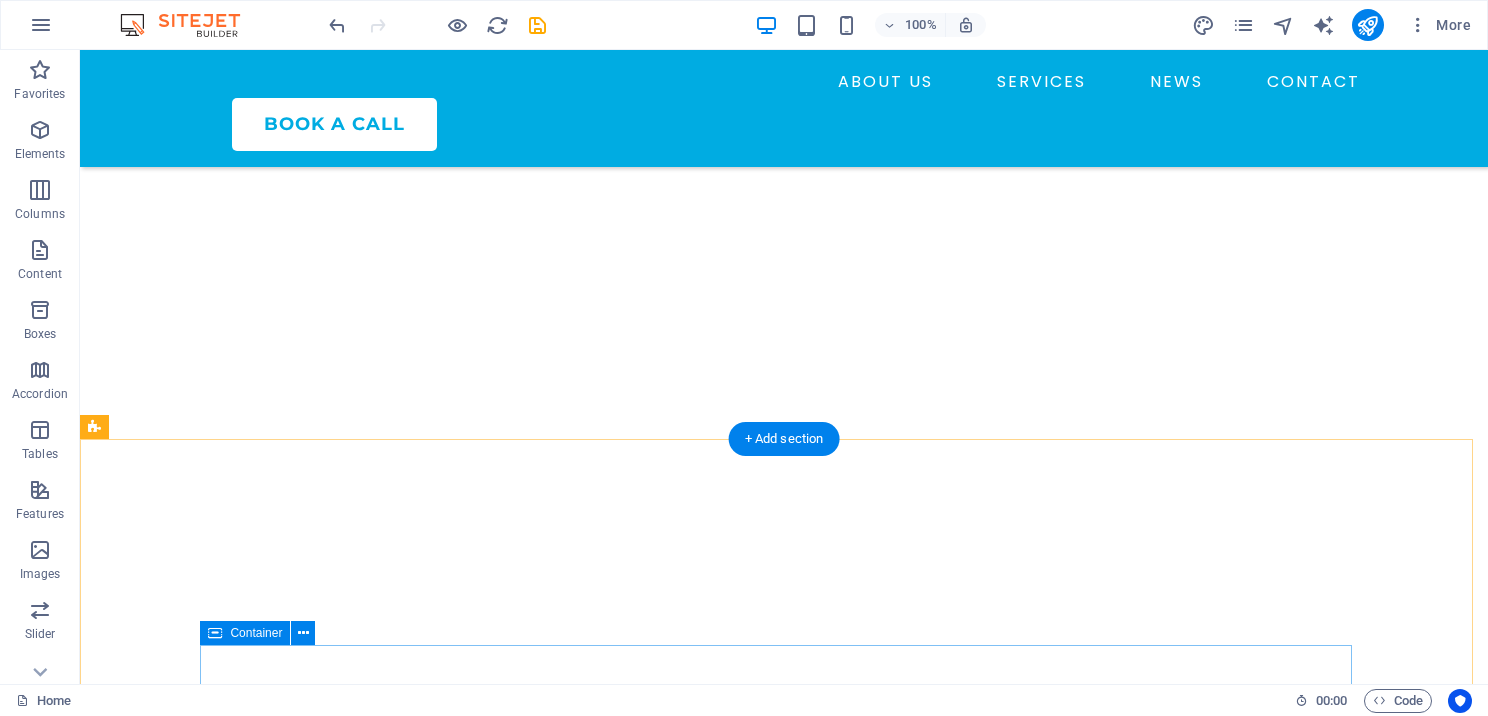 scroll, scrollTop: 6665, scrollLeft: 0, axis: vertical 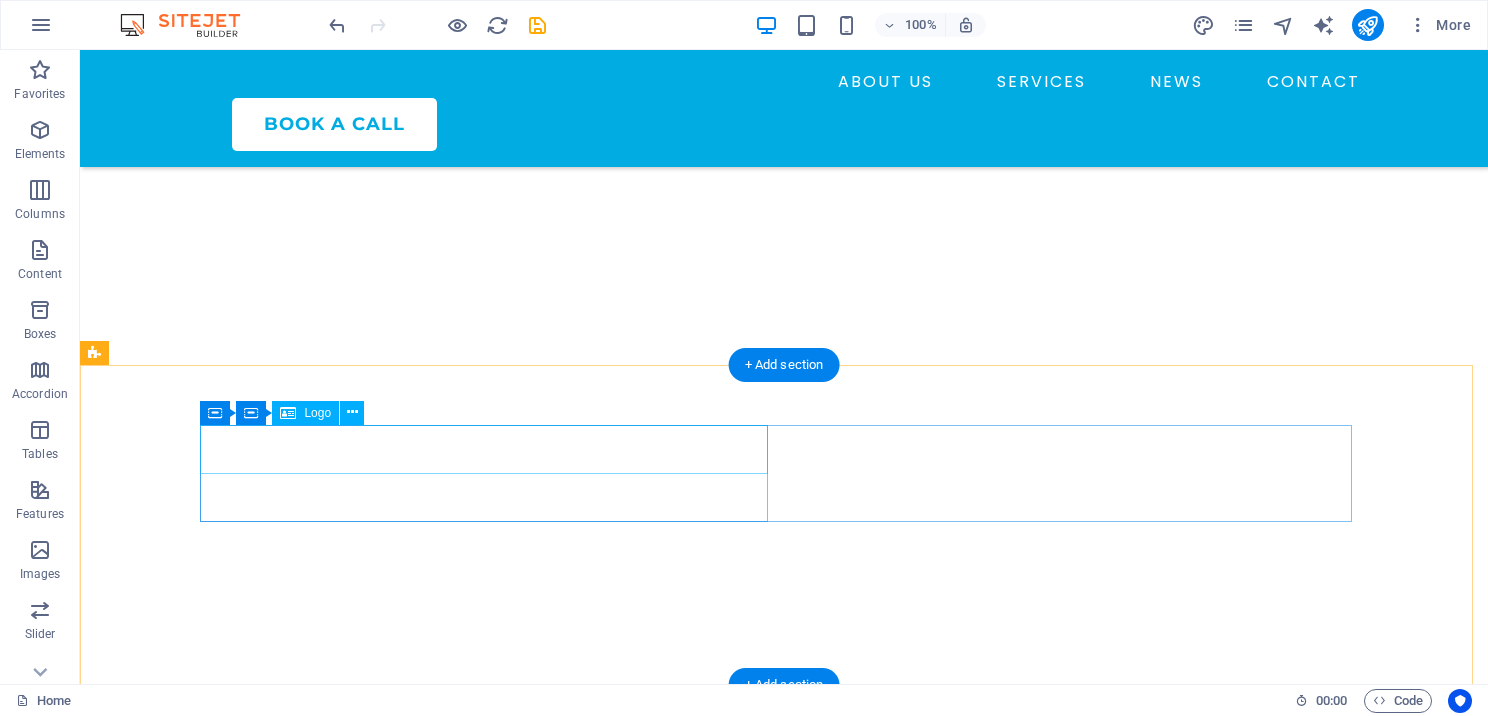 click at bounding box center [492, 4265] 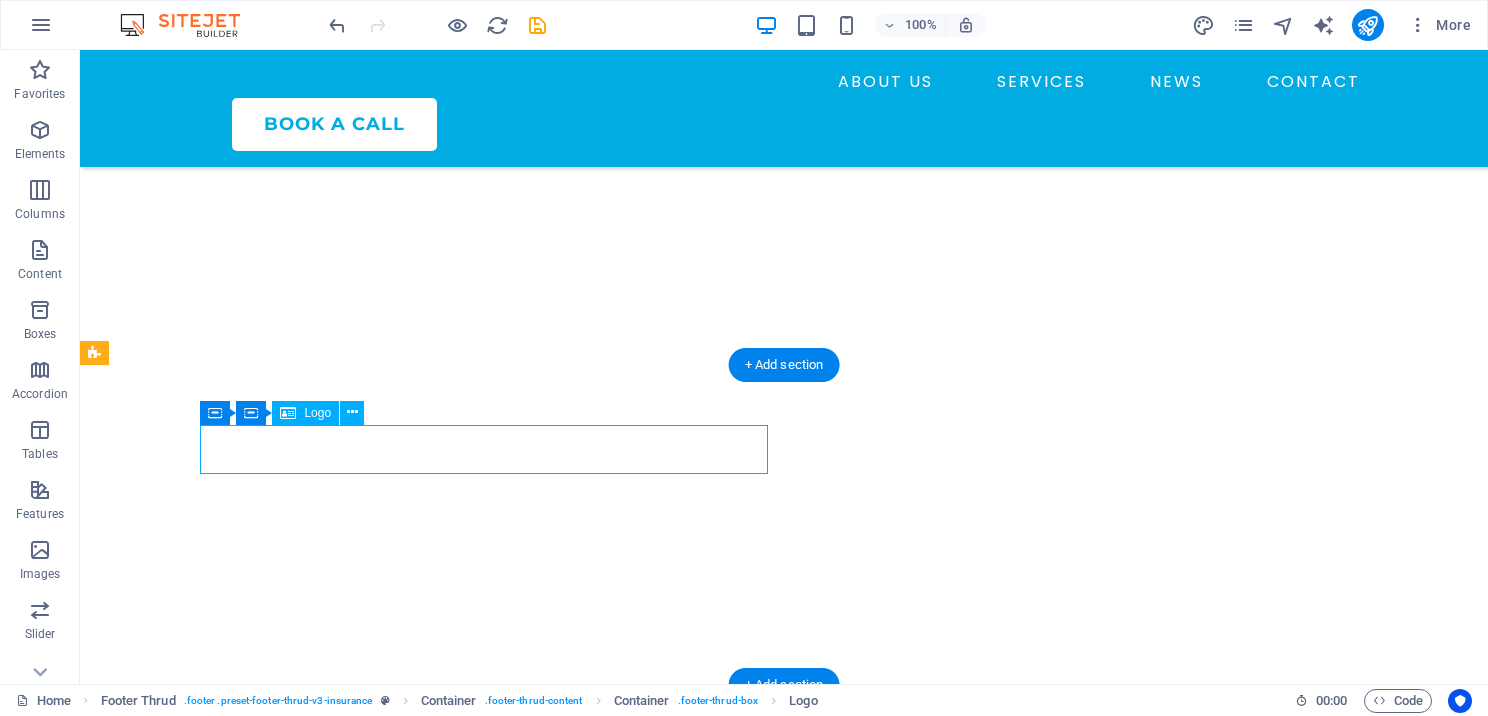 click at bounding box center (492, 4265) 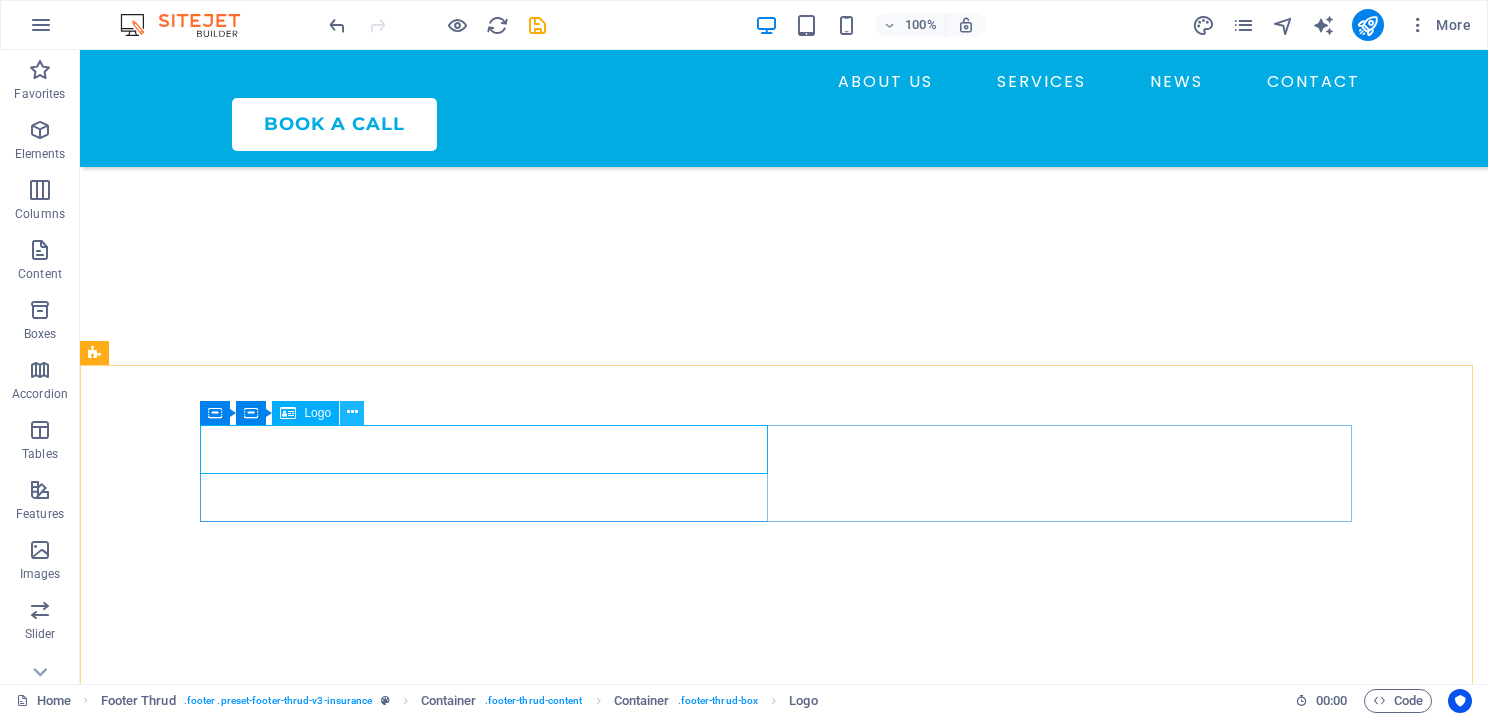 click at bounding box center [352, 412] 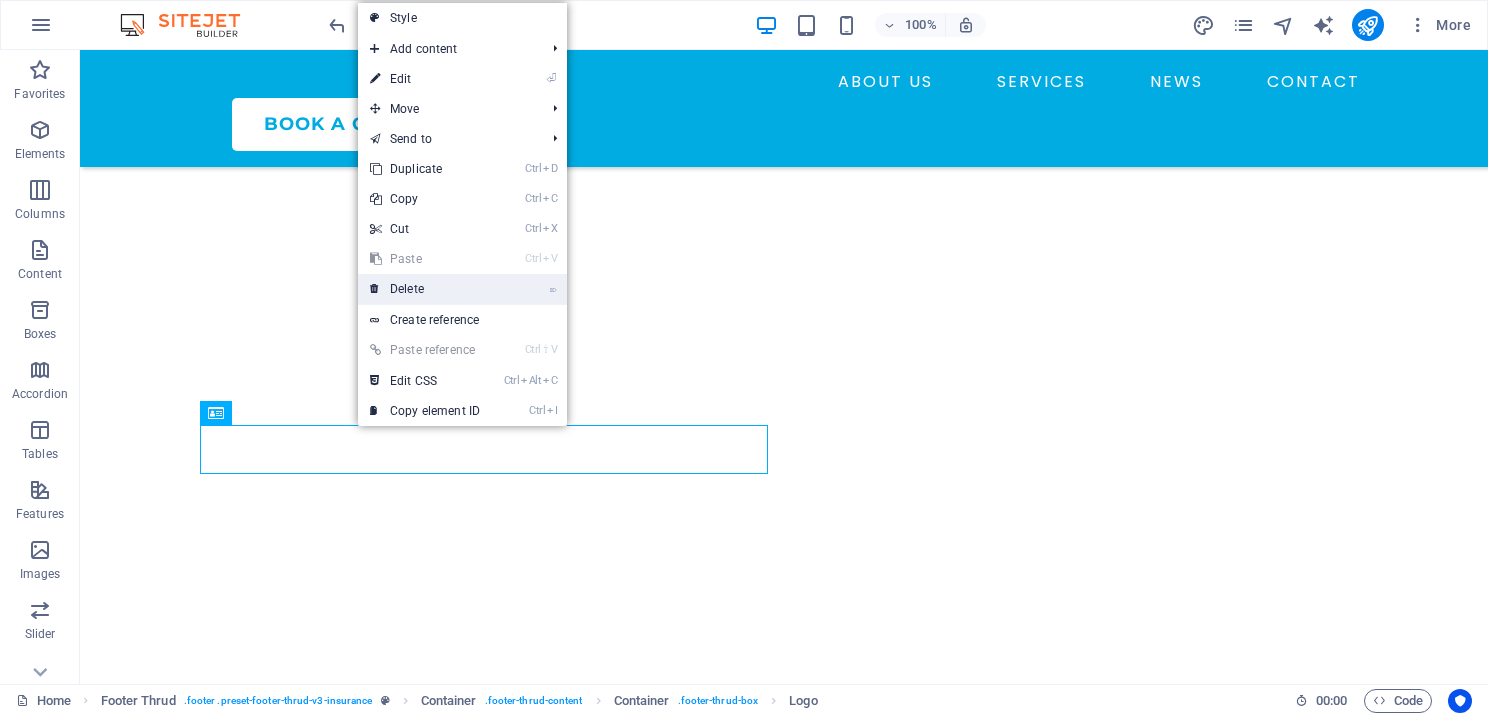drag, startPoint x: 460, startPoint y: 292, endPoint x: 380, endPoint y: 240, distance: 95.41489 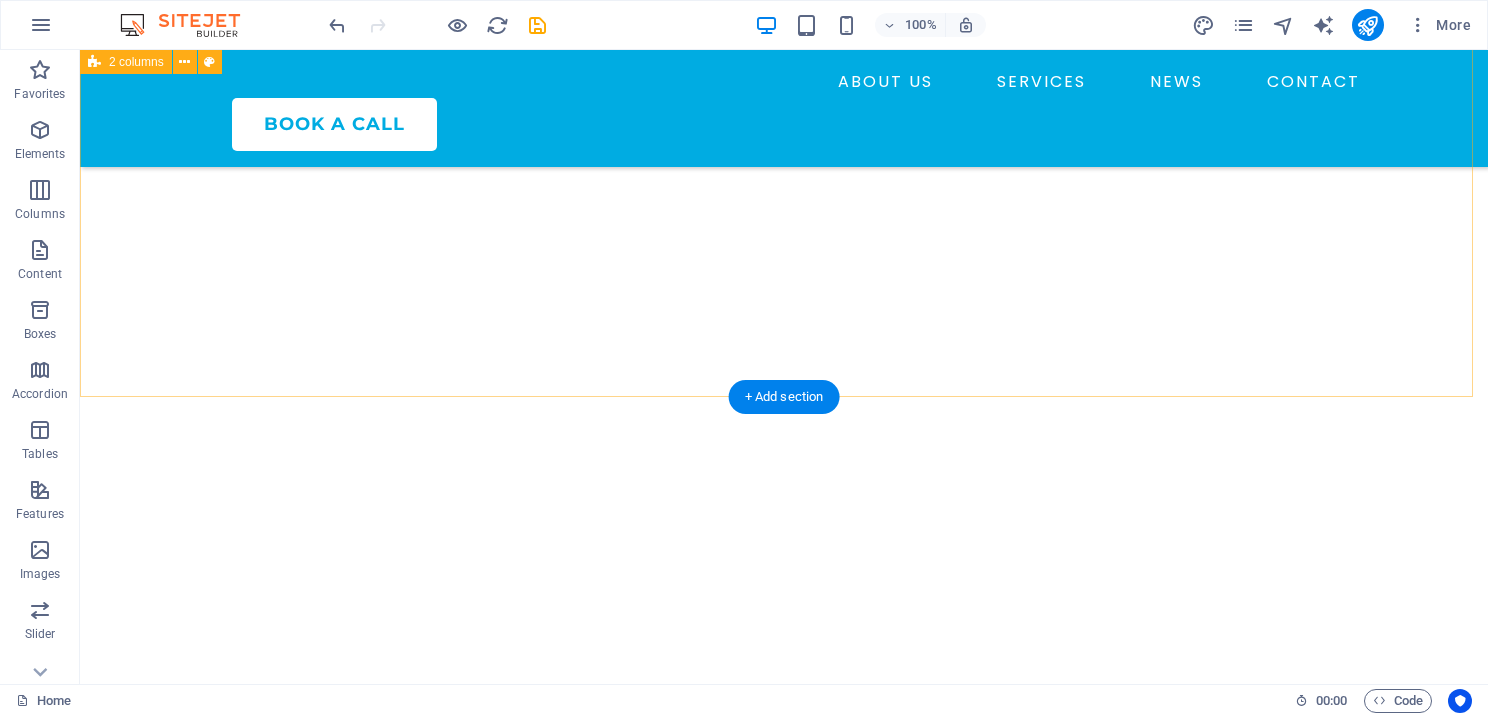 scroll, scrollTop: 6632, scrollLeft: 0, axis: vertical 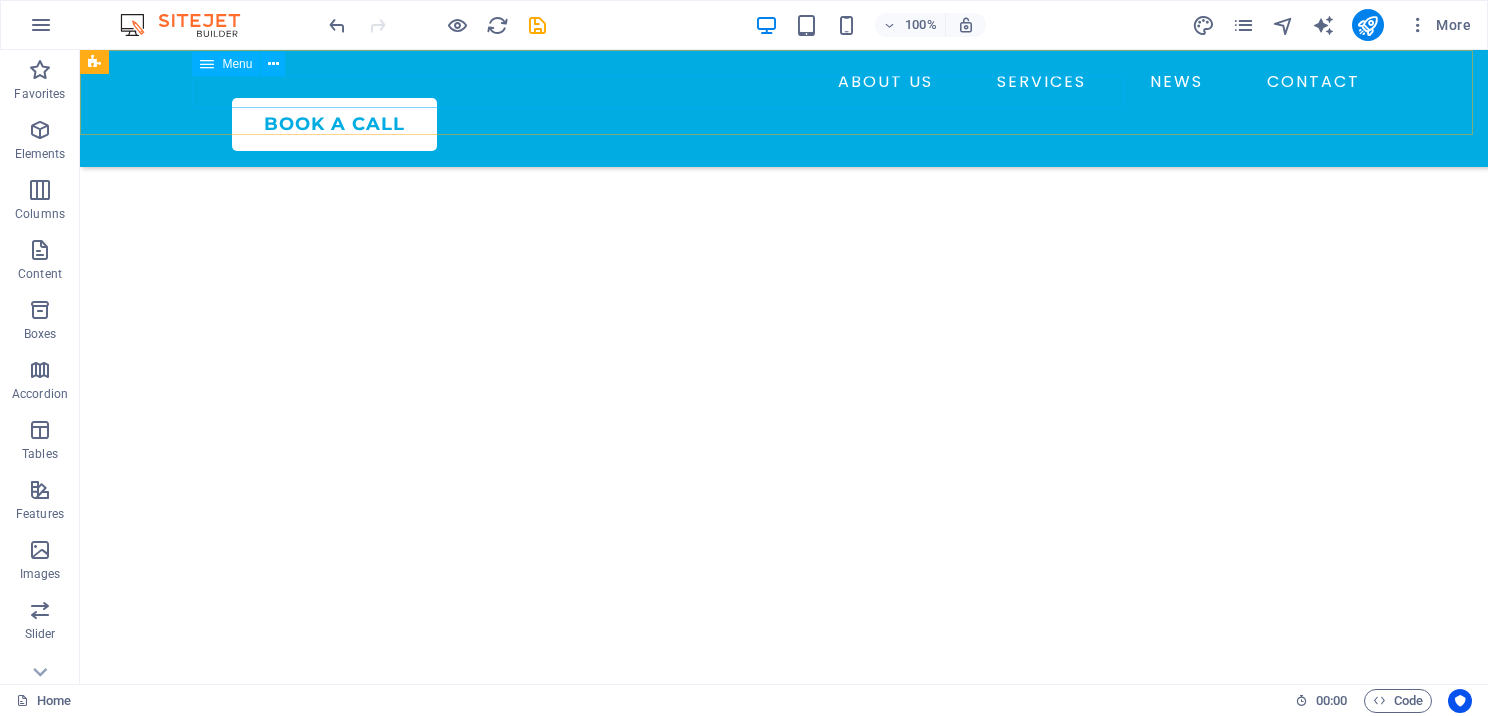 click on "ABOUT US SERVICES NEWS CONTACT BOOK A CALL" at bounding box center (784, 108) 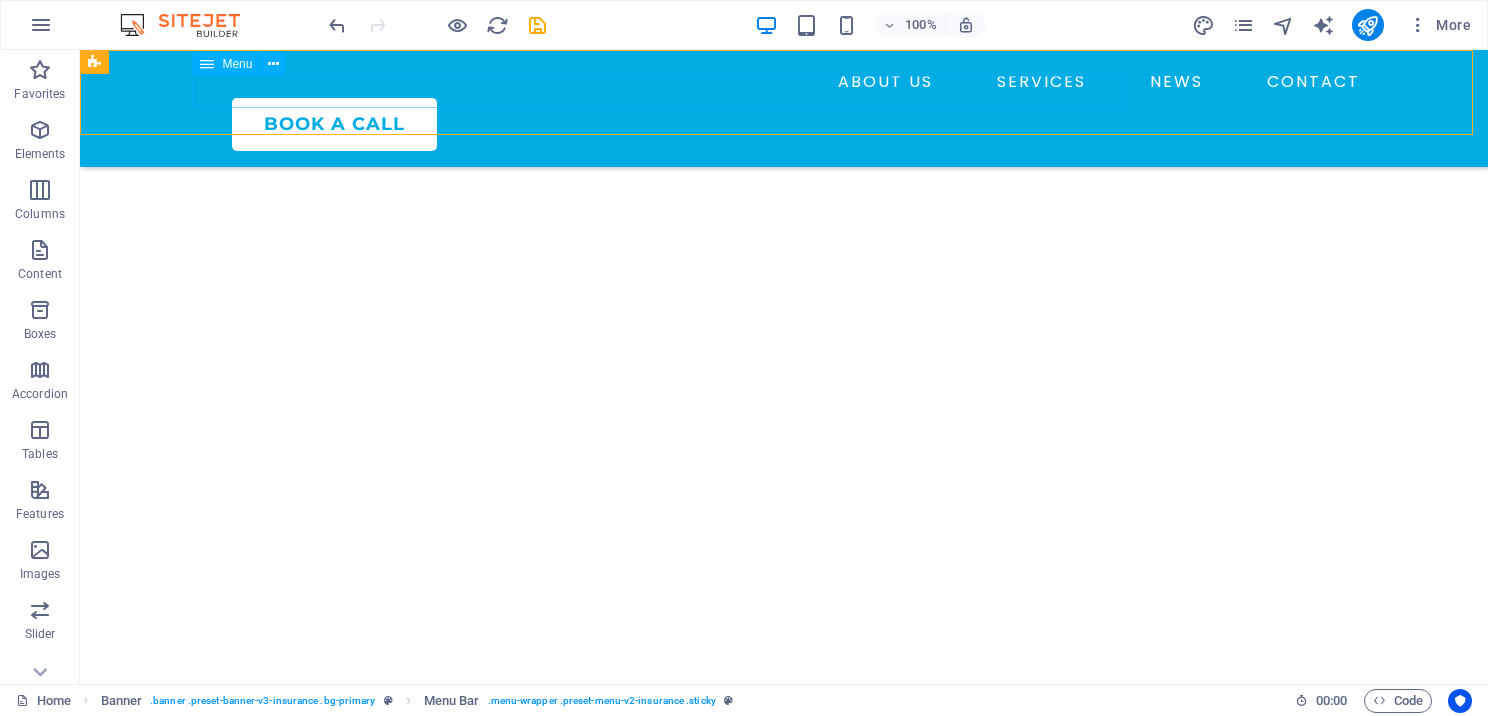 click on "ABOUT US SERVICES NEWS CONTACT" at bounding box center [784, 82] 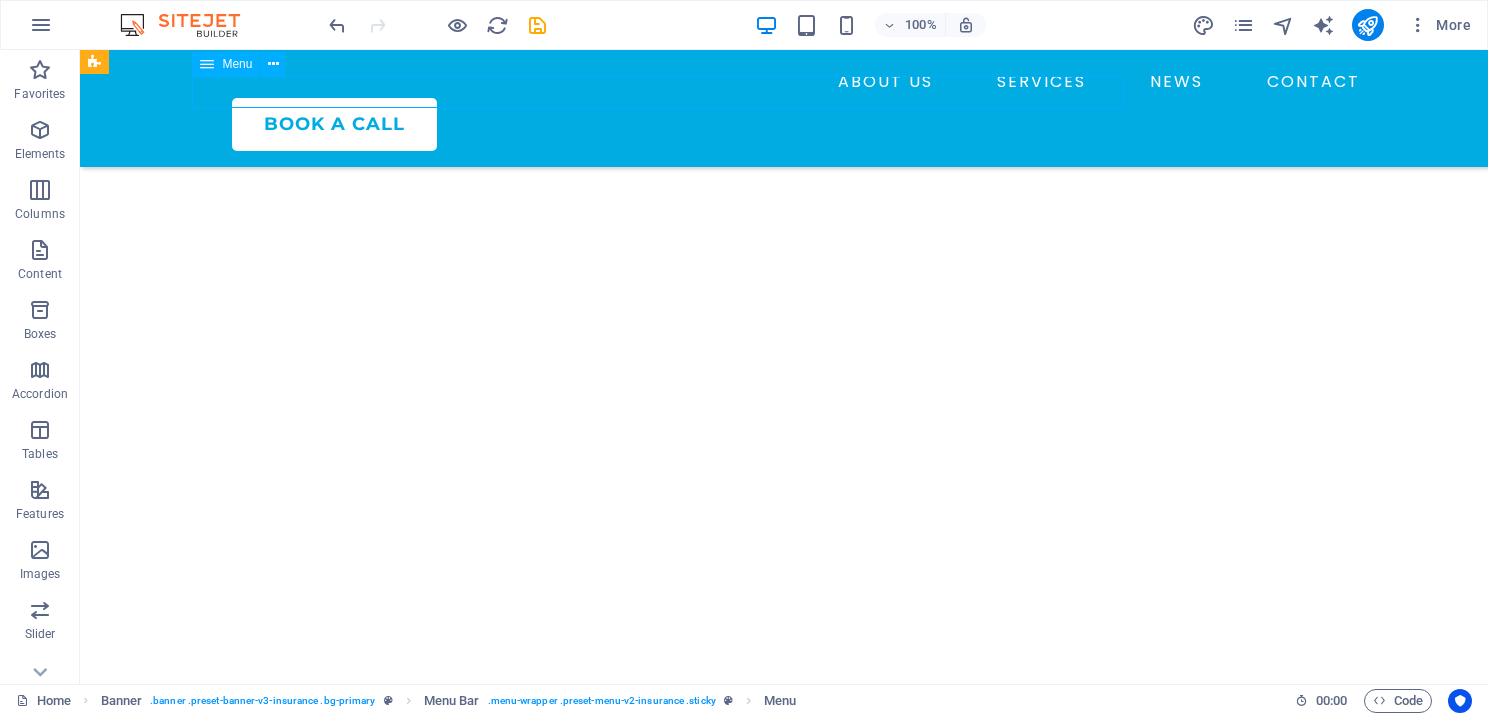 click on "ABOUT US SERVICES NEWS CONTACT" at bounding box center [784, 82] 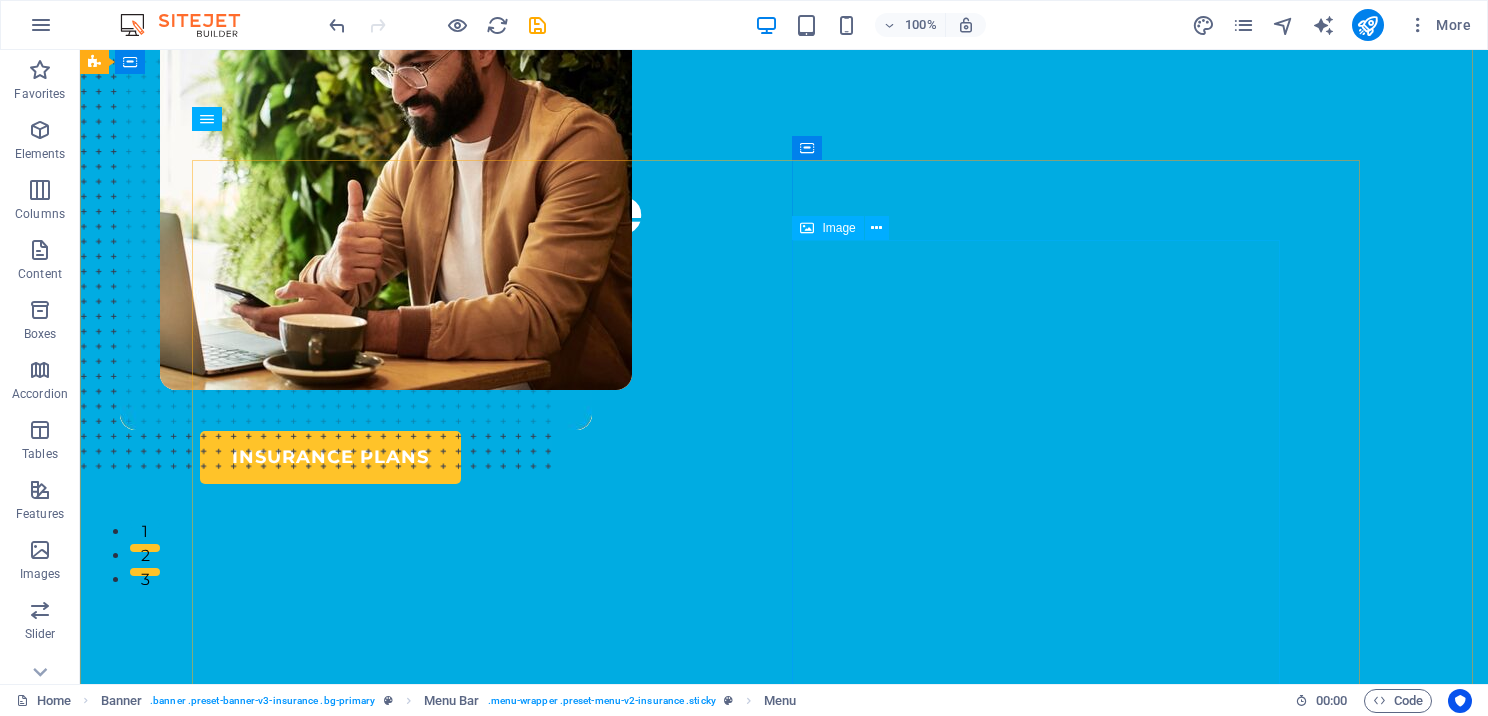scroll, scrollTop: 0, scrollLeft: 0, axis: both 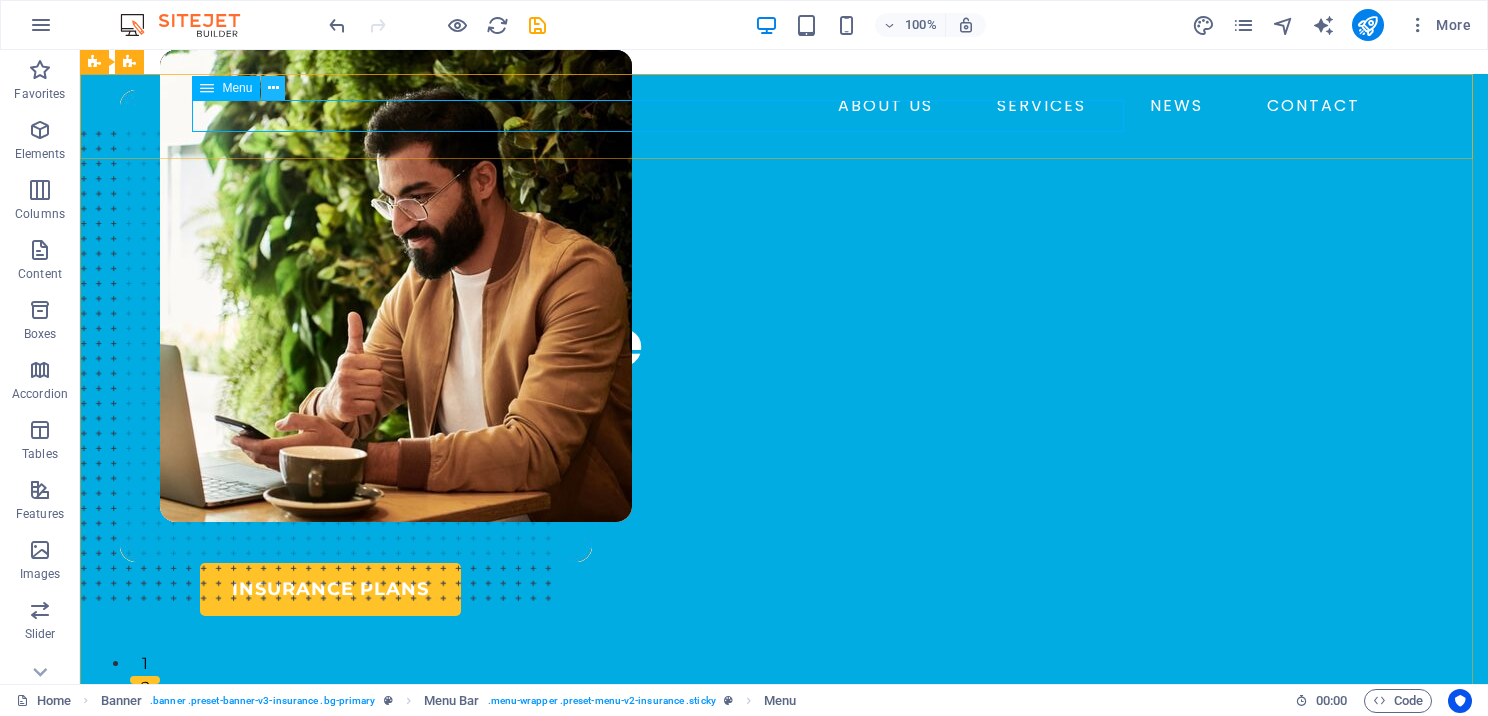 click at bounding box center [273, 88] 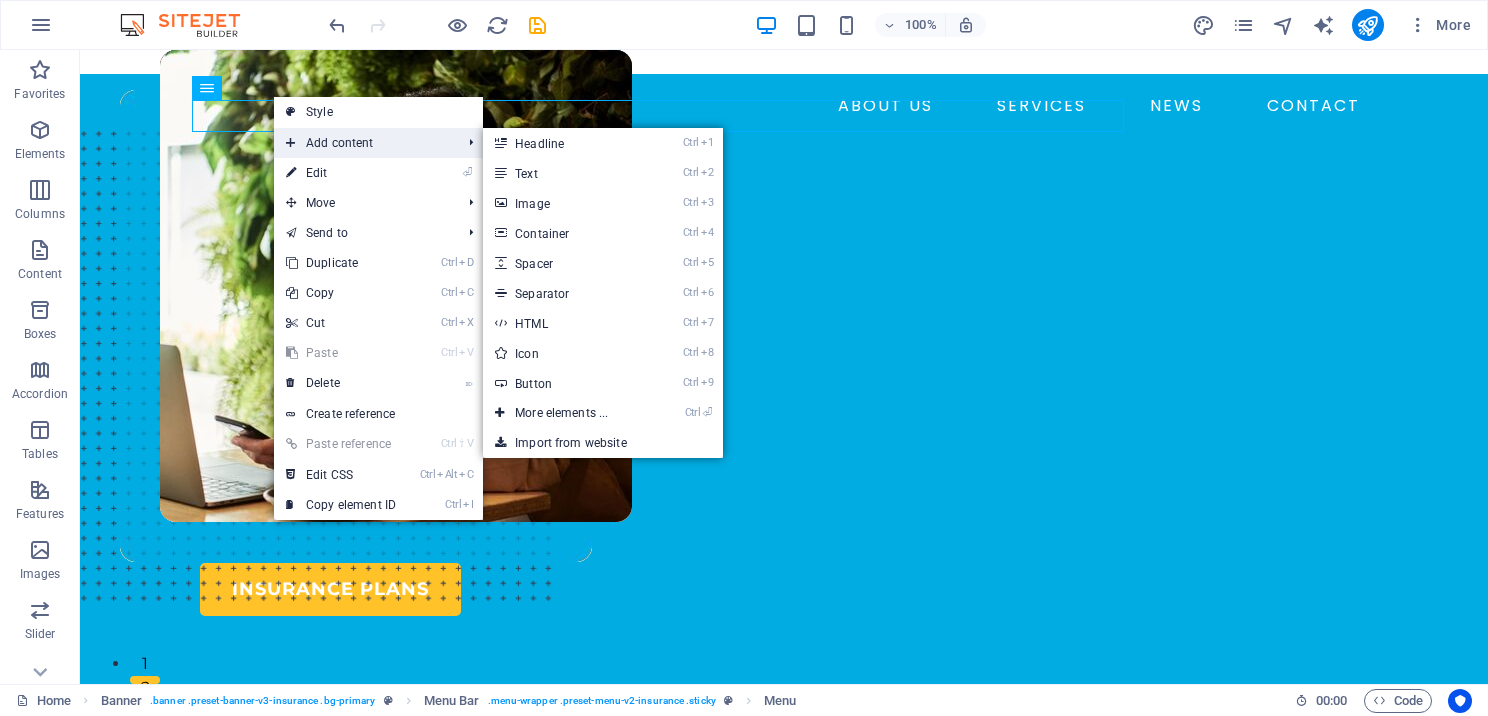 click on "Add content" at bounding box center (363, 143) 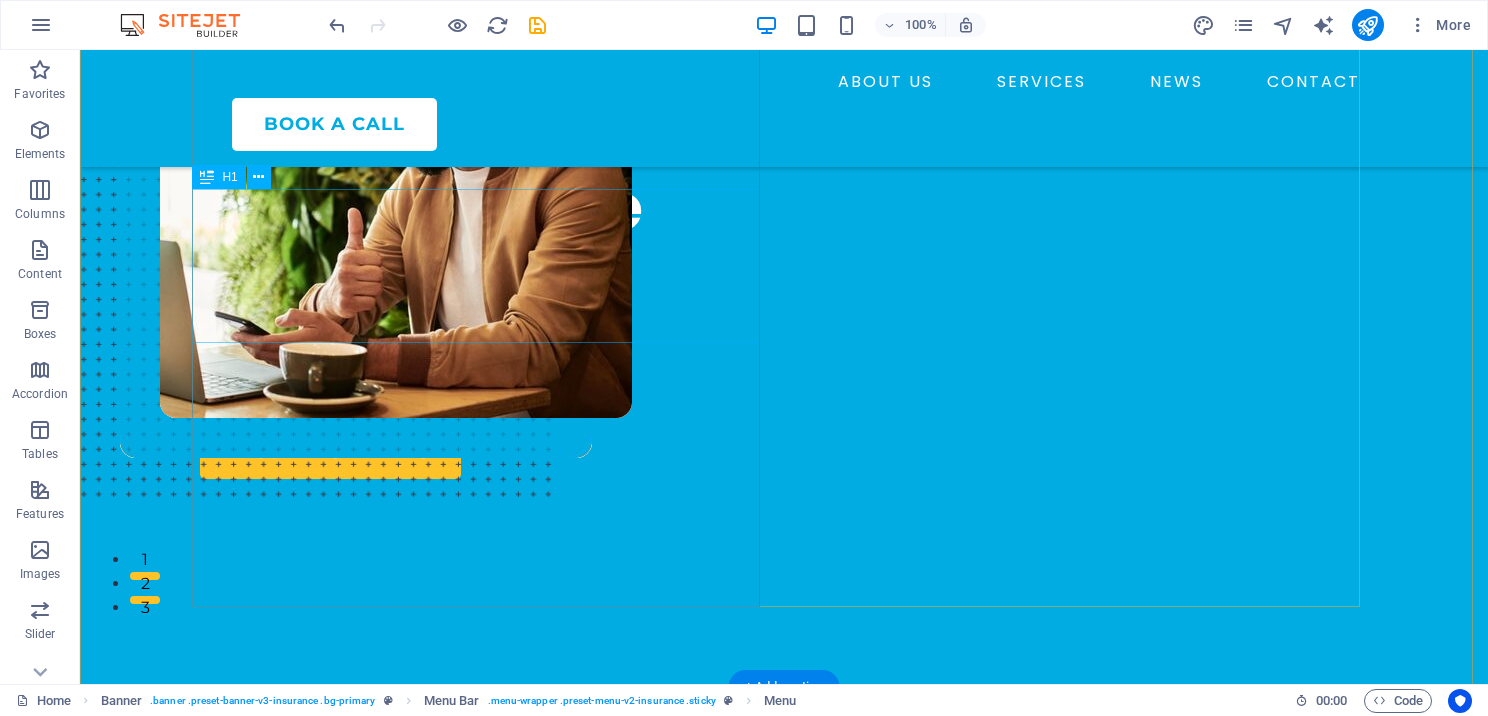 scroll, scrollTop: 200, scrollLeft: 0, axis: vertical 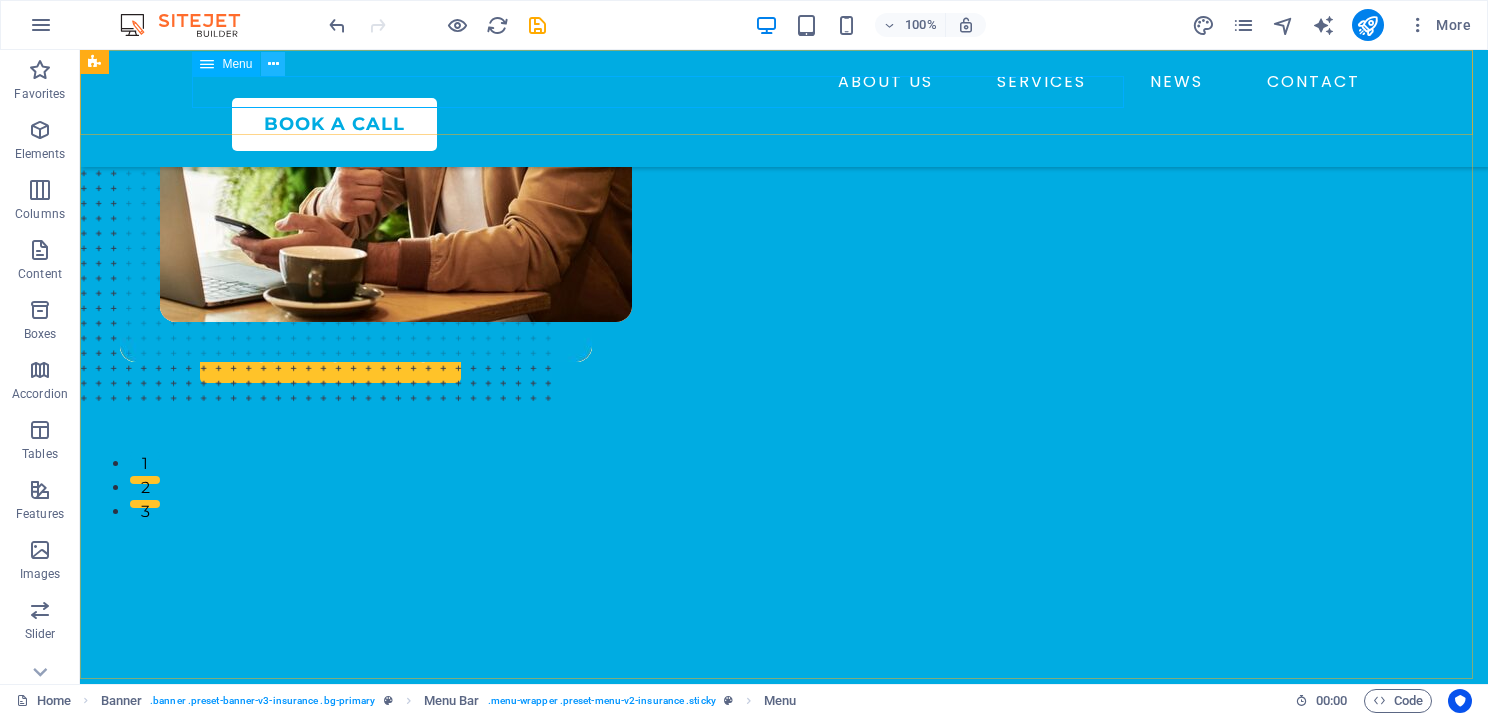 click at bounding box center (273, 64) 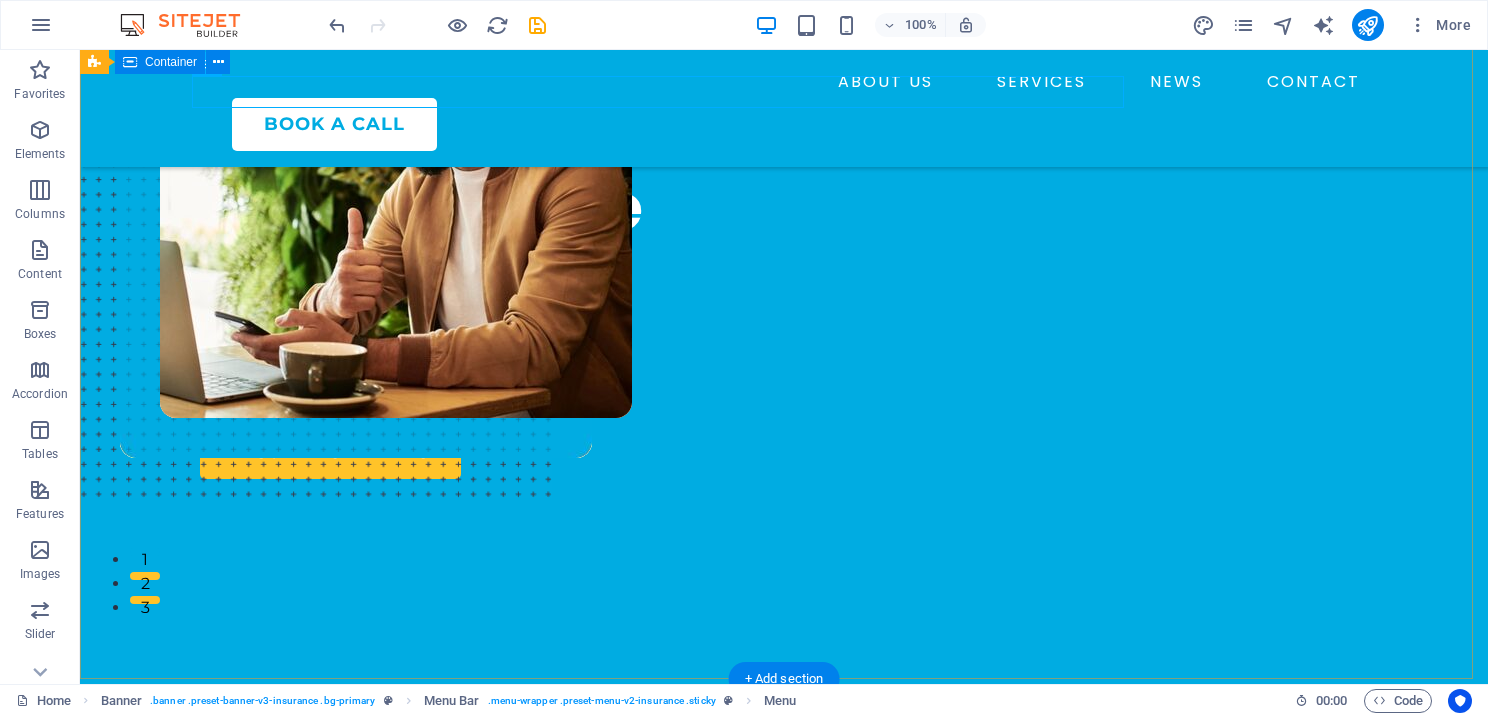 scroll, scrollTop: 0, scrollLeft: 0, axis: both 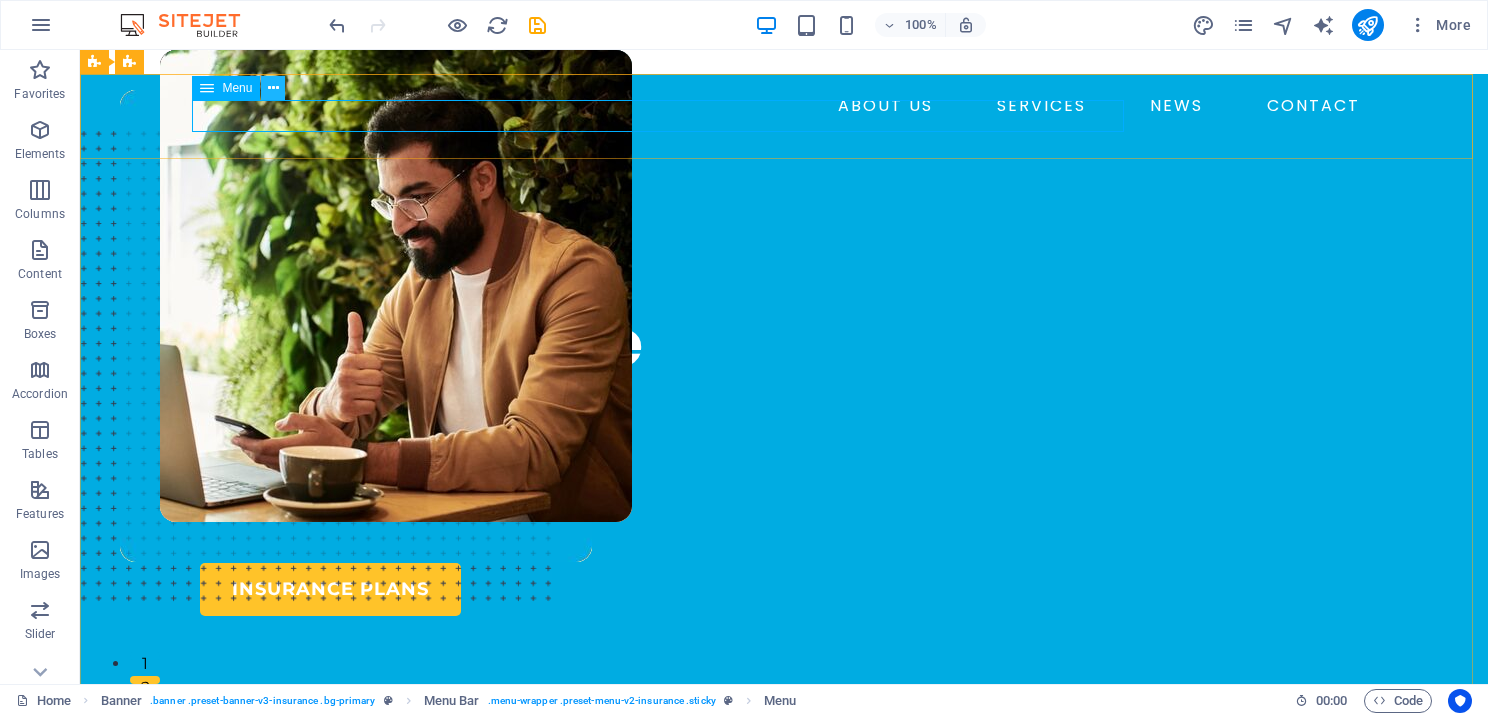 click at bounding box center (273, 88) 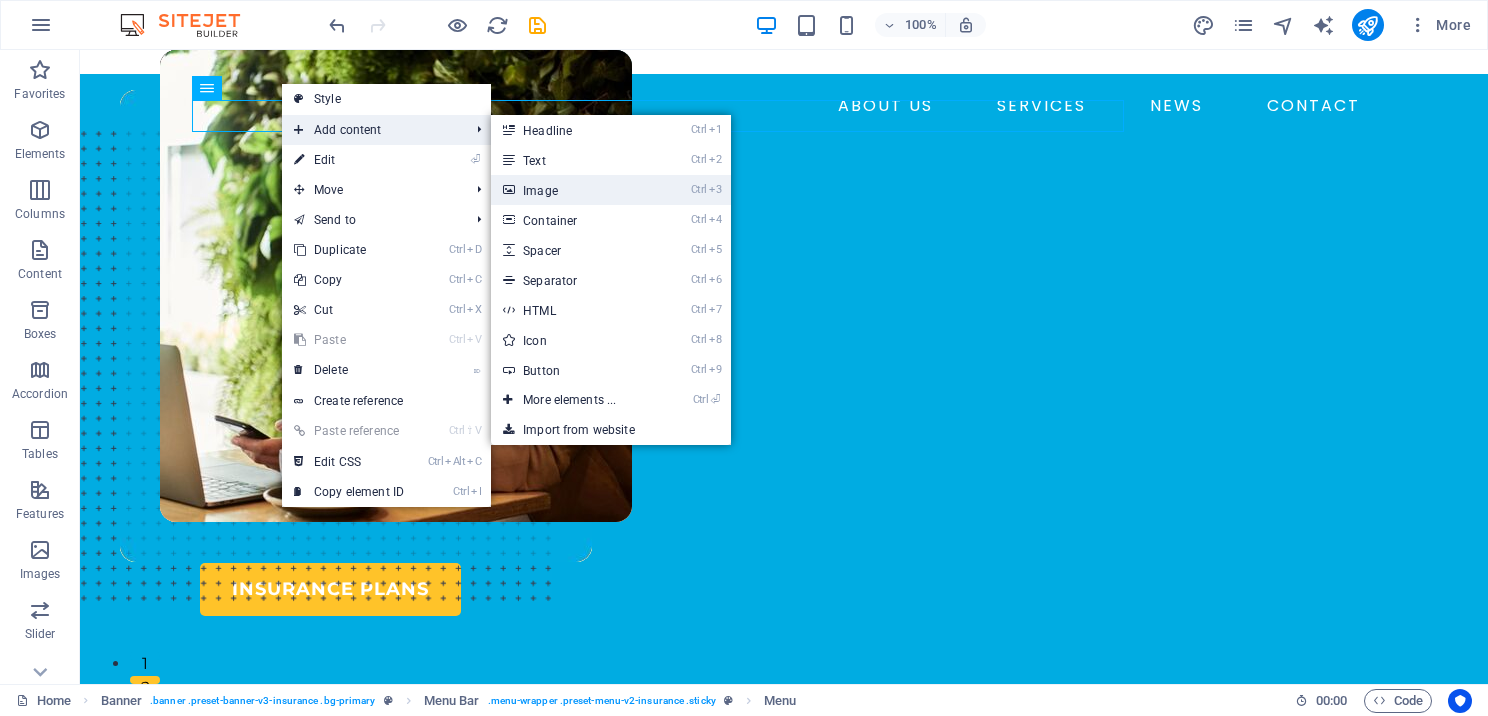 click on "Ctrl 3  Image" at bounding box center [573, 190] 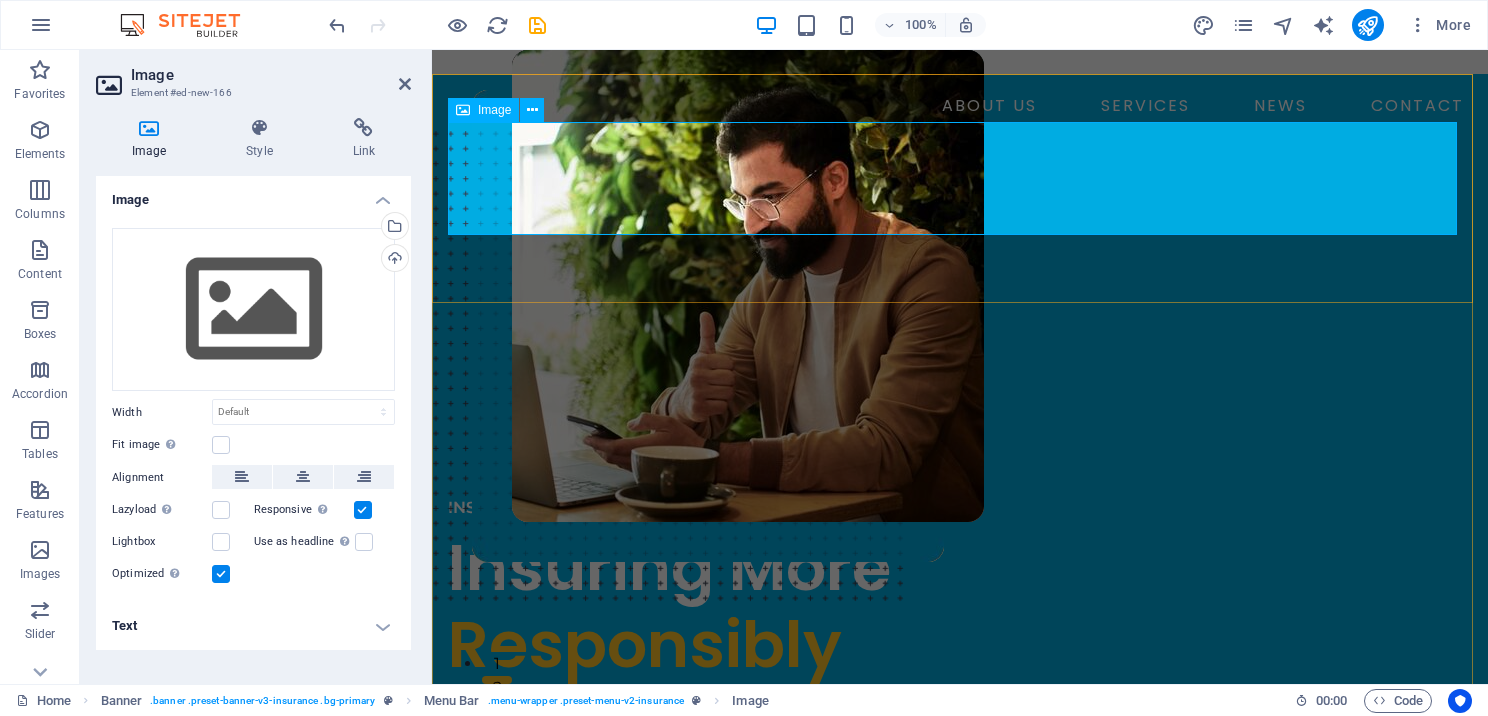 click at bounding box center (960, 234) 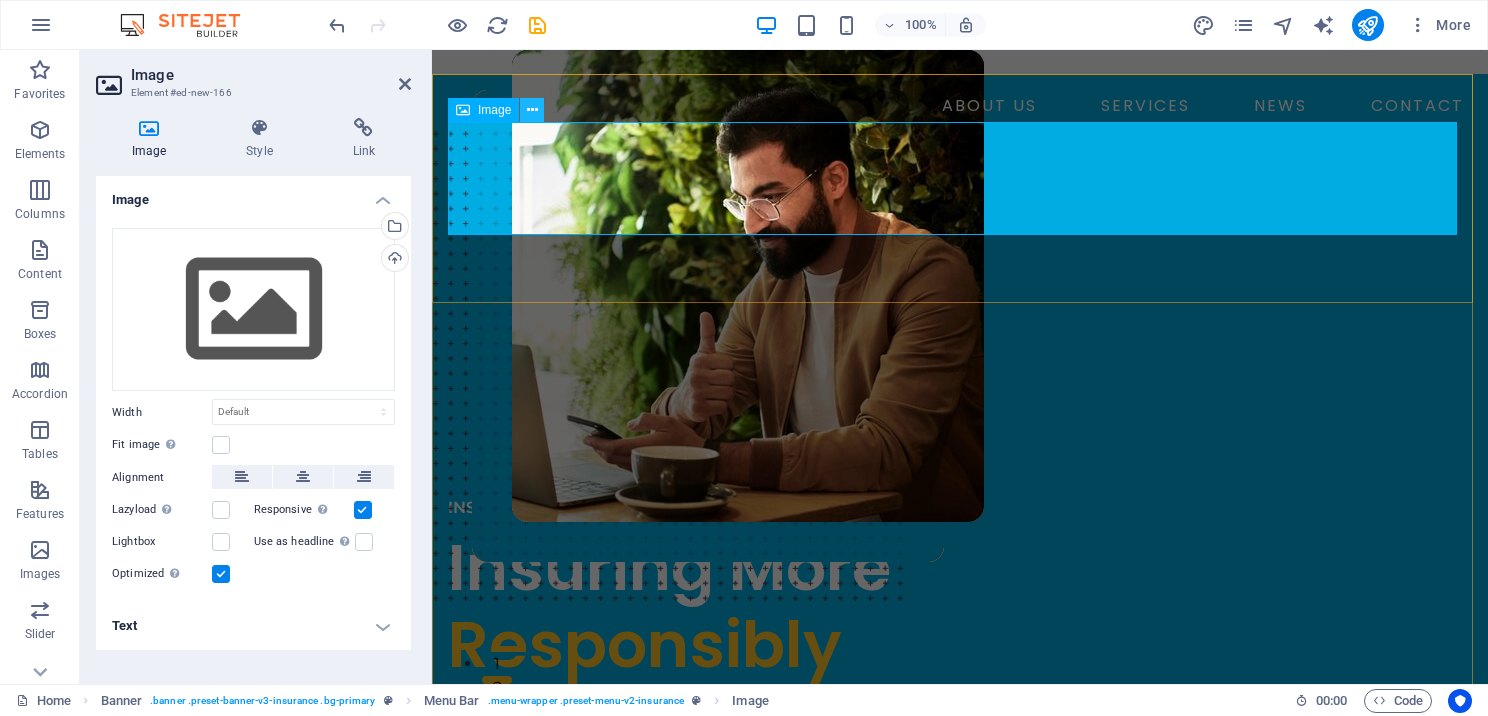 click at bounding box center (532, 110) 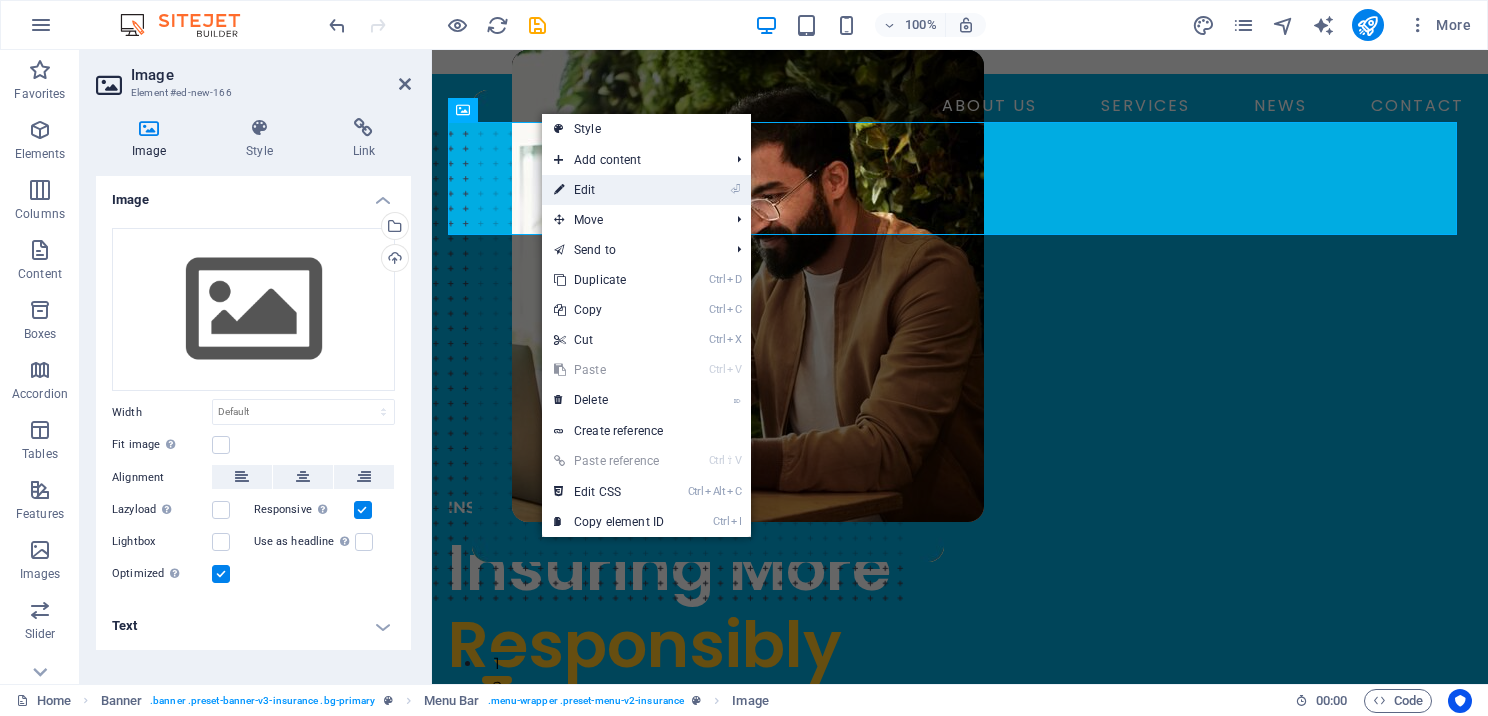 click on "⏎  Edit" at bounding box center (609, 190) 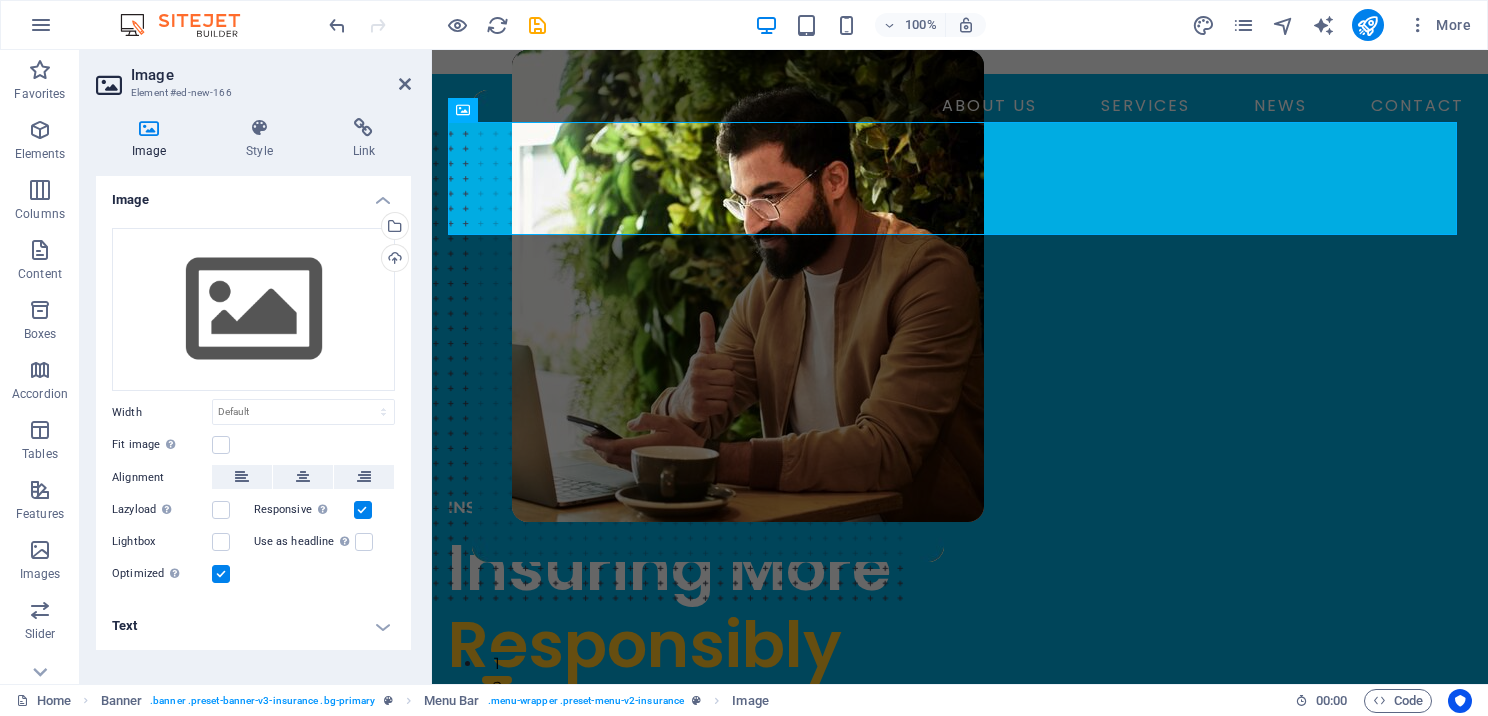 click on "Image" at bounding box center [153, 139] 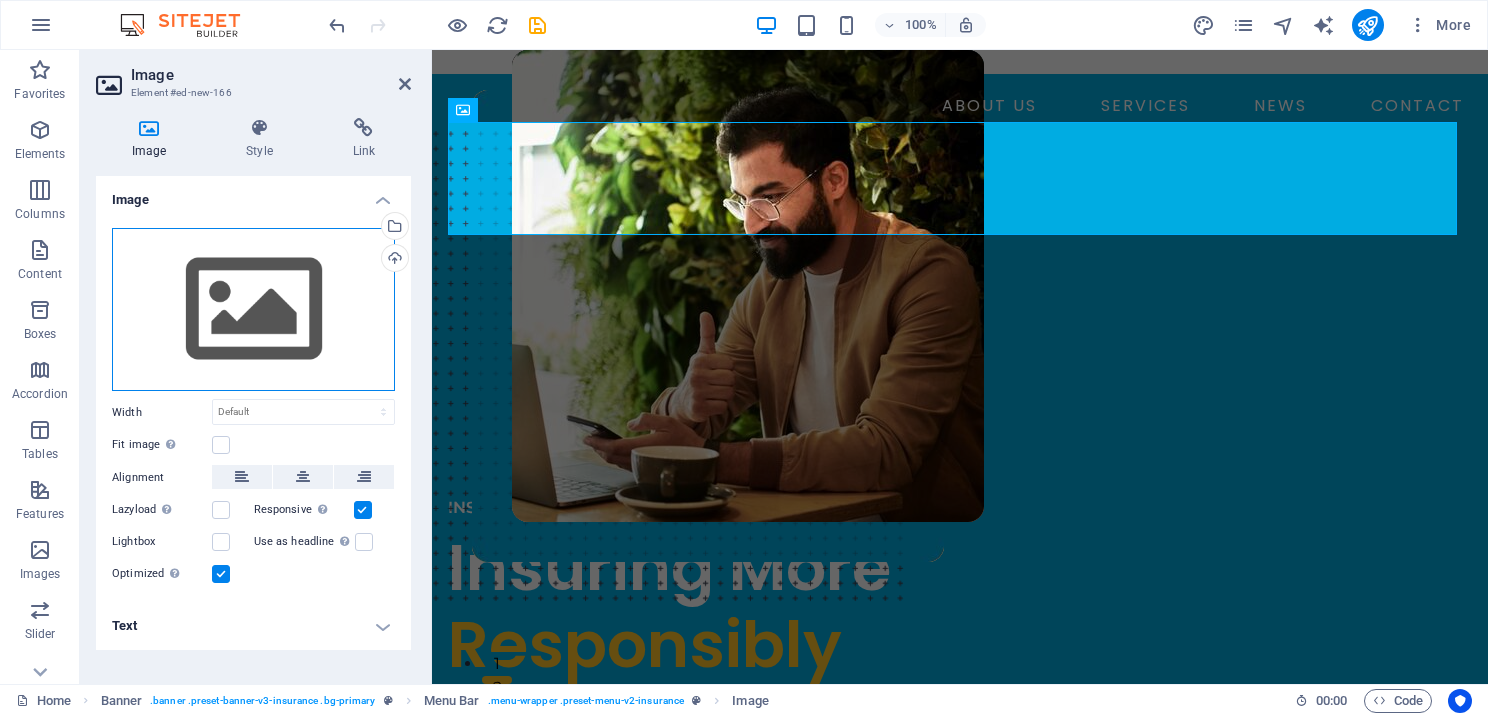 click on "Drag files here, click to choose files or select files from Files or our free stock photos & videos" at bounding box center (253, 310) 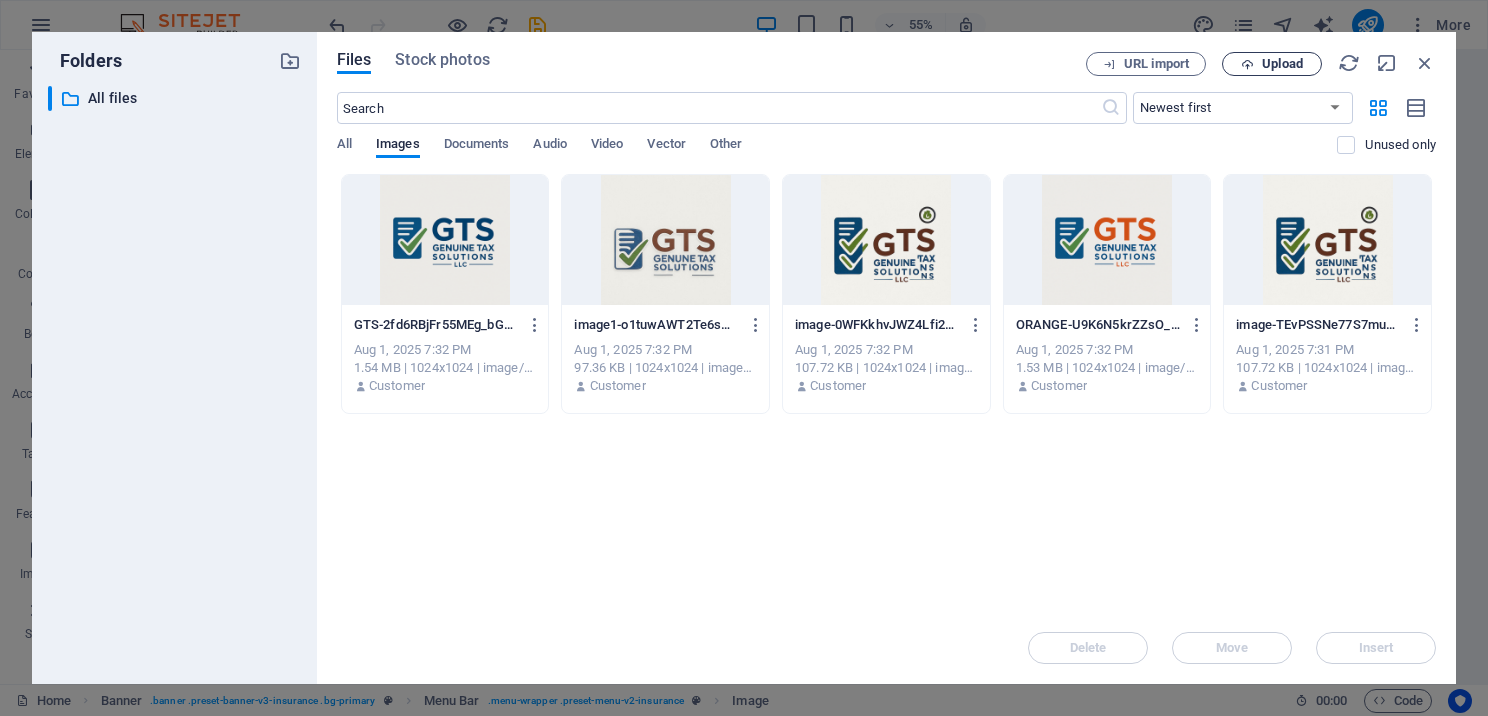 click on "Upload" at bounding box center [1272, 64] 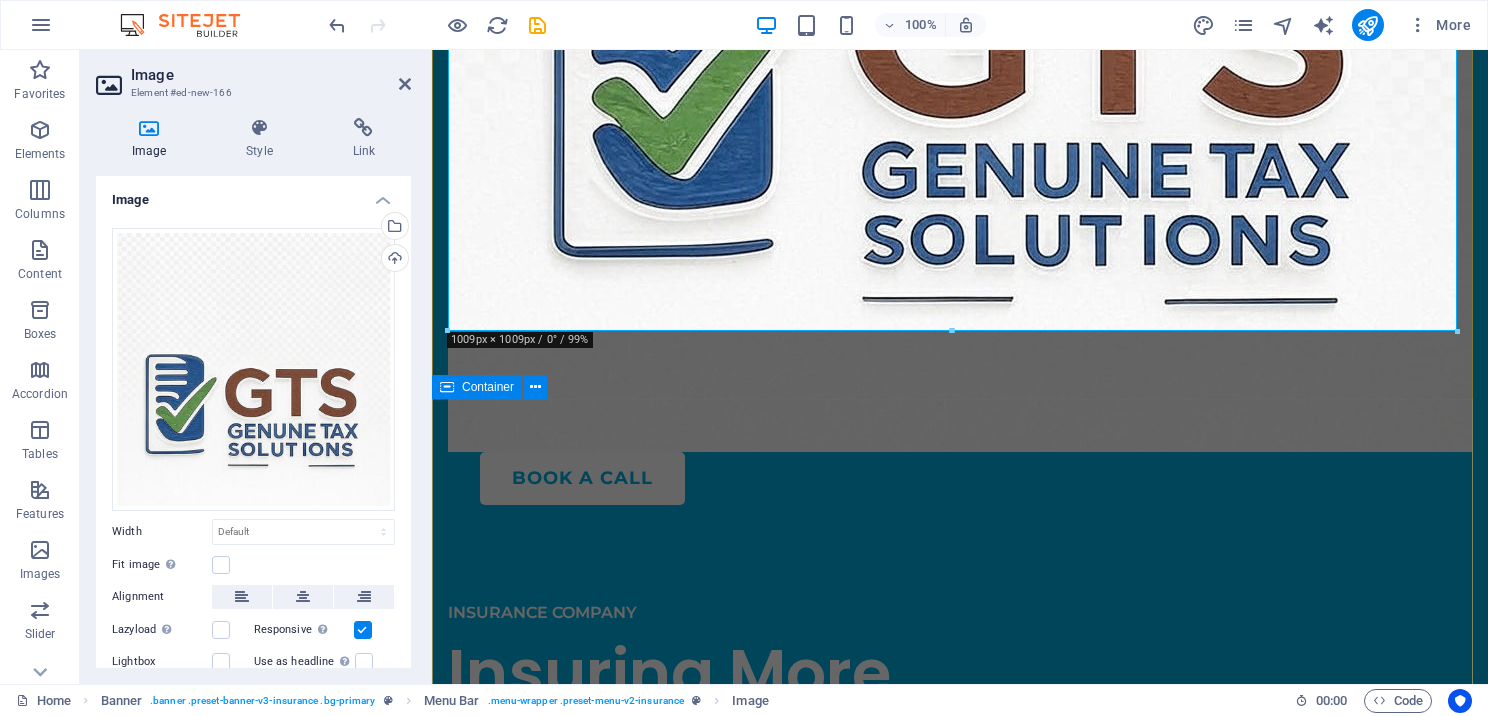 scroll, scrollTop: 600, scrollLeft: 0, axis: vertical 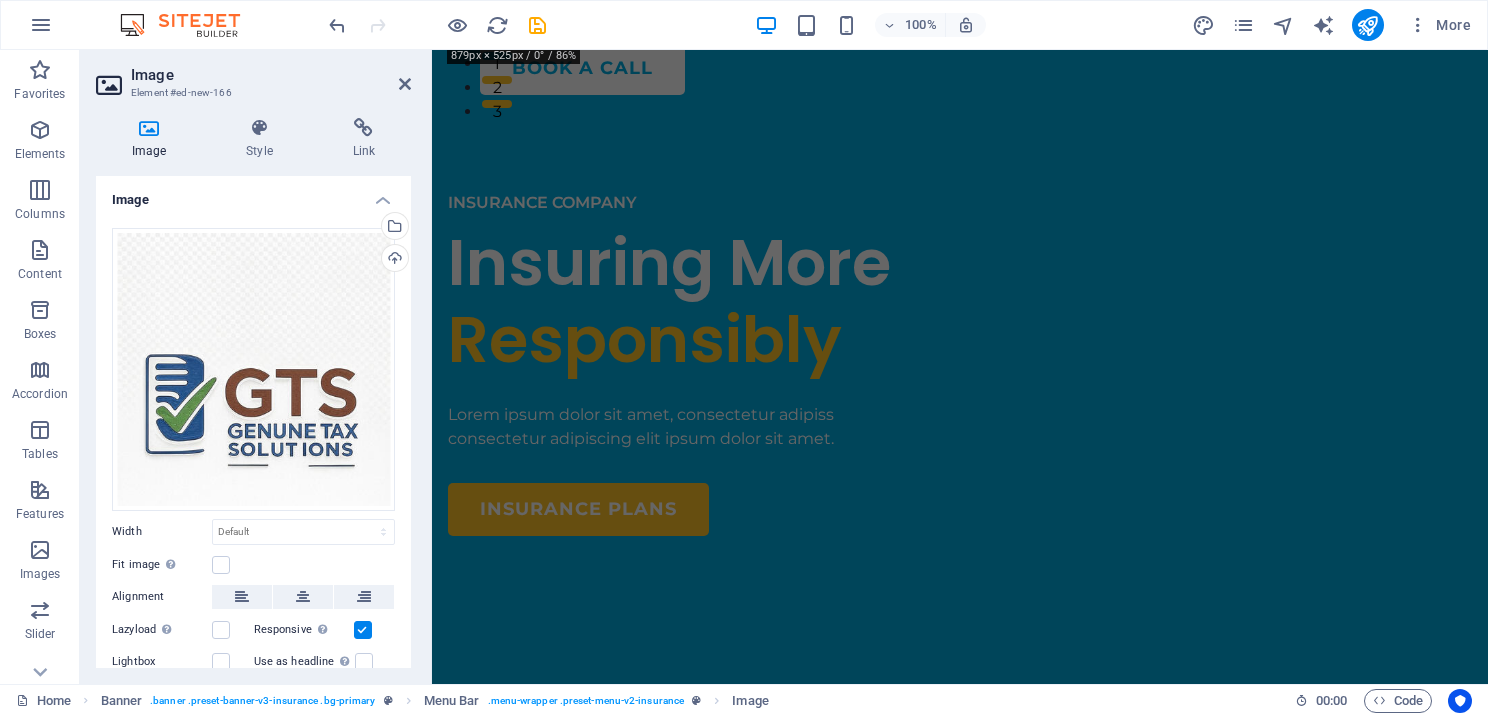 drag, startPoint x: 1455, startPoint y: 532, endPoint x: 268, endPoint y: 98, distance: 1263.8533 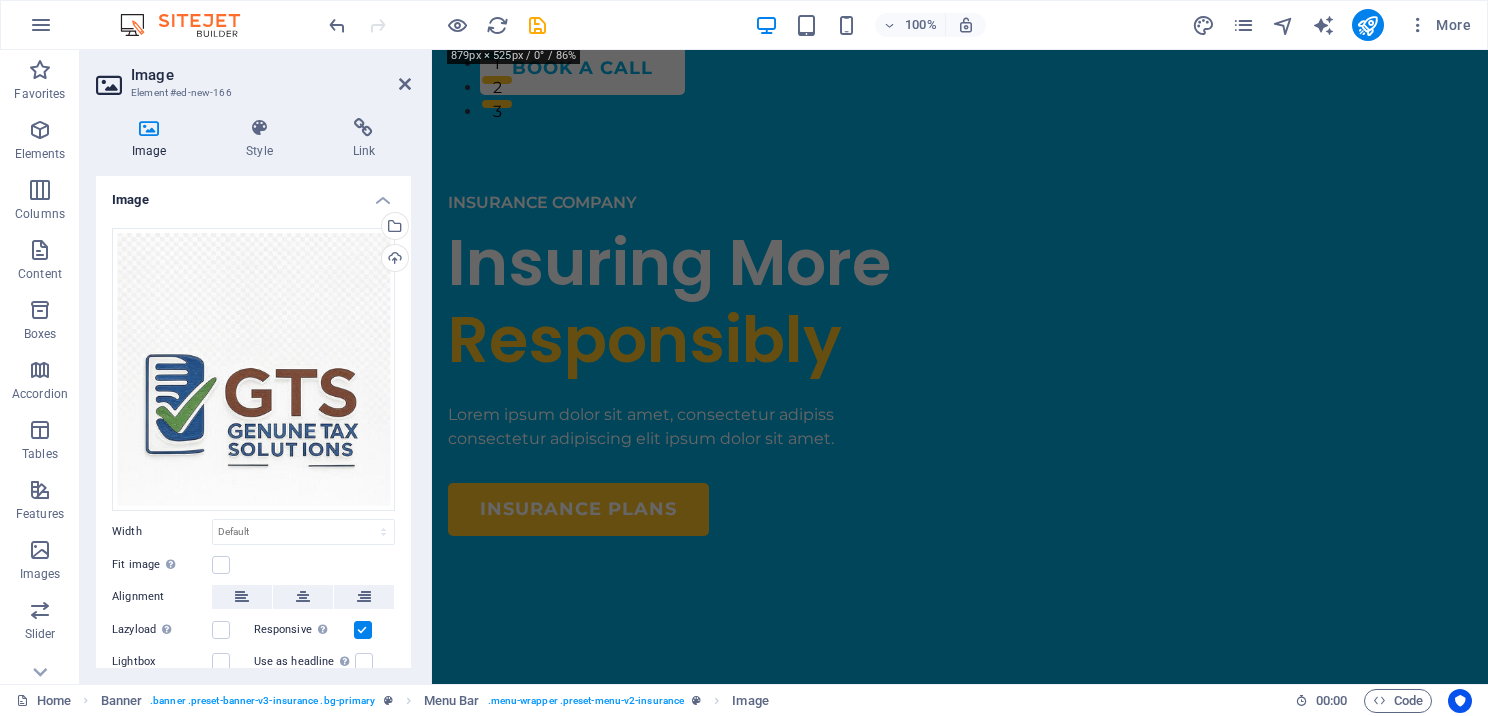 type on "870" 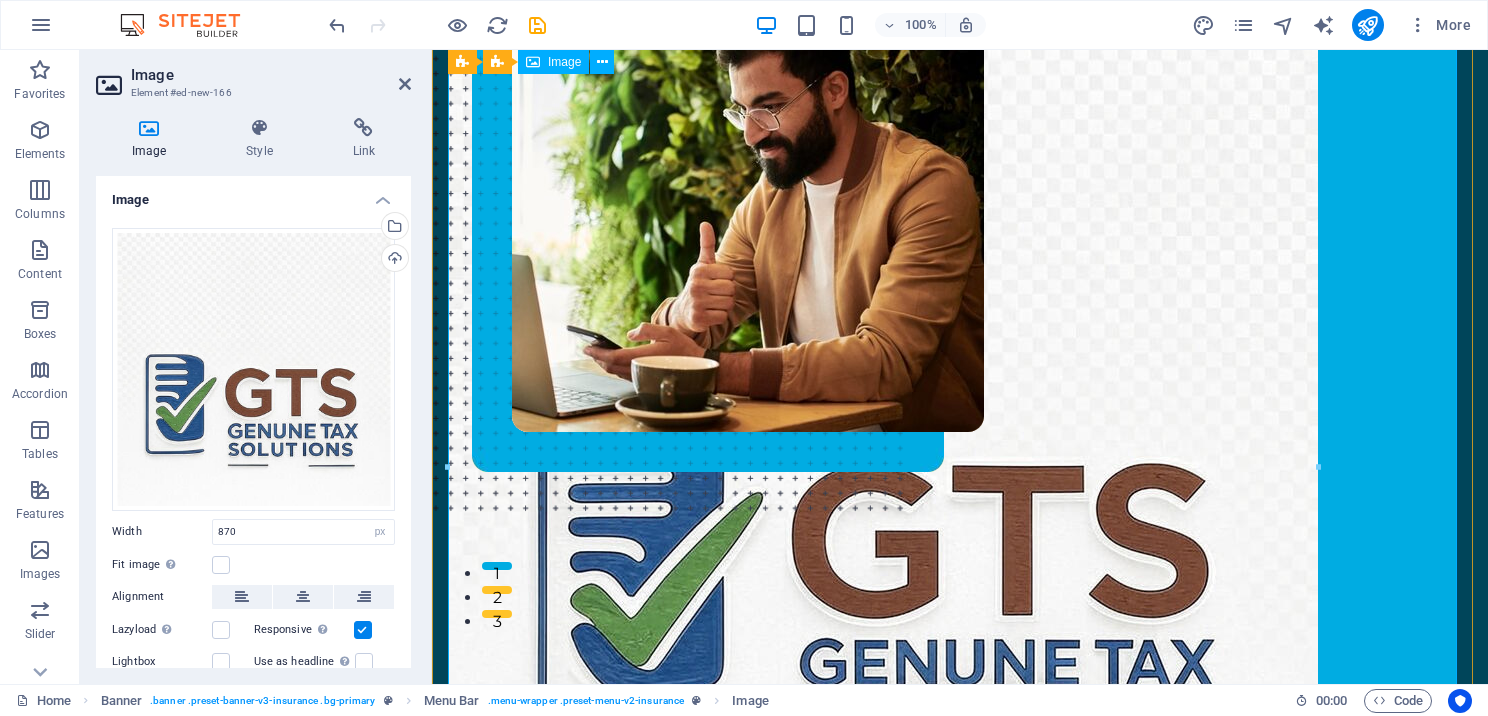 scroll, scrollTop: 390, scrollLeft: 0, axis: vertical 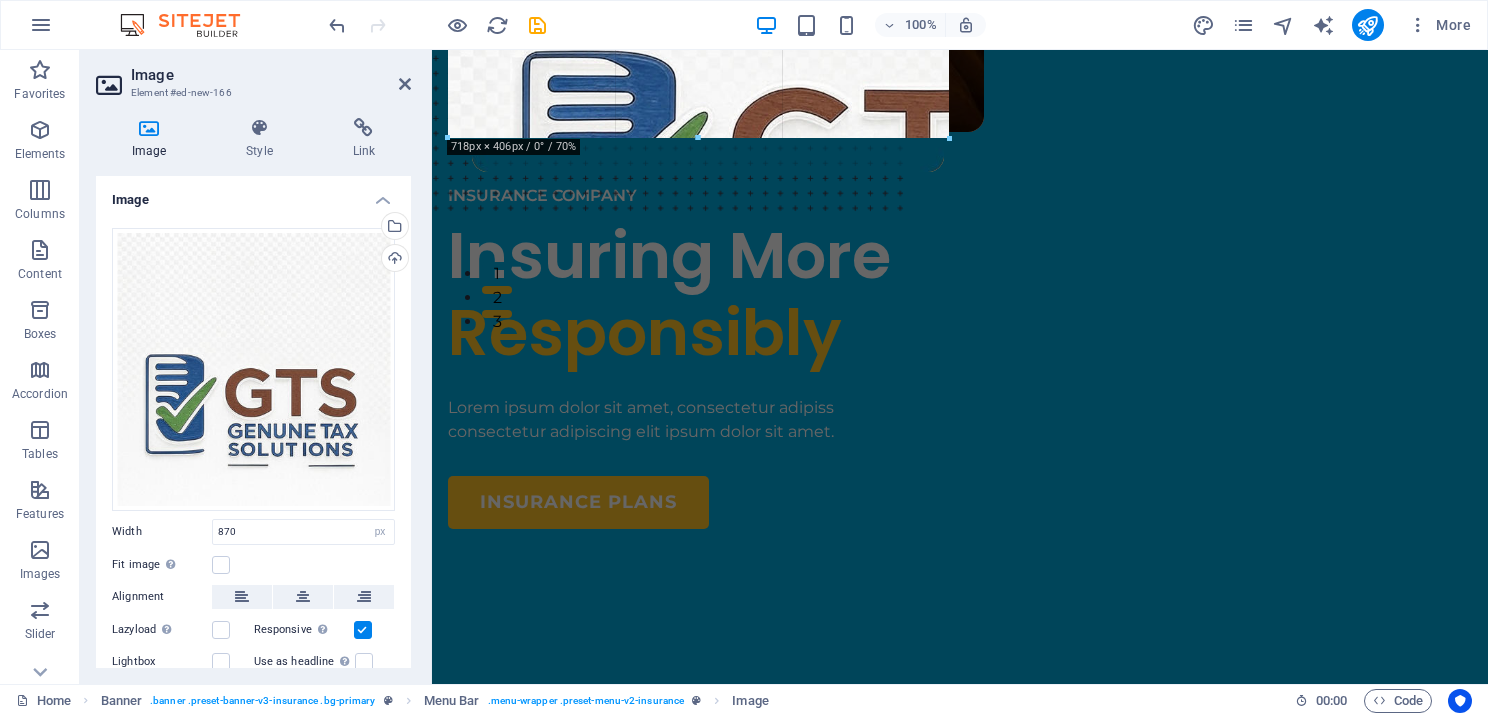 drag, startPoint x: 1315, startPoint y: 602, endPoint x: 619, endPoint y: 35, distance: 897.7221 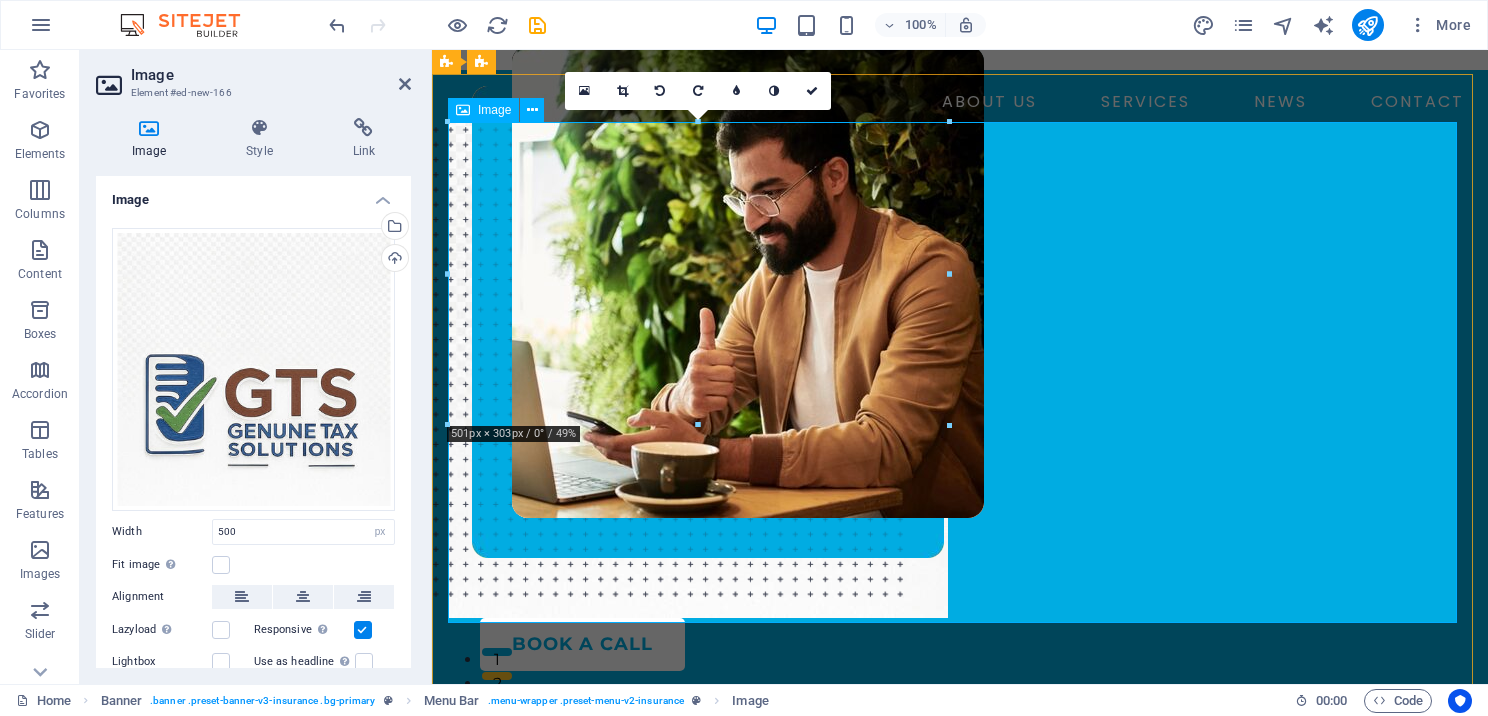 scroll, scrollTop: 0, scrollLeft: 0, axis: both 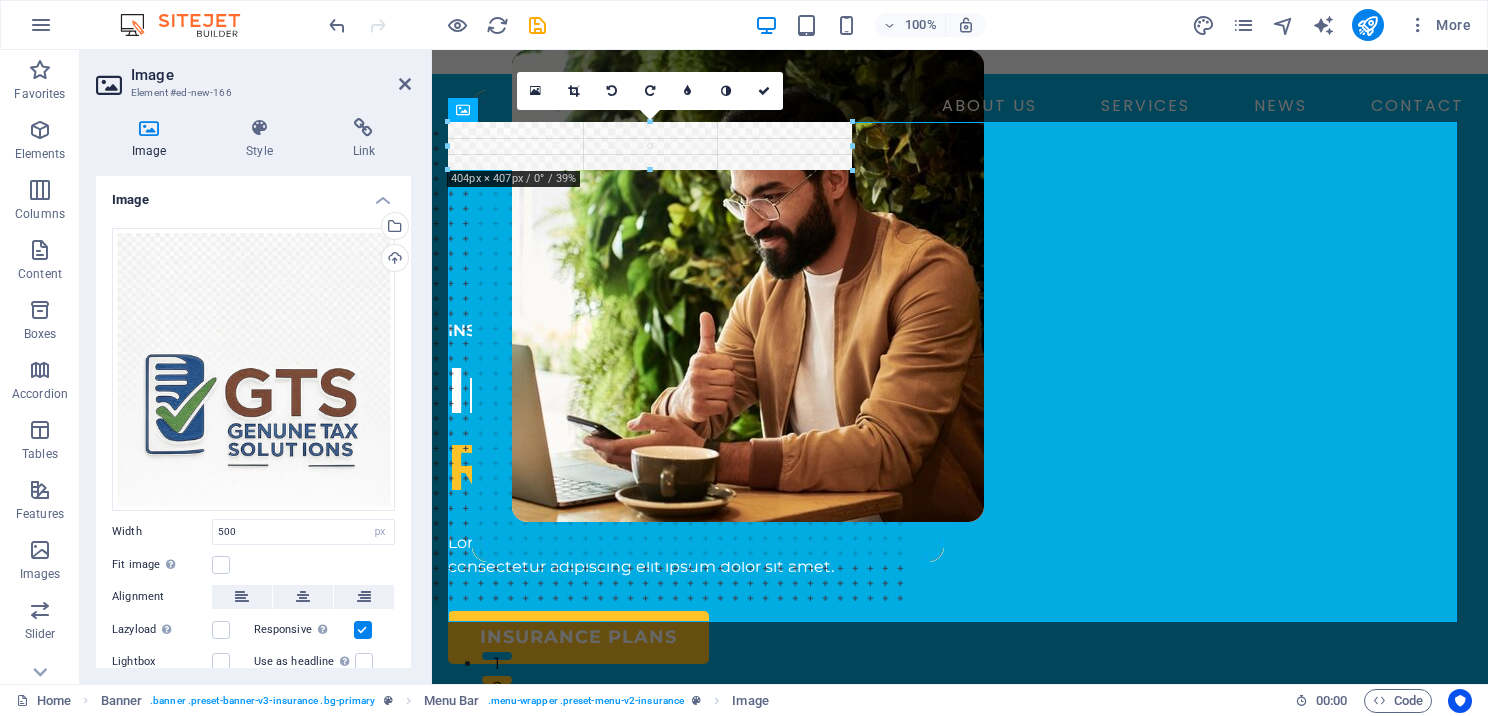 drag, startPoint x: 944, startPoint y: 617, endPoint x: 492, endPoint y: 158, distance: 644.1933 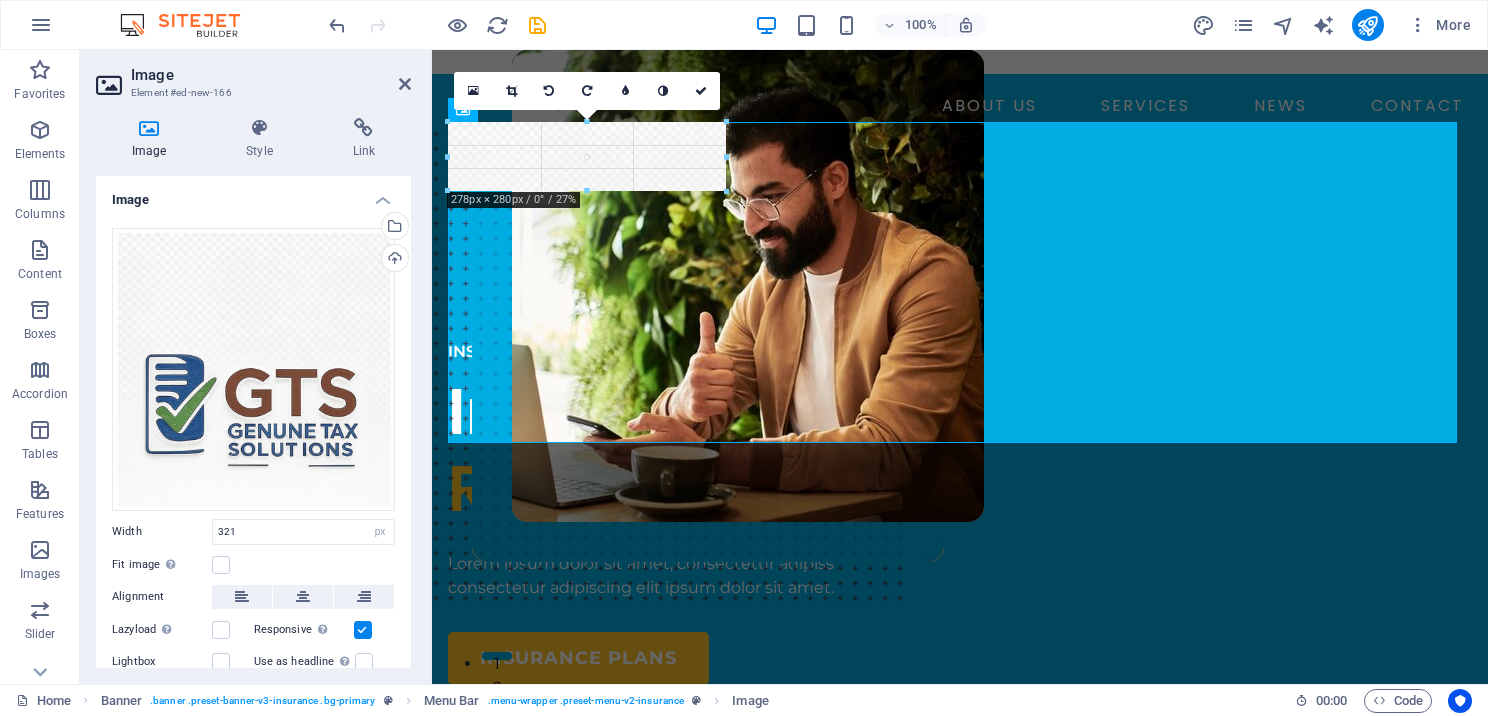drag, startPoint x: 769, startPoint y: 441, endPoint x: 513, endPoint y: 151, distance: 386.82812 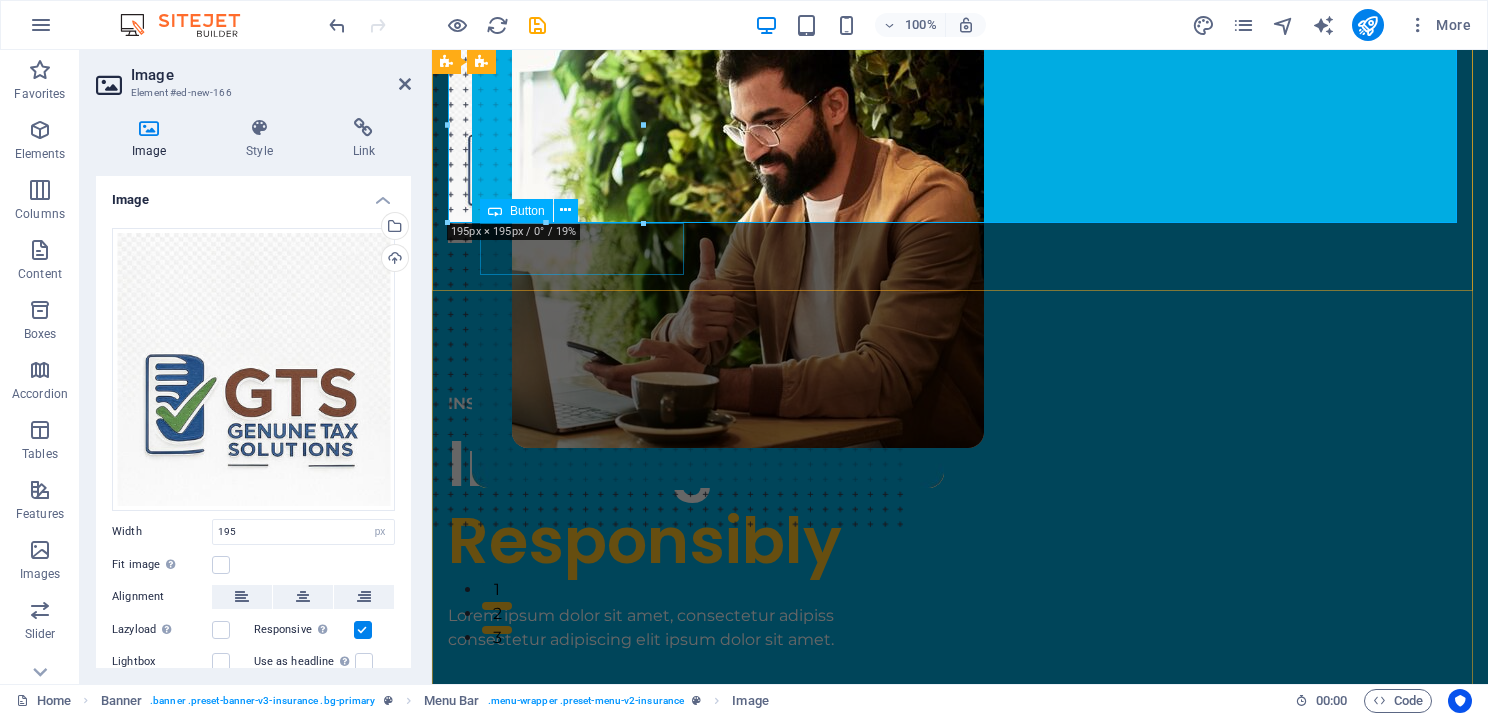 scroll, scrollTop: 100, scrollLeft: 0, axis: vertical 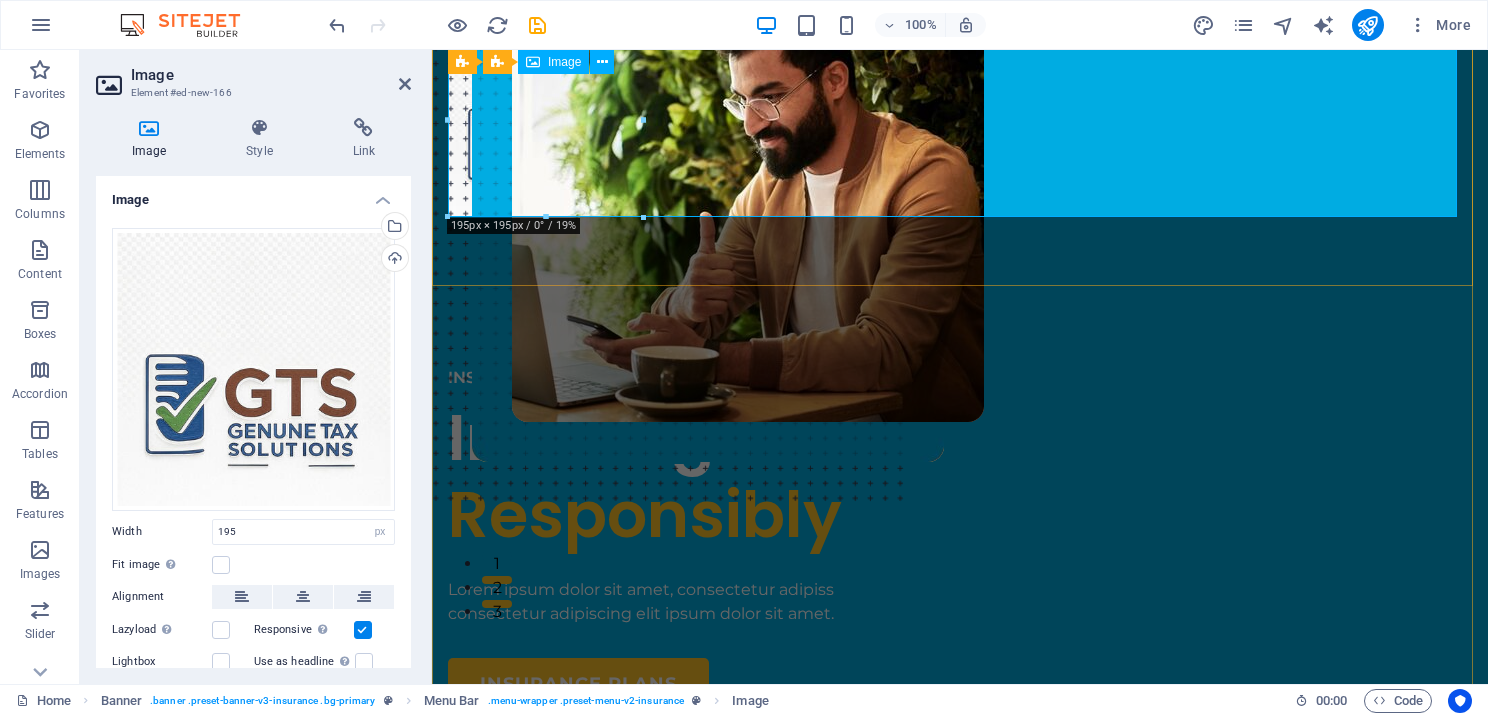 drag, startPoint x: 617, startPoint y: 179, endPoint x: 558, endPoint y: 94, distance: 103.4698 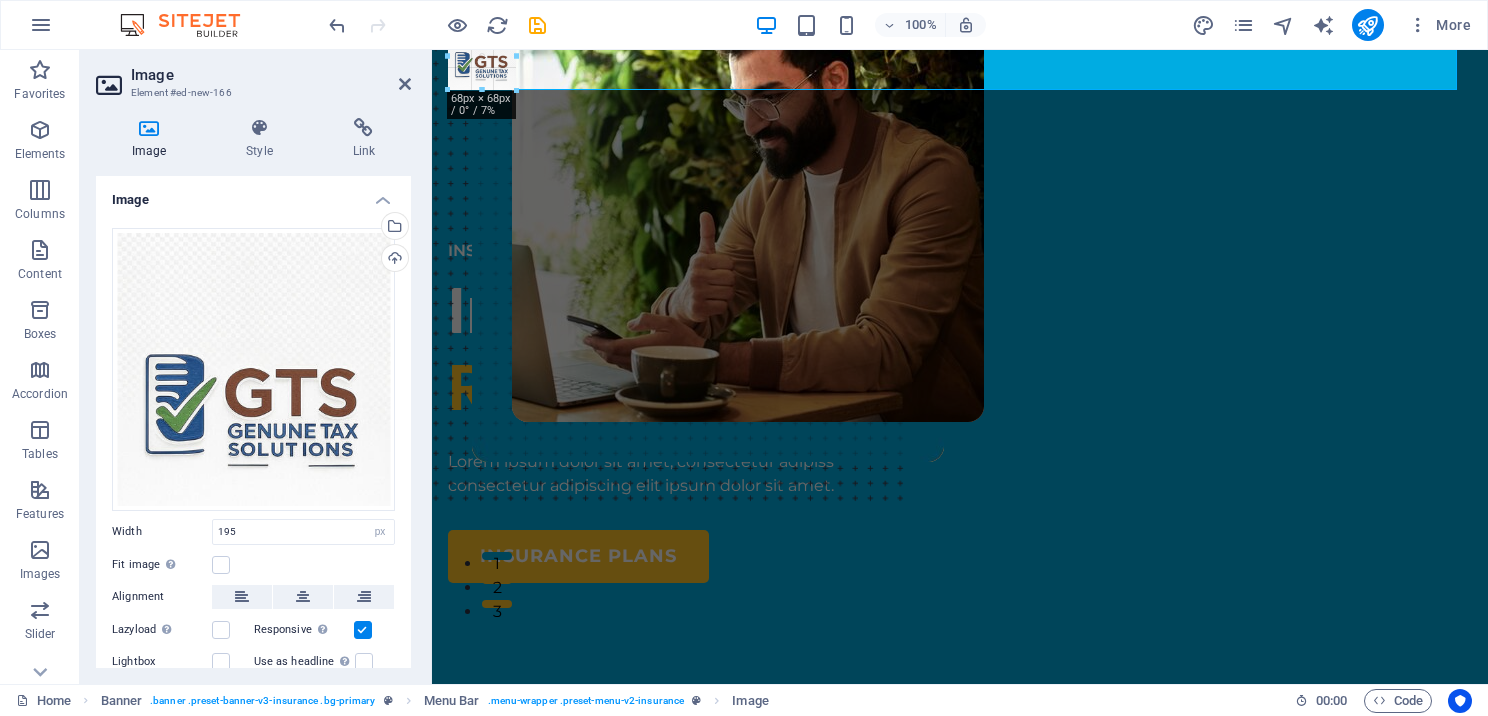 drag, startPoint x: 644, startPoint y: 217, endPoint x: 569, endPoint y: 88, distance: 149.21796 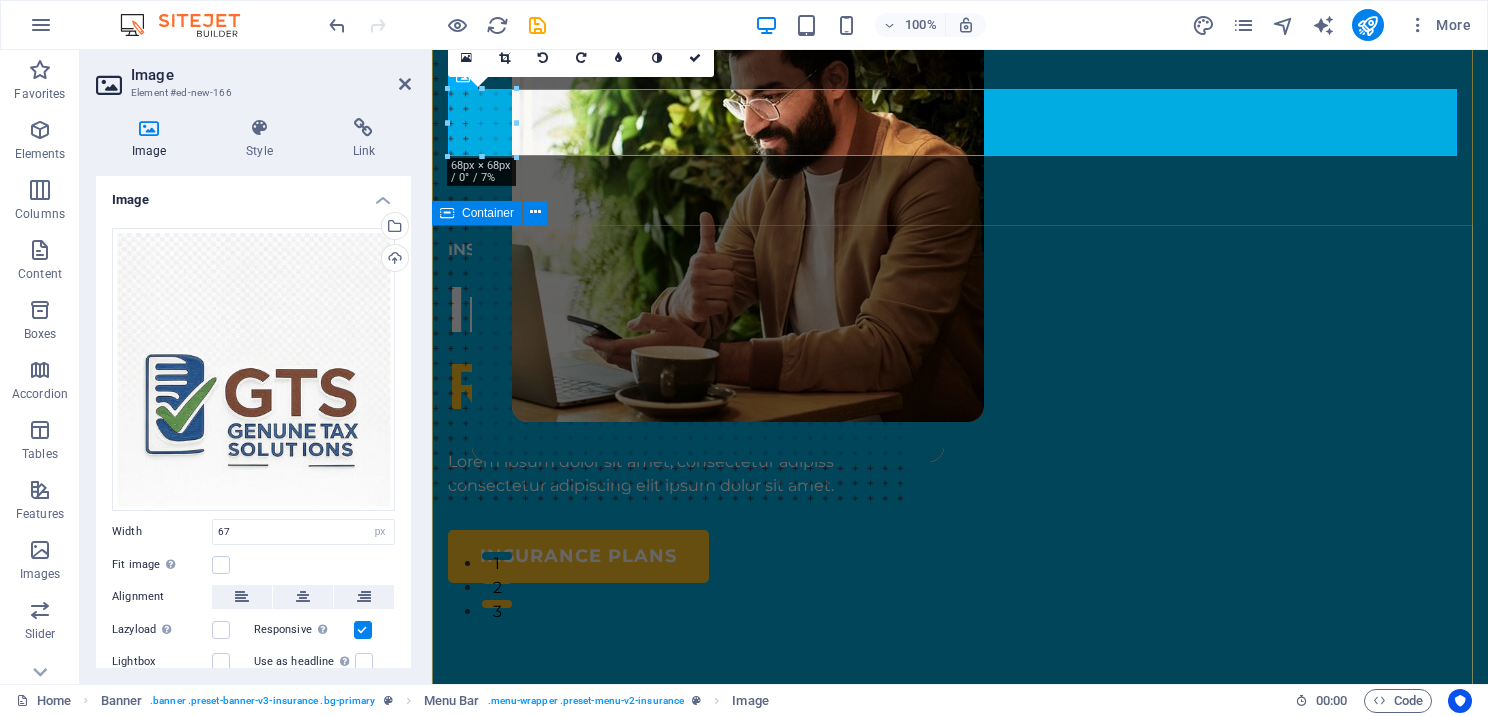scroll, scrollTop: 0, scrollLeft: 0, axis: both 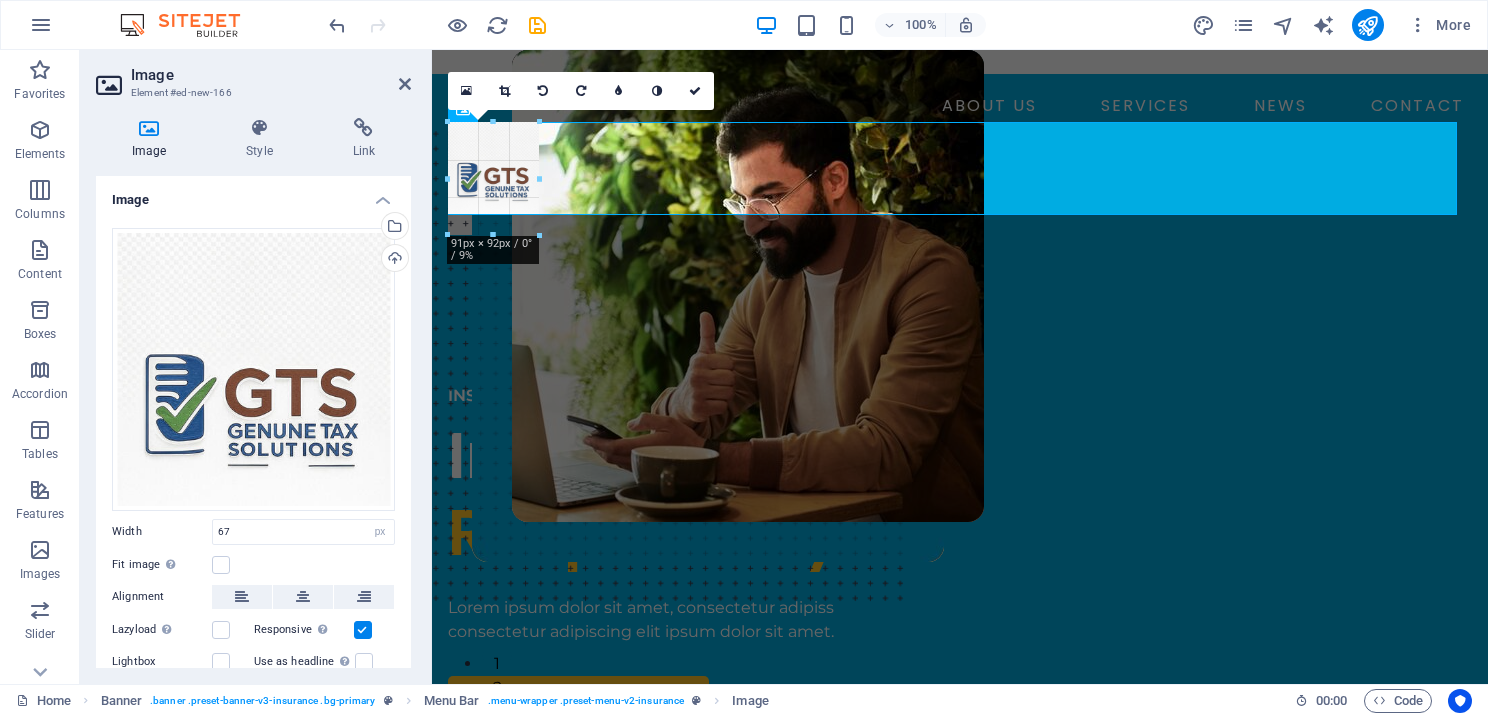 drag, startPoint x: 514, startPoint y: 152, endPoint x: 160, endPoint y: 130, distance: 354.68295 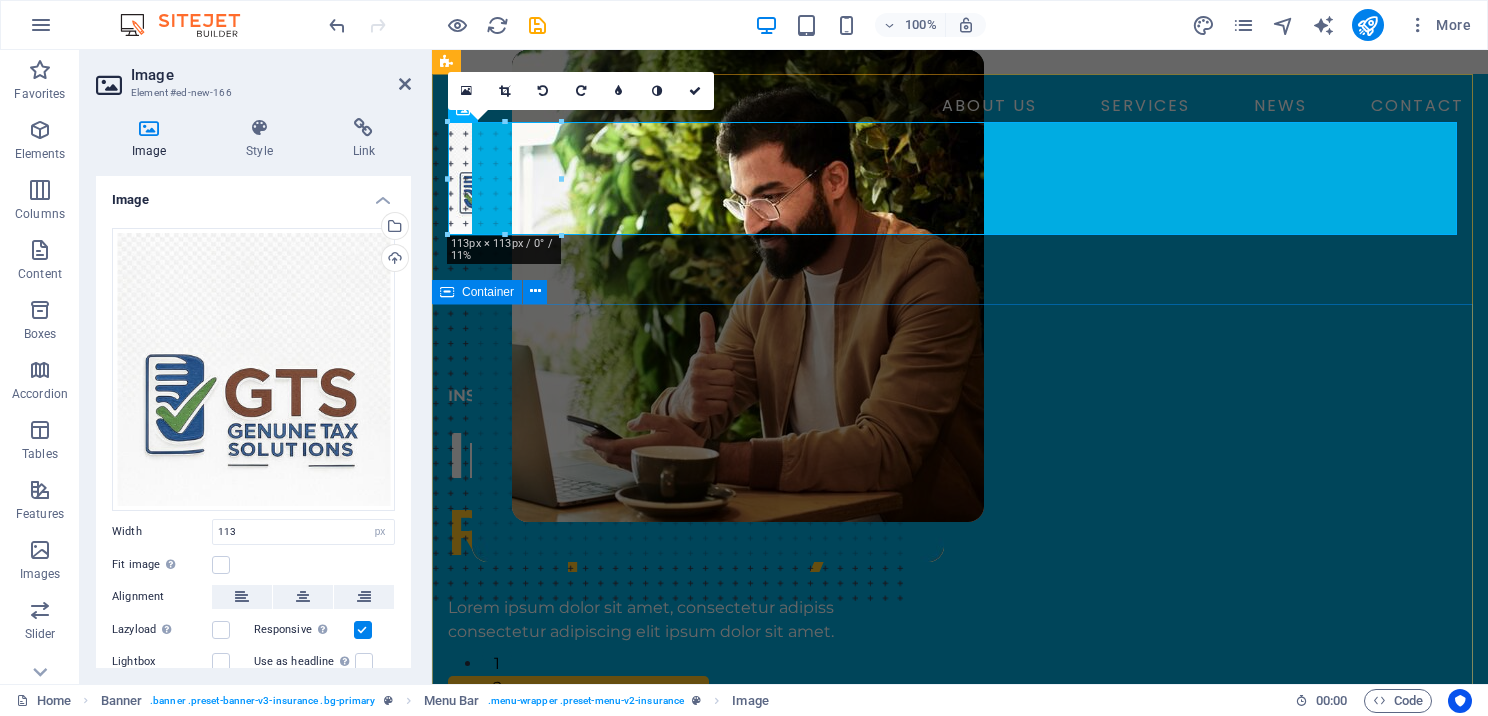 click on "INSURANCE COMPANY Insuring More Responsibly Lorem ipsum dolor sit amet, consectetur adipiss
consectetur adipiscing elit ipsum dolor sit amet. insurance plans" at bounding box center (960, 844) 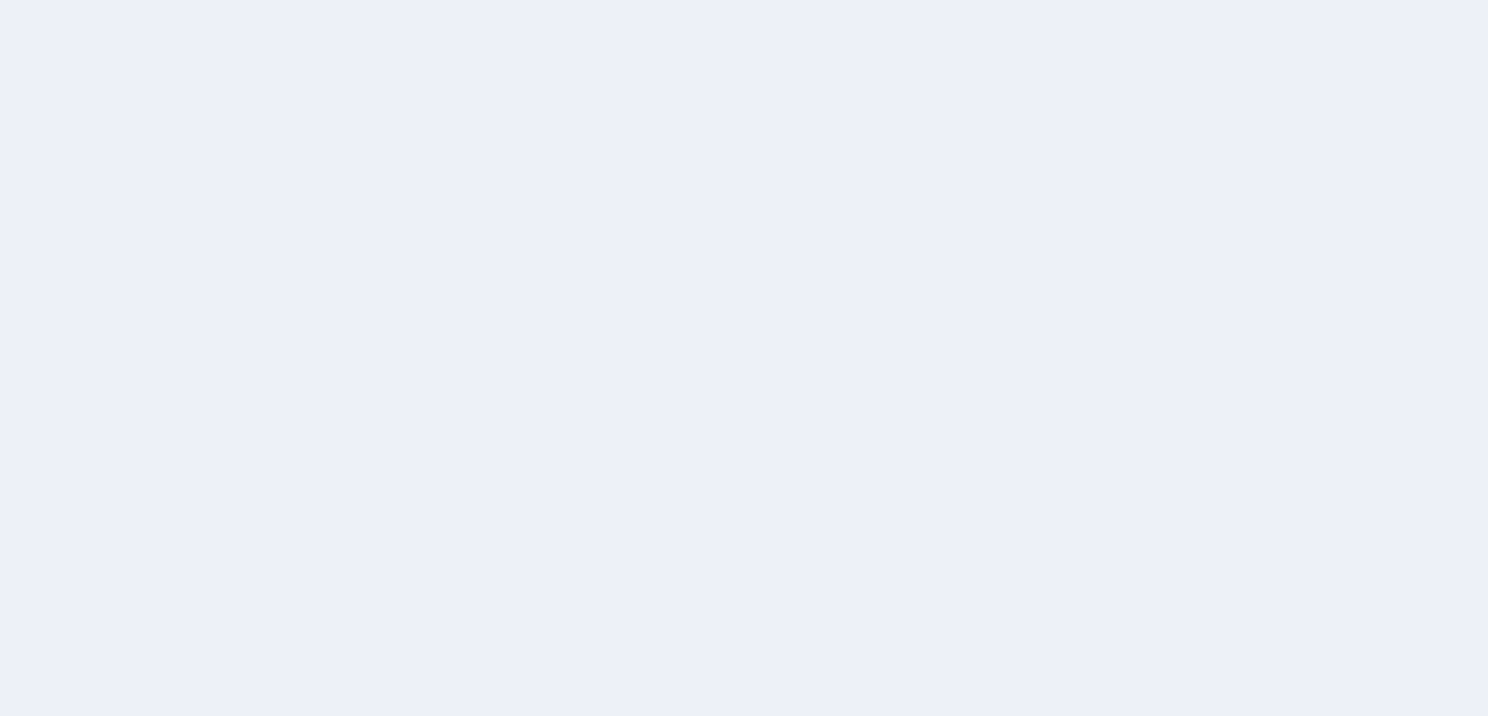 scroll, scrollTop: 0, scrollLeft: 0, axis: both 